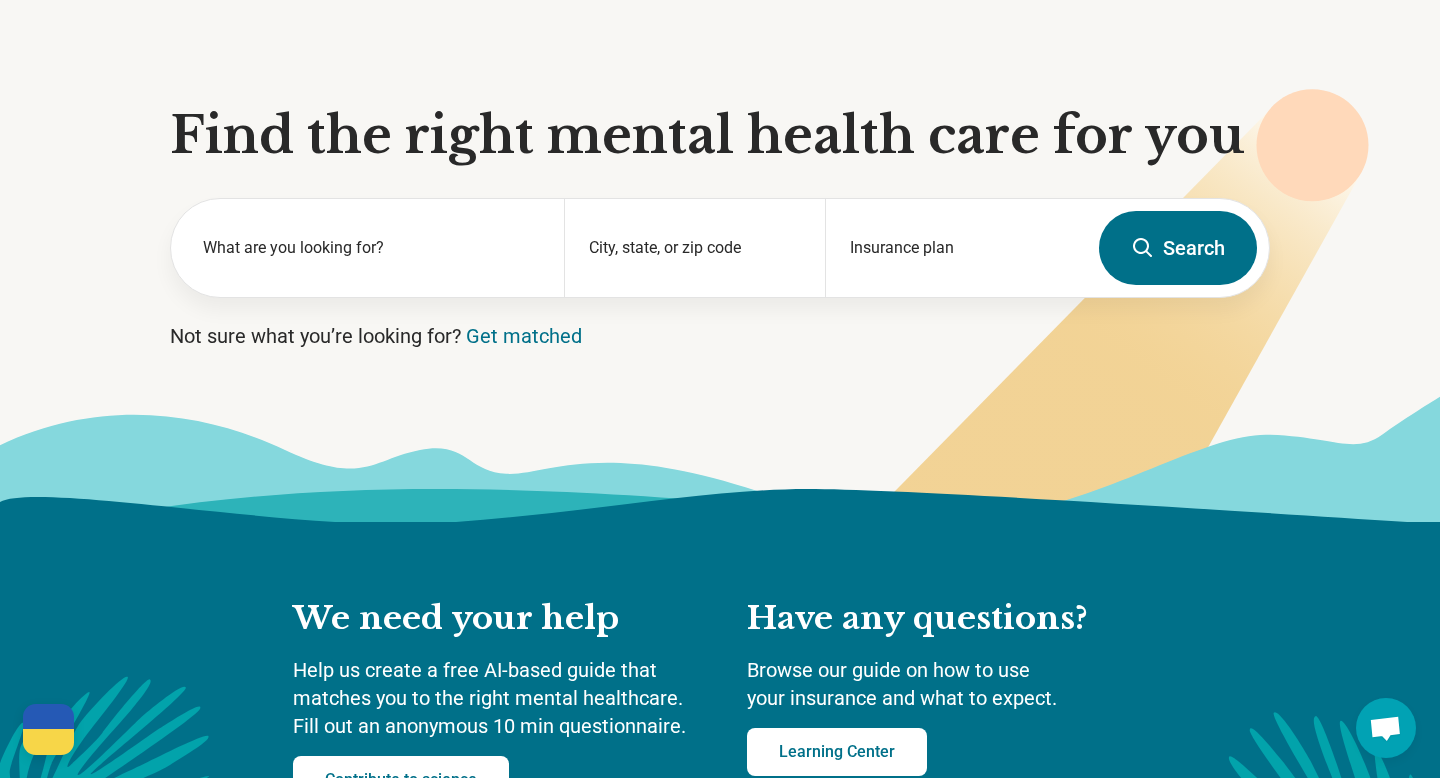 scroll, scrollTop: 0, scrollLeft: 0, axis: both 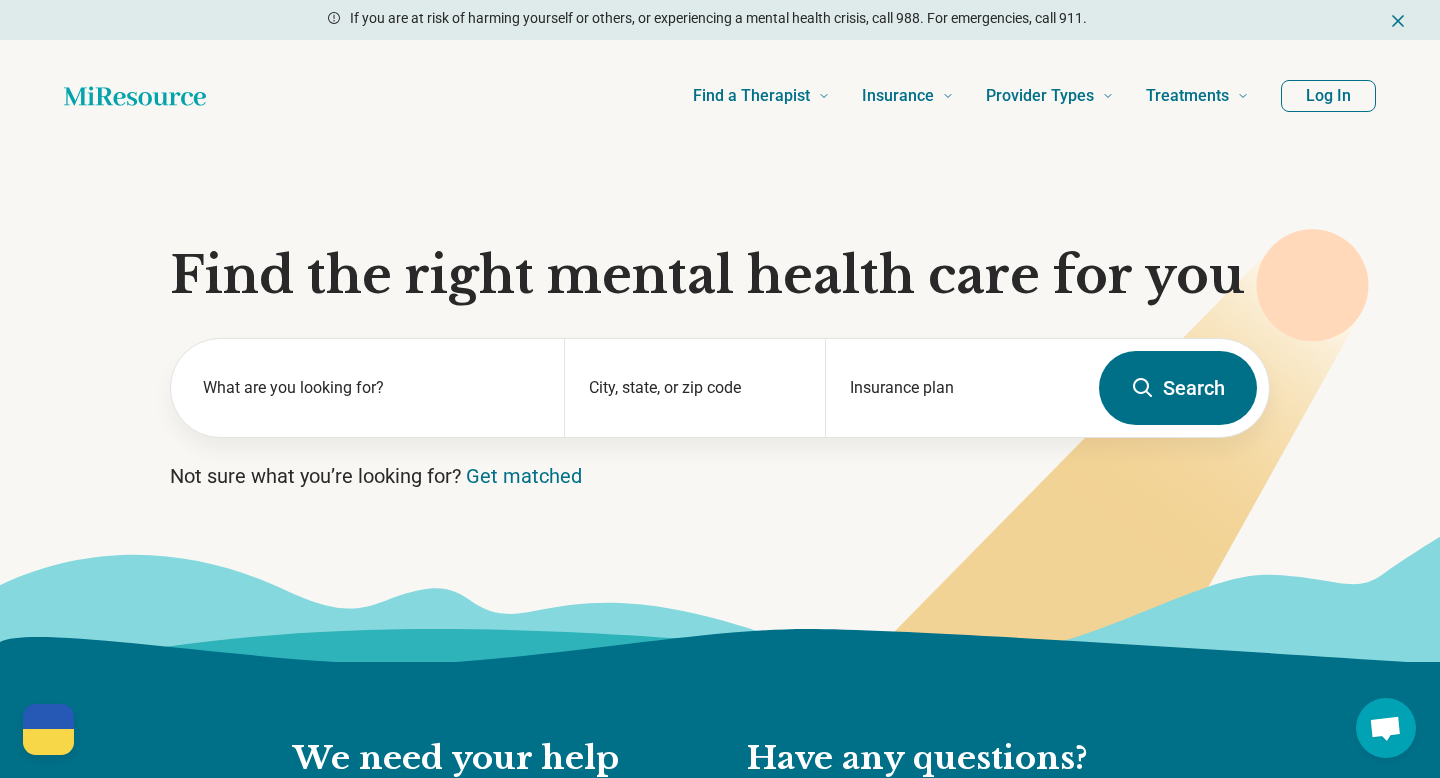 click on "We need your help Help us create a free AI-based guide that matches you to the right mental healthcare. Fill out an anonymous 10 min questionnaire. Contribute to science Have any questions? Browse our guide on how to use your insurance and what to expect. Learning Center" at bounding box center (720, 863) 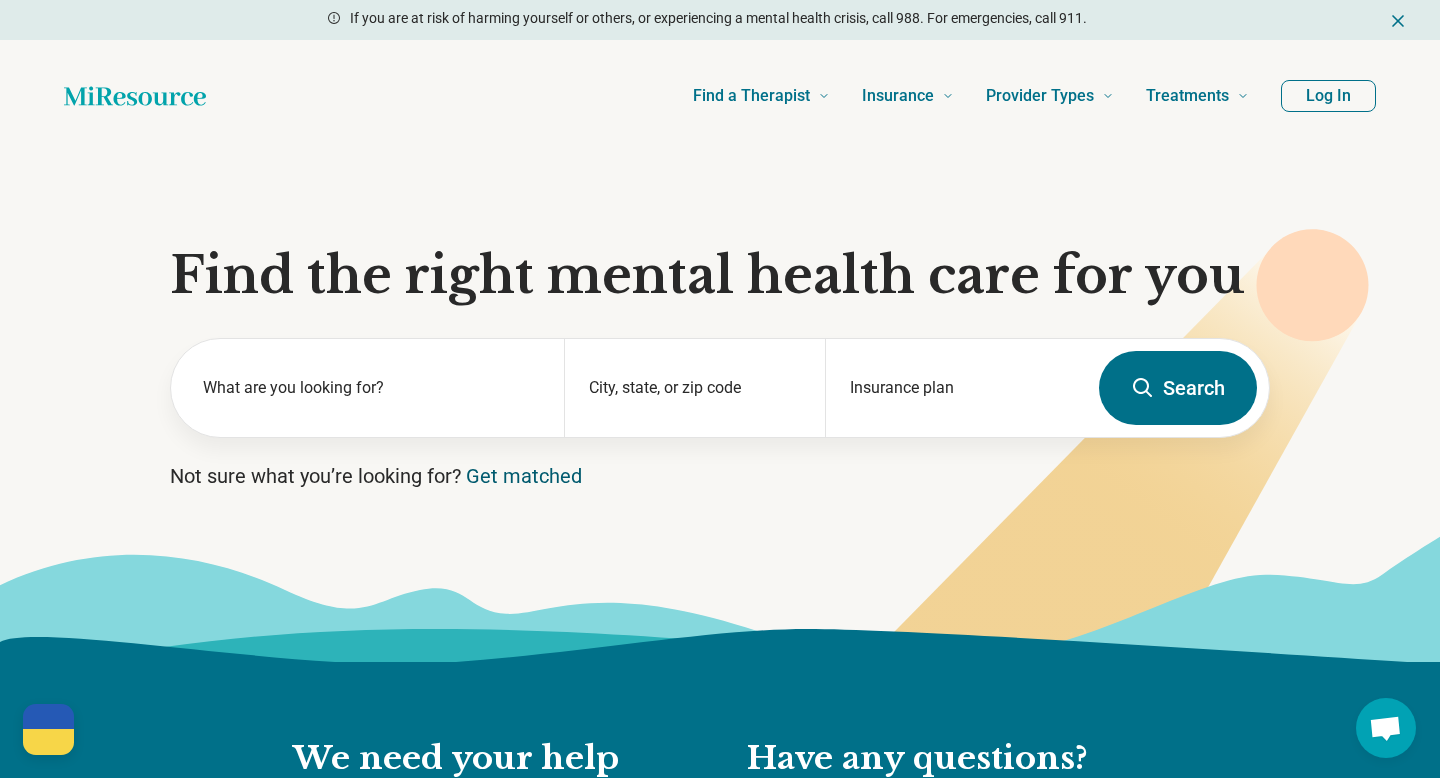 click on "Get matched" at bounding box center [524, 476] 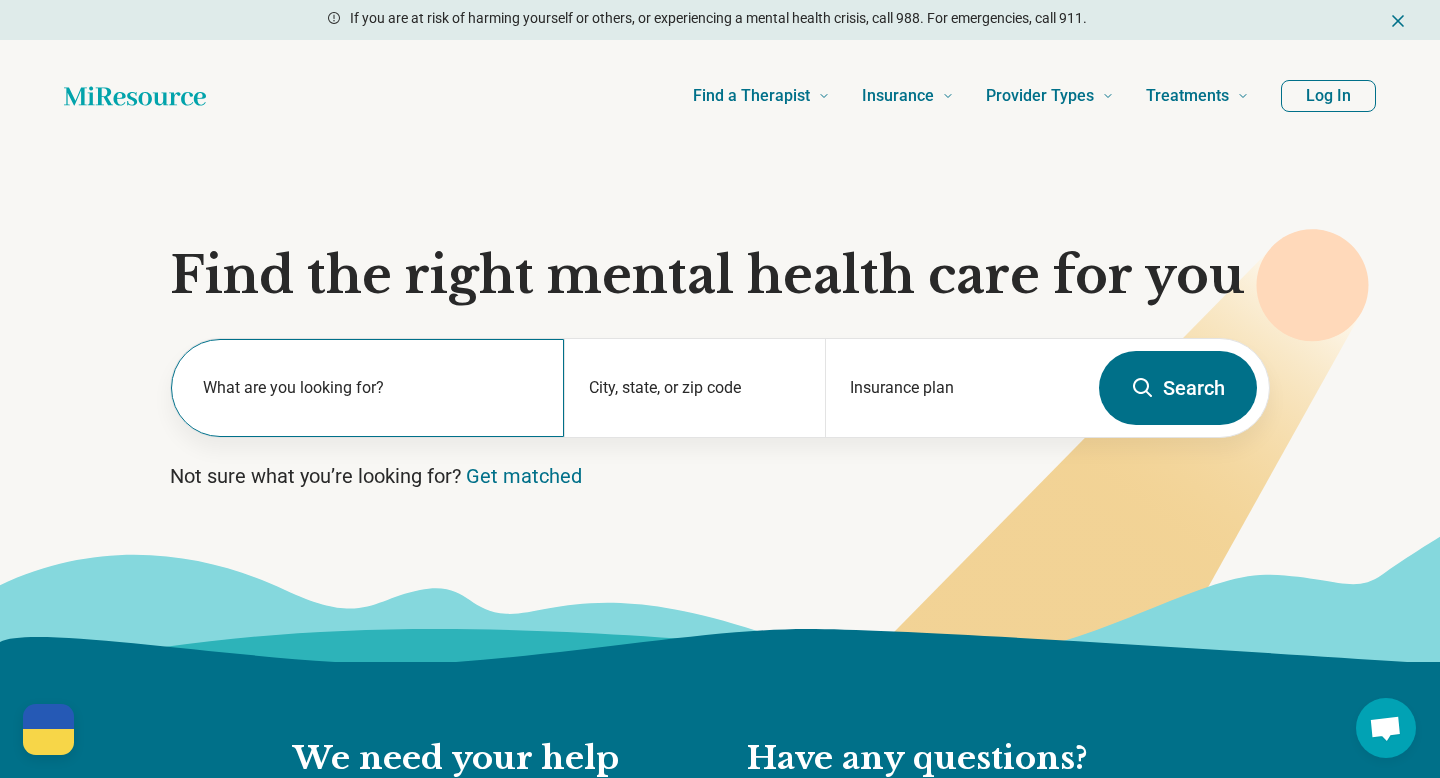 click on "What are you looking for?" at bounding box center (371, 388) 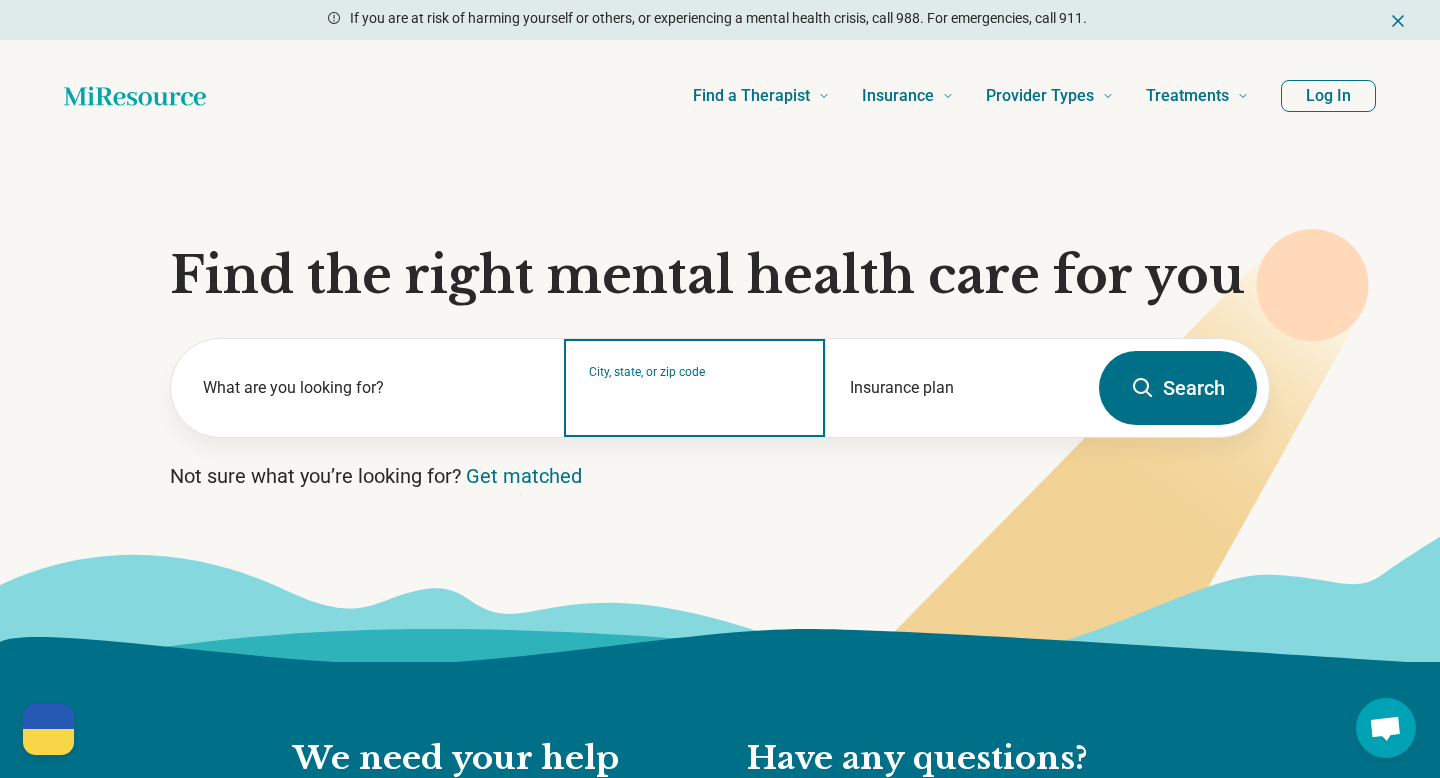 click on "City, state, or zip code" at bounding box center [695, 401] 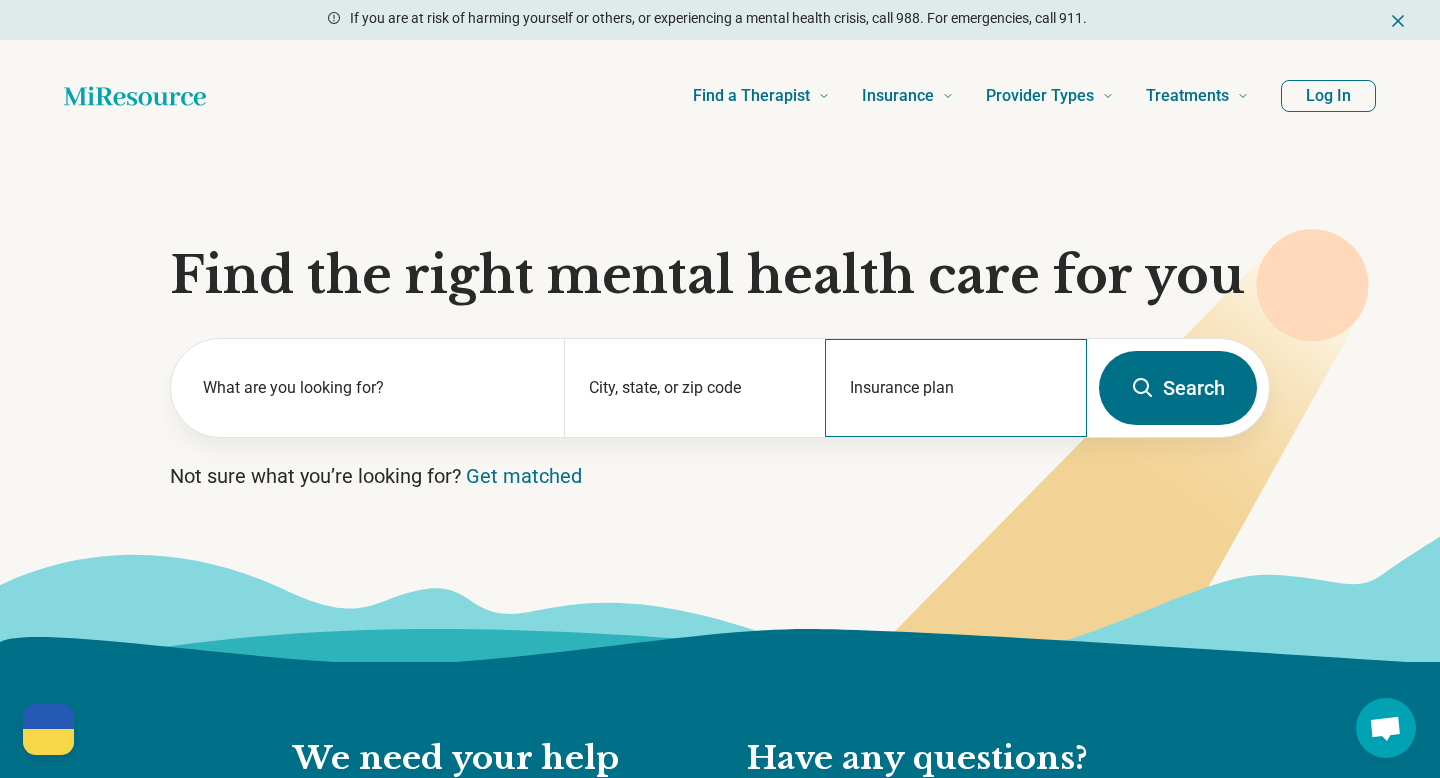click on "Insurance plan" at bounding box center [956, 388] 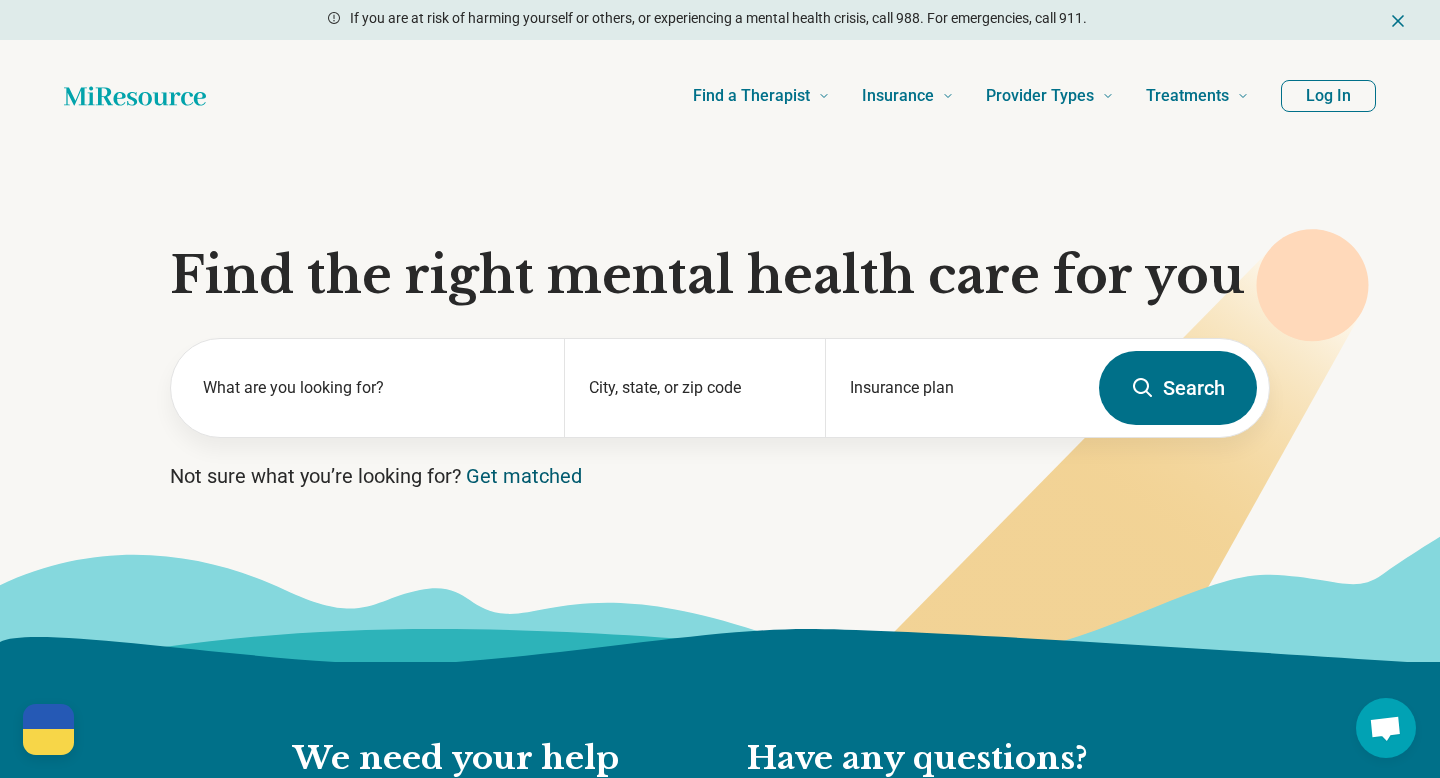 click on "Get matched" at bounding box center [524, 476] 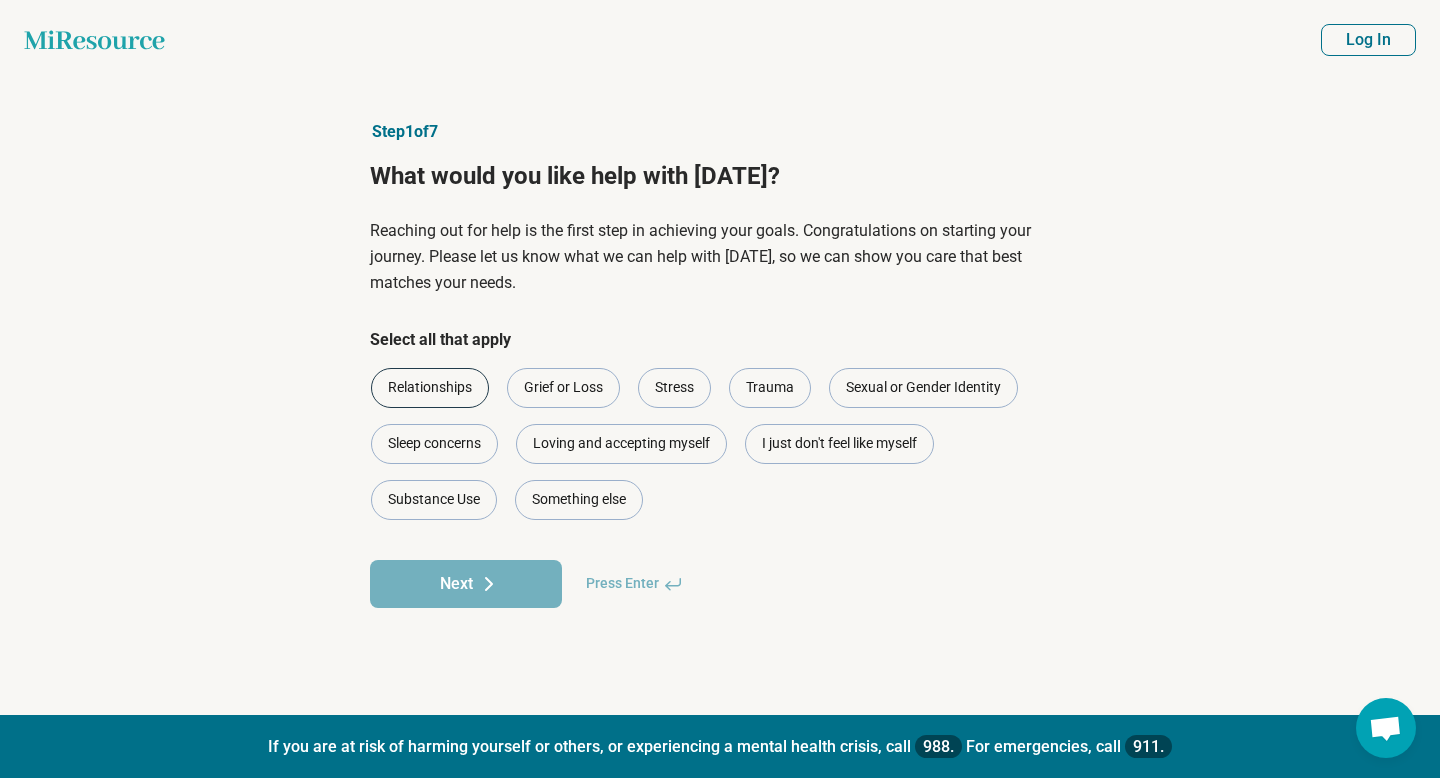 click on "Relationships" at bounding box center [430, 388] 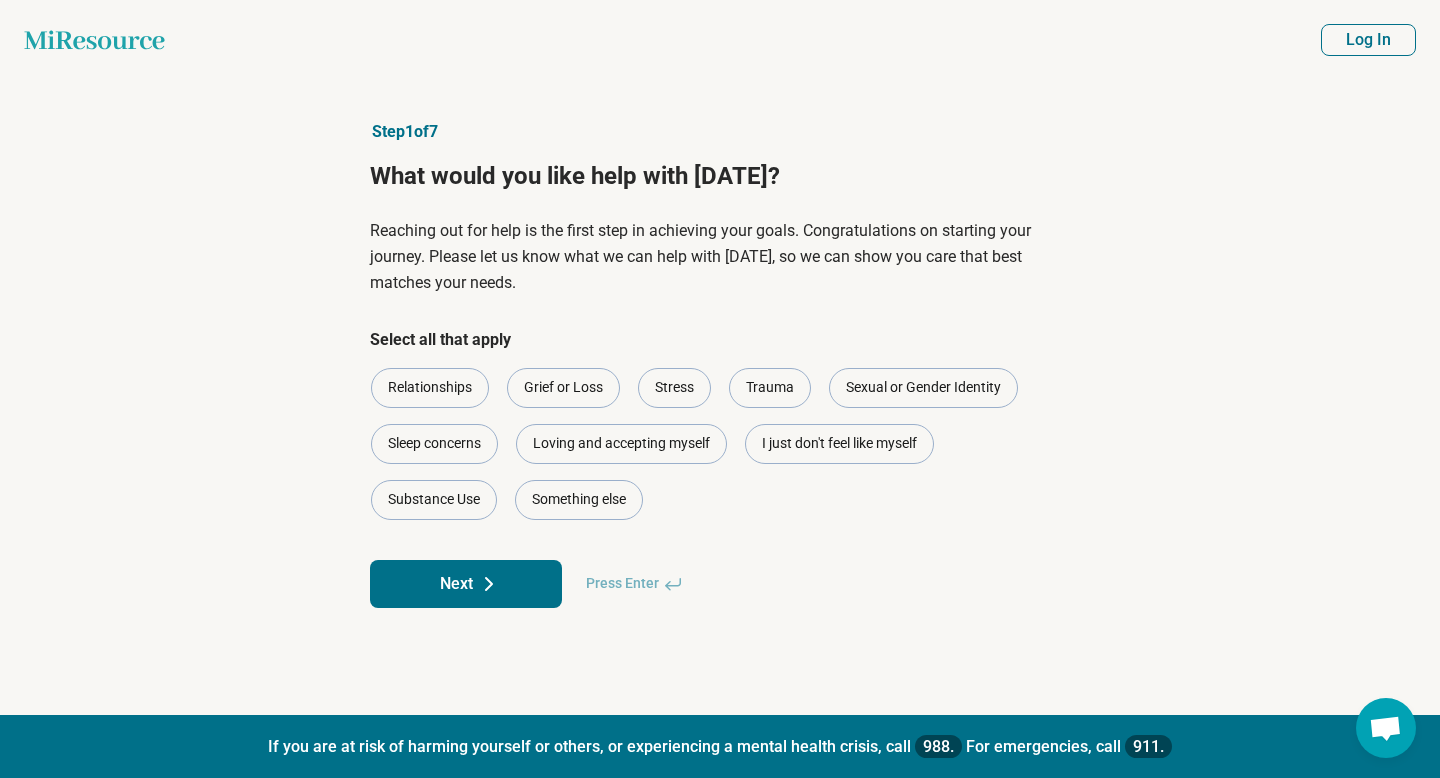 click 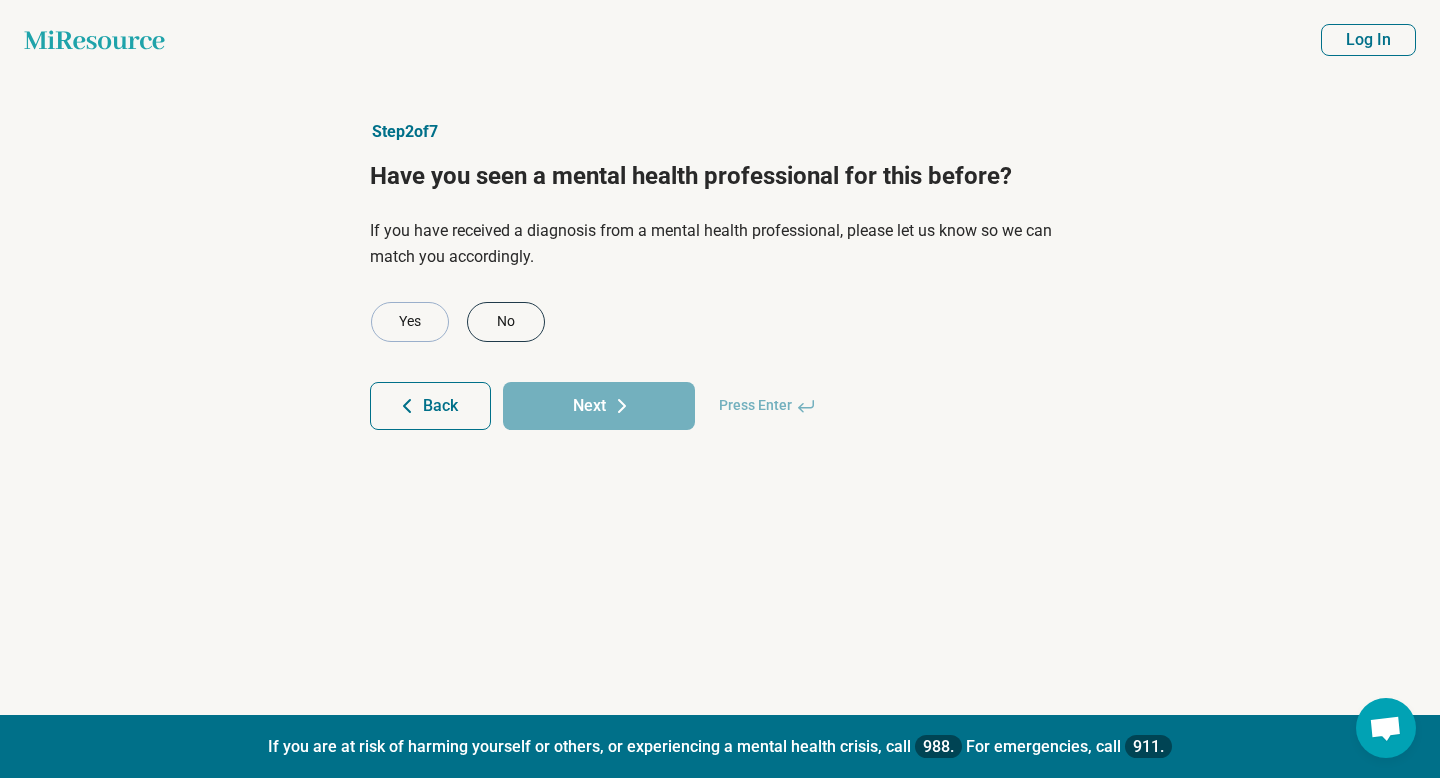 click on "No" at bounding box center (506, 322) 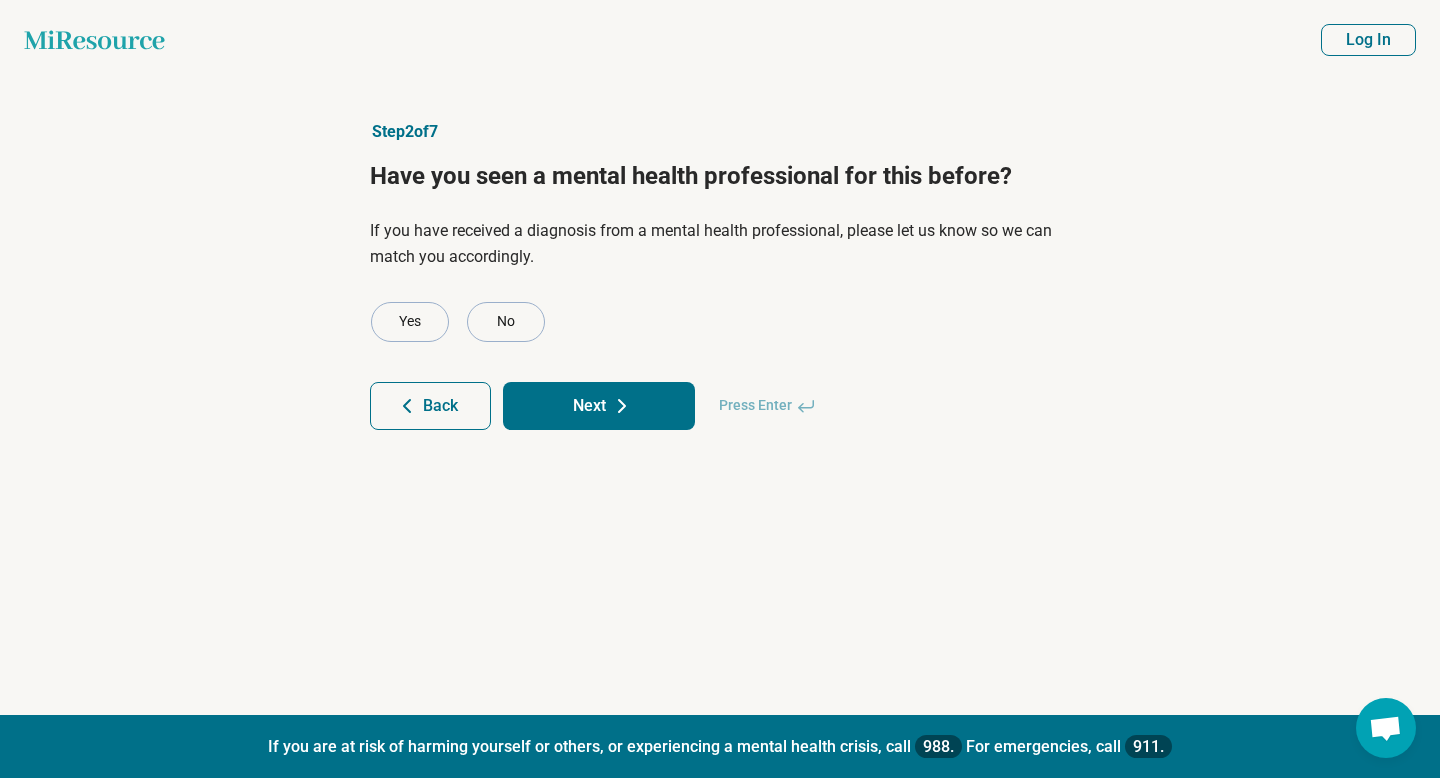 click on "Next" at bounding box center (599, 406) 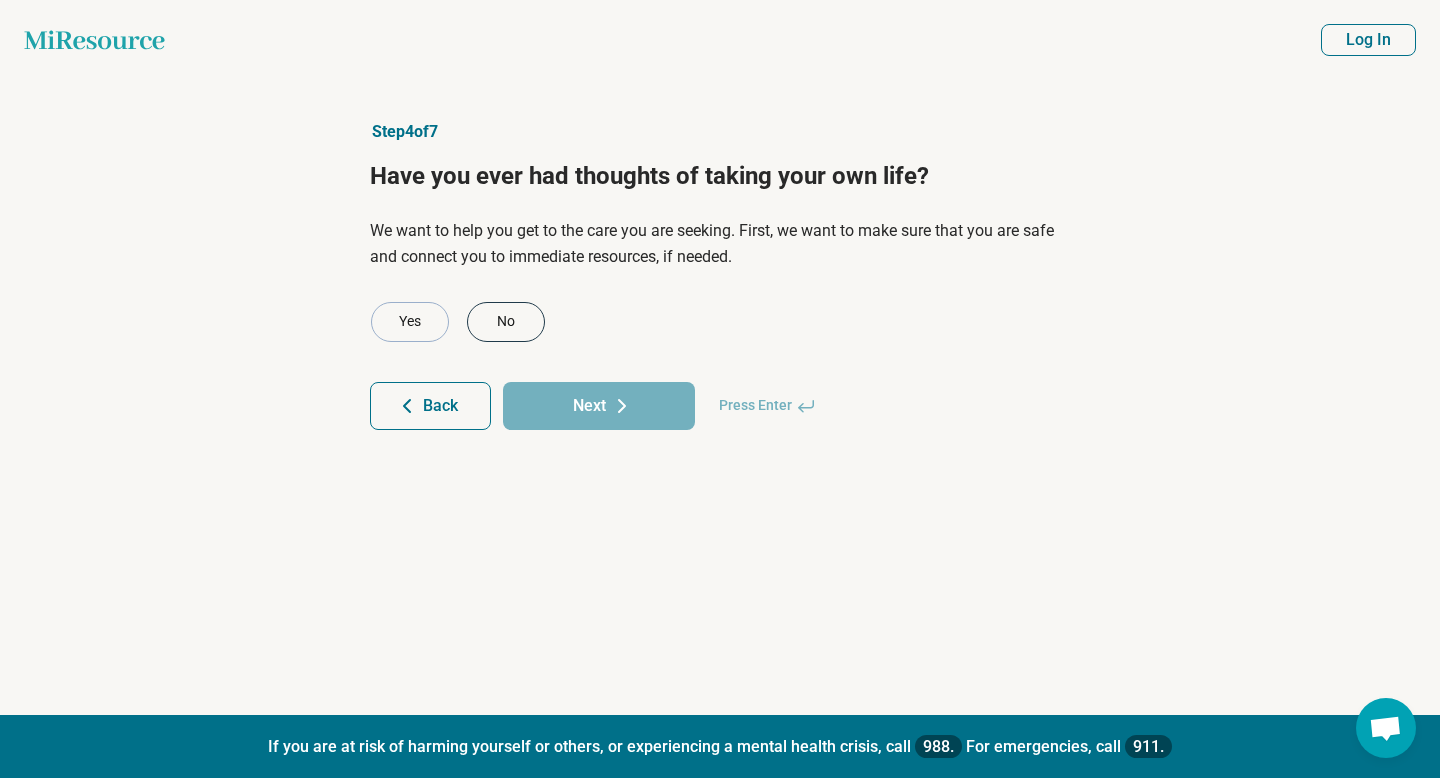 click on "No" at bounding box center [506, 322] 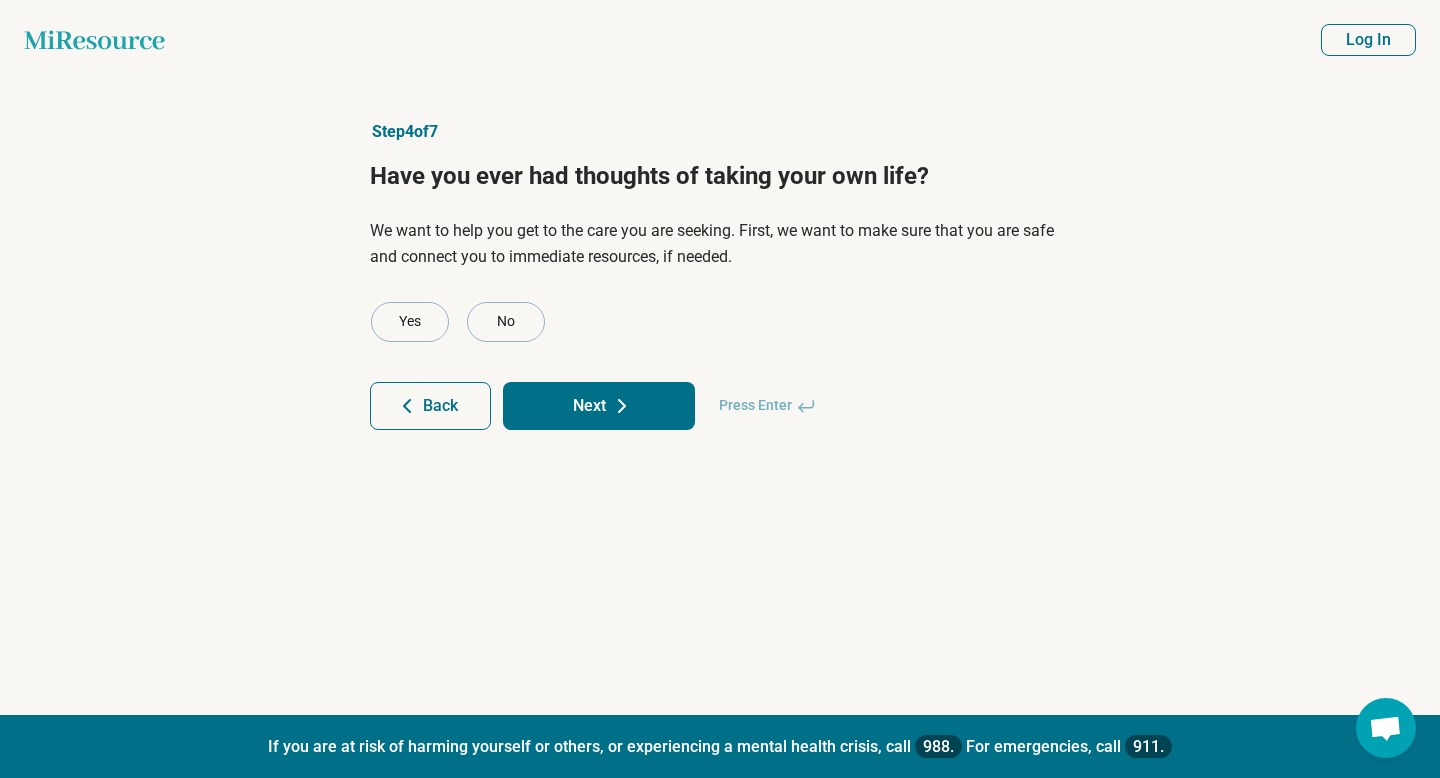 click on "Next" at bounding box center (599, 406) 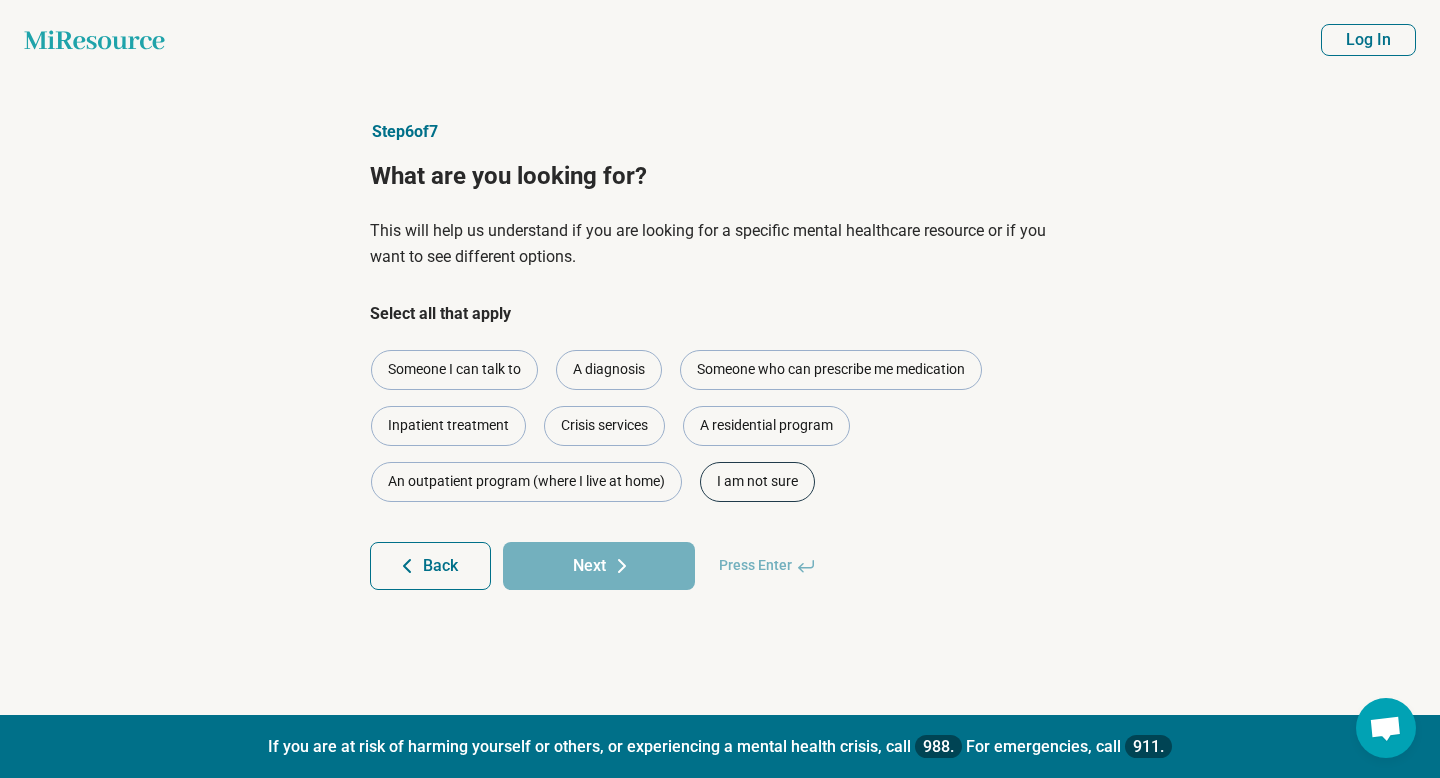 click on "I am not sure" at bounding box center (757, 482) 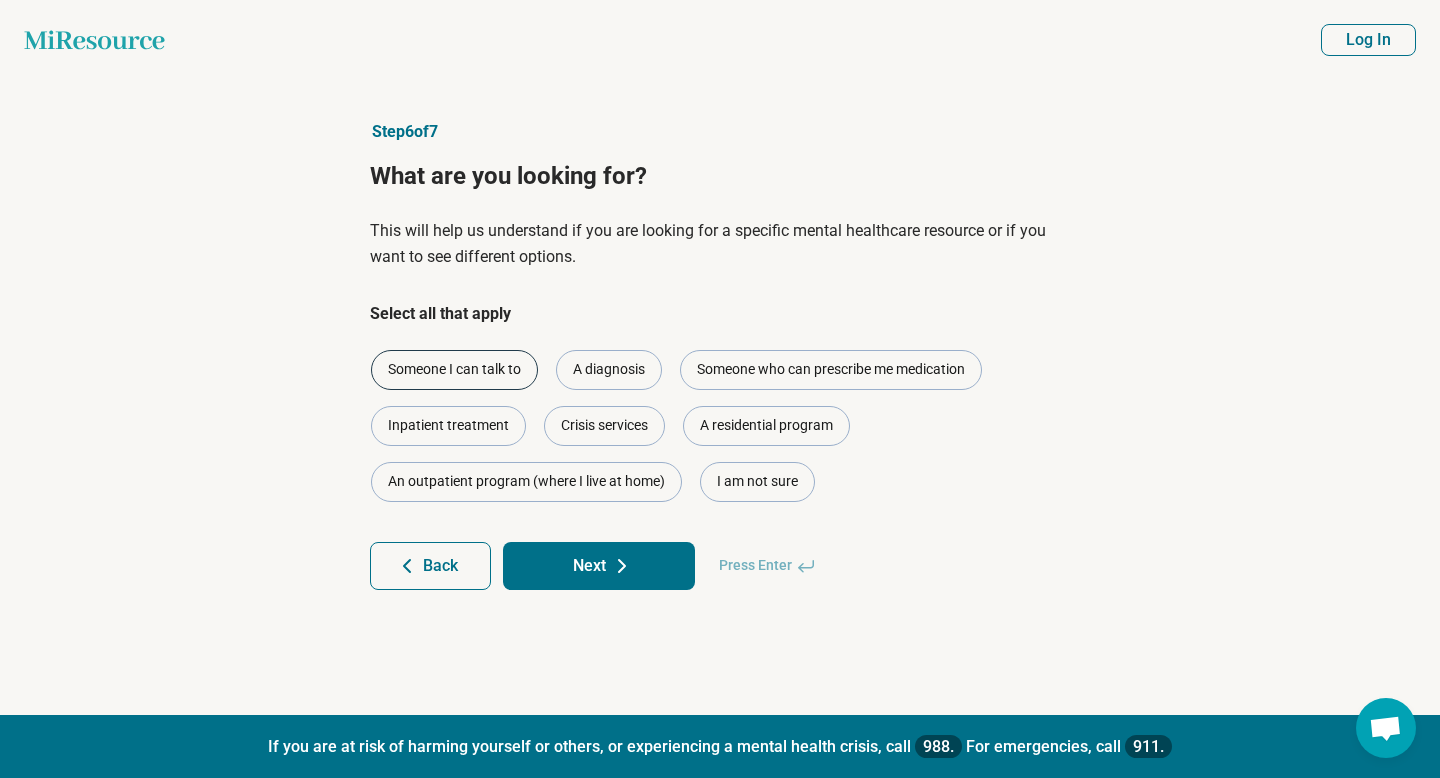 click on "Someone I can talk to" at bounding box center (454, 370) 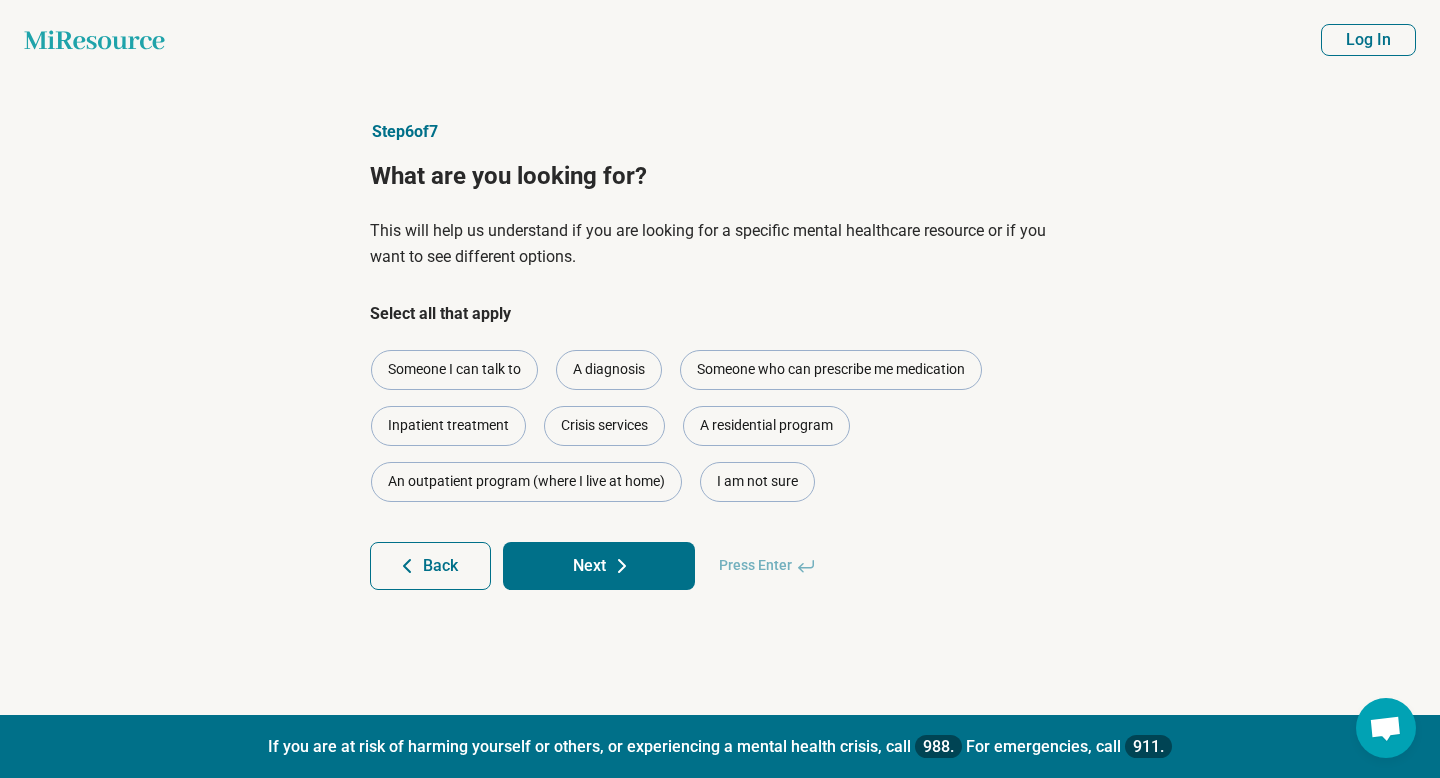 click on "Next" at bounding box center [599, 566] 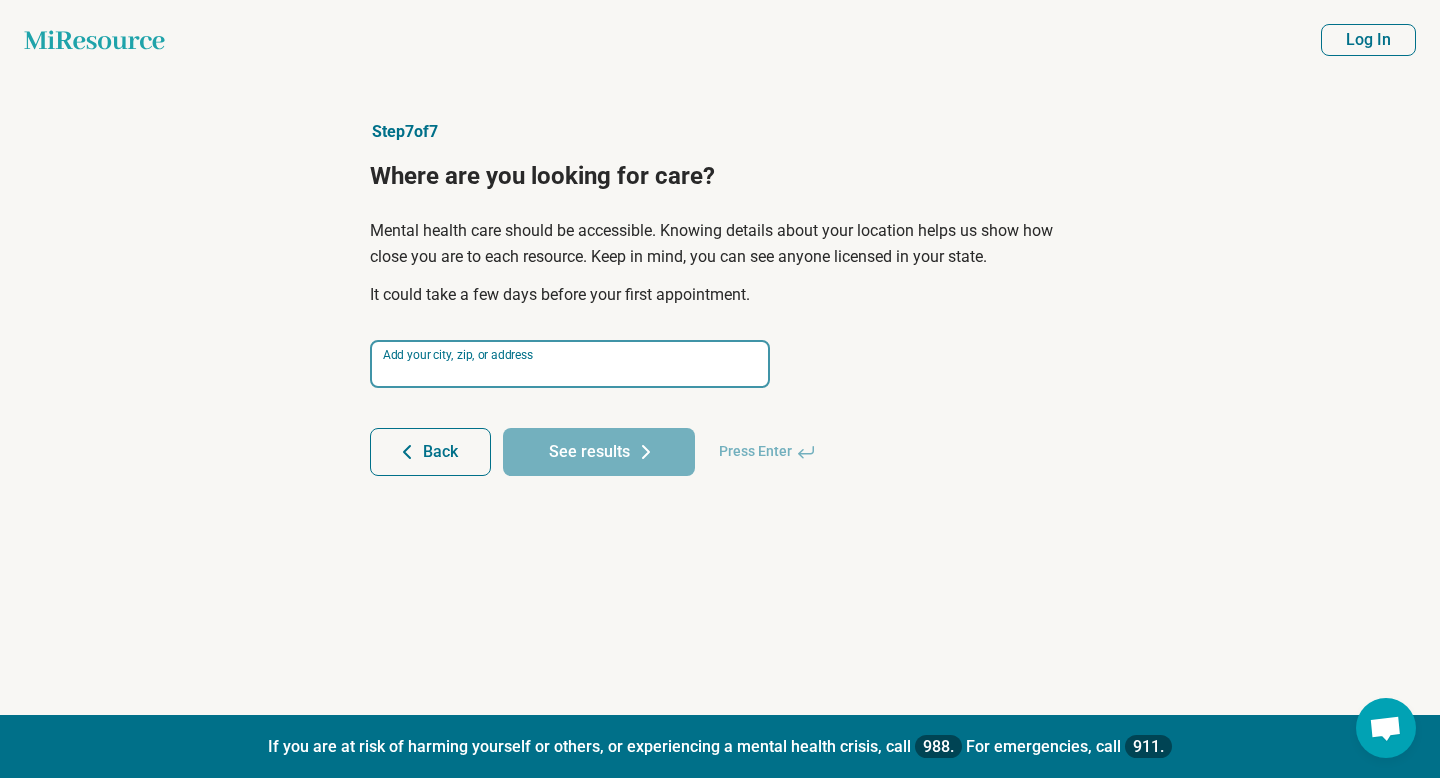 click at bounding box center [570, 364] 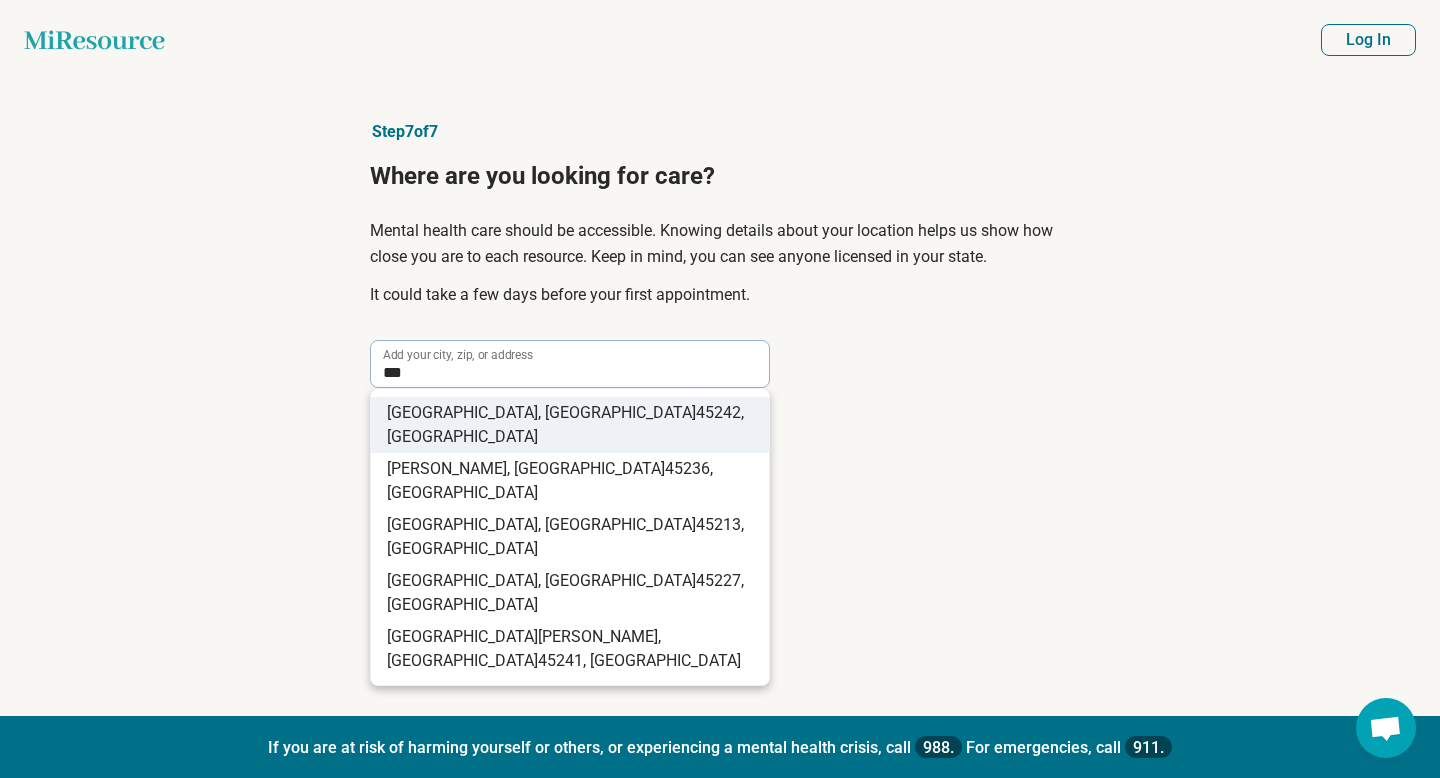 click on "Cincinnati, OH" at bounding box center (541, 412) 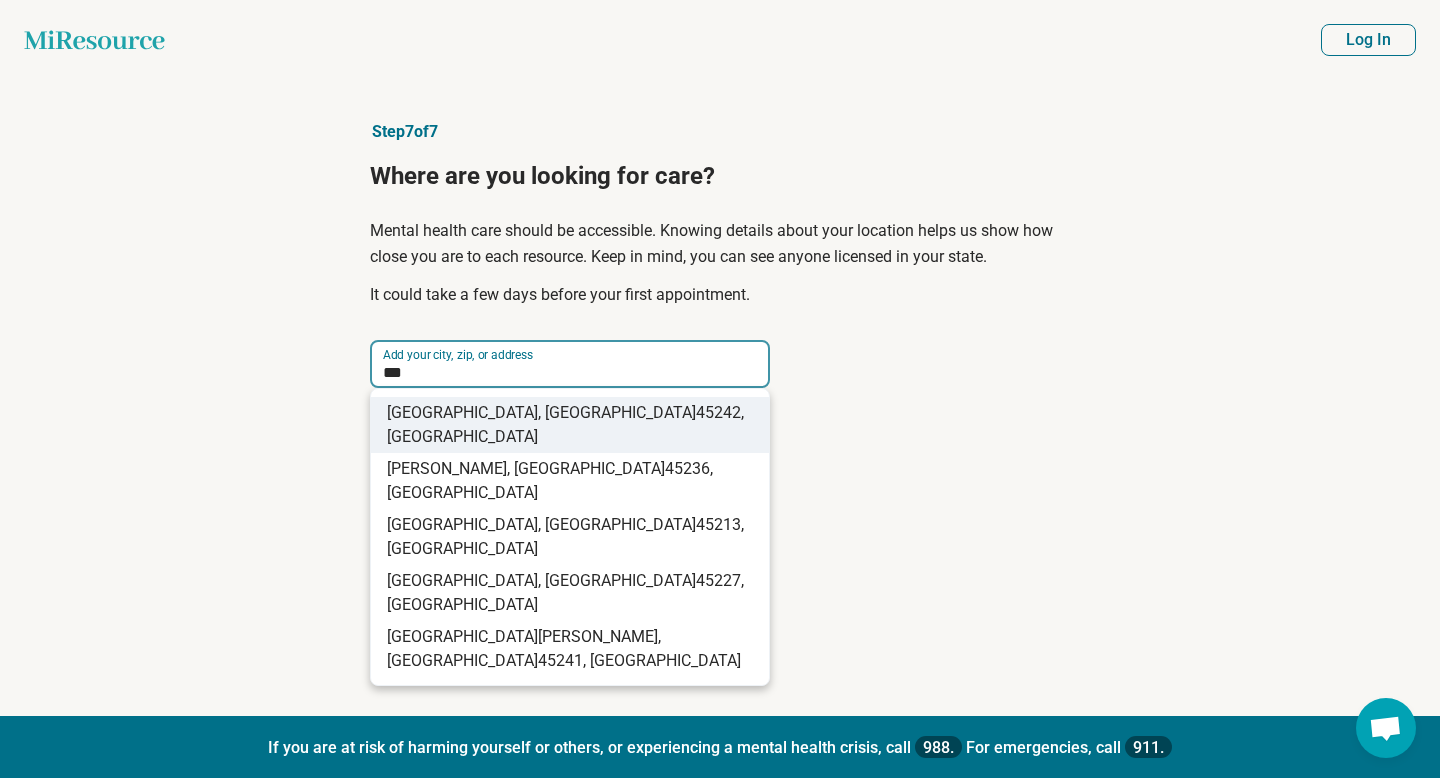 type on "**********" 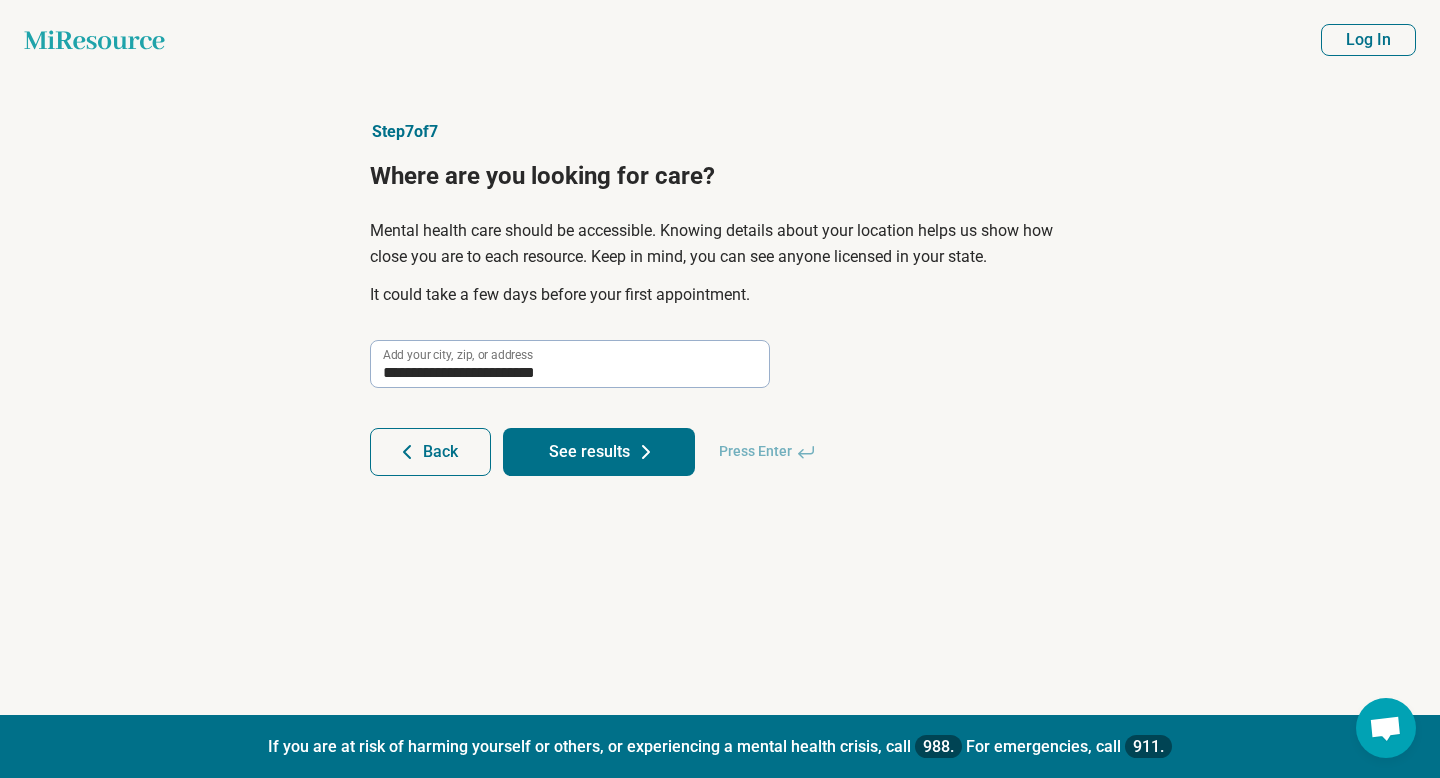 click on "See results" at bounding box center [599, 452] 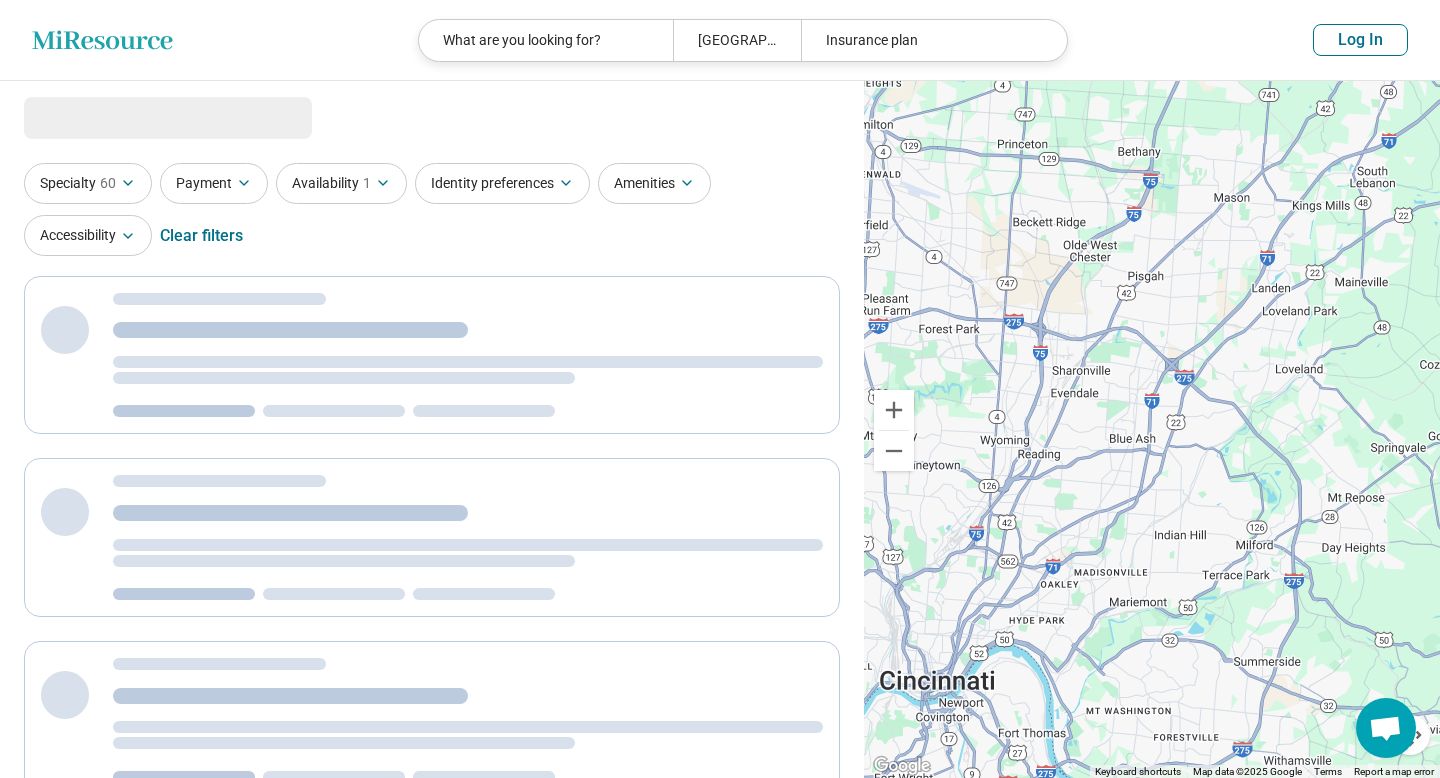 select on "***" 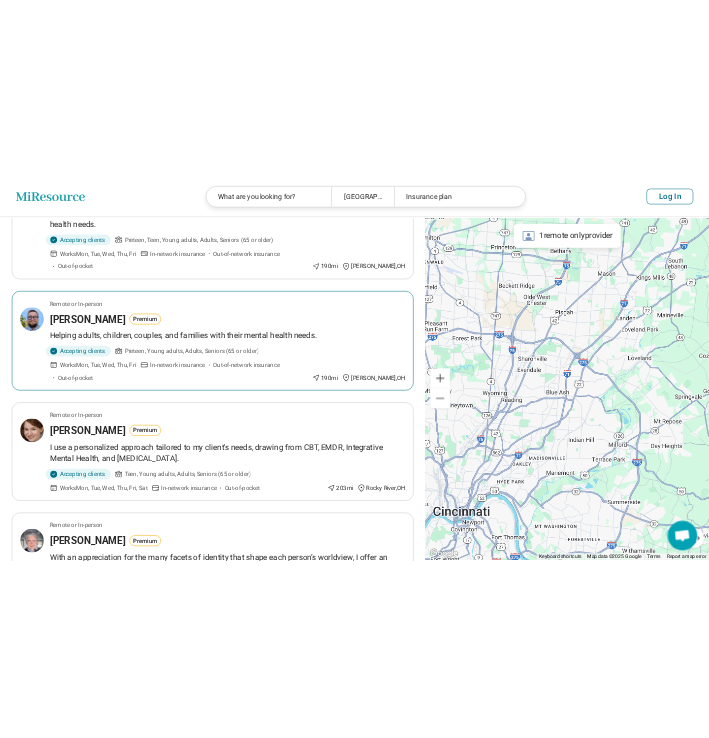 scroll, scrollTop: 0, scrollLeft: 0, axis: both 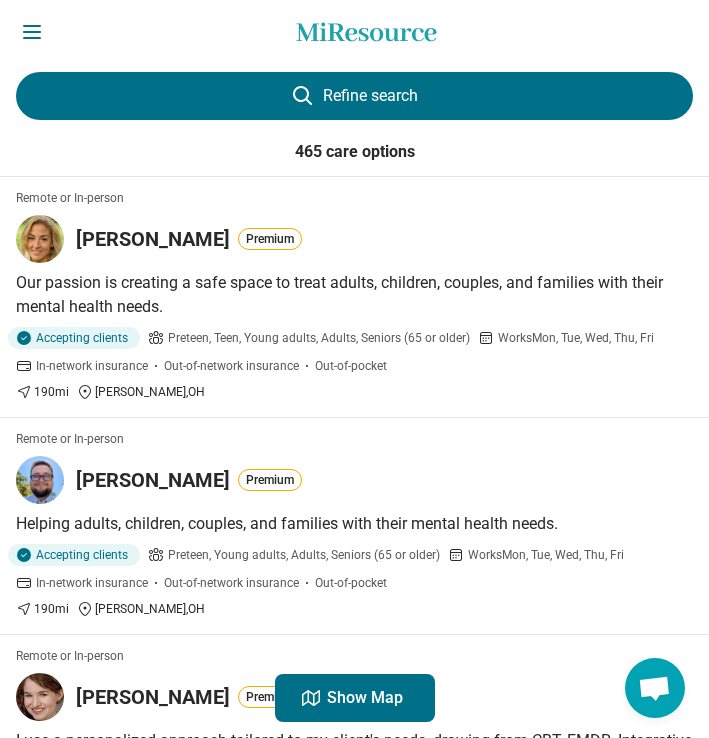 click on "Our passion is creating a safe space to treat adults, children, couples, and families with their mental health needs." at bounding box center [354, 295] 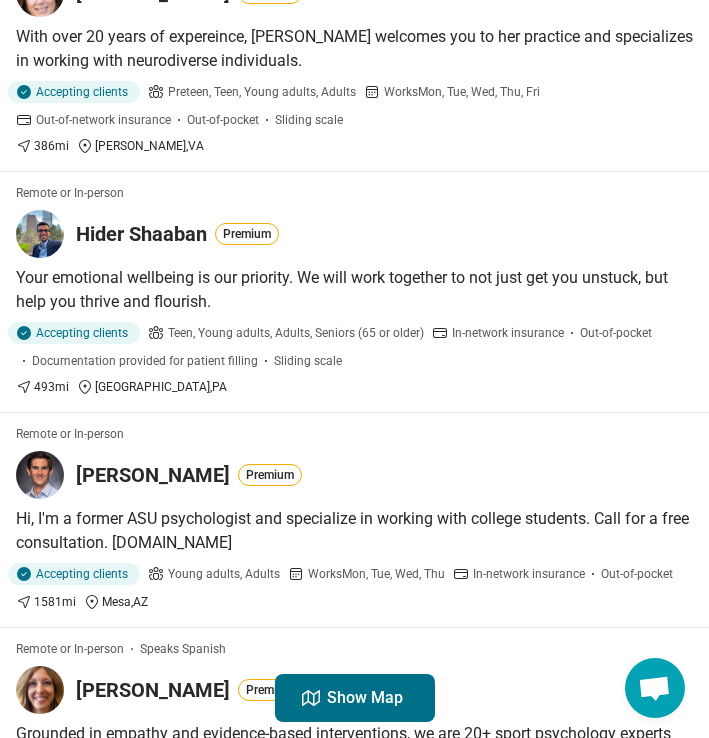 scroll, scrollTop: 1960, scrollLeft: 0, axis: vertical 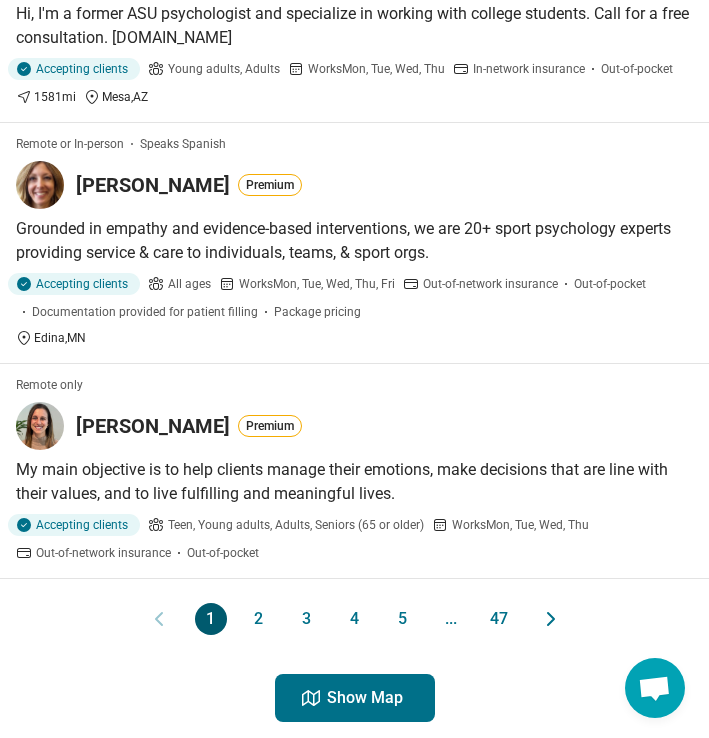 click on "3" at bounding box center (307, 619) 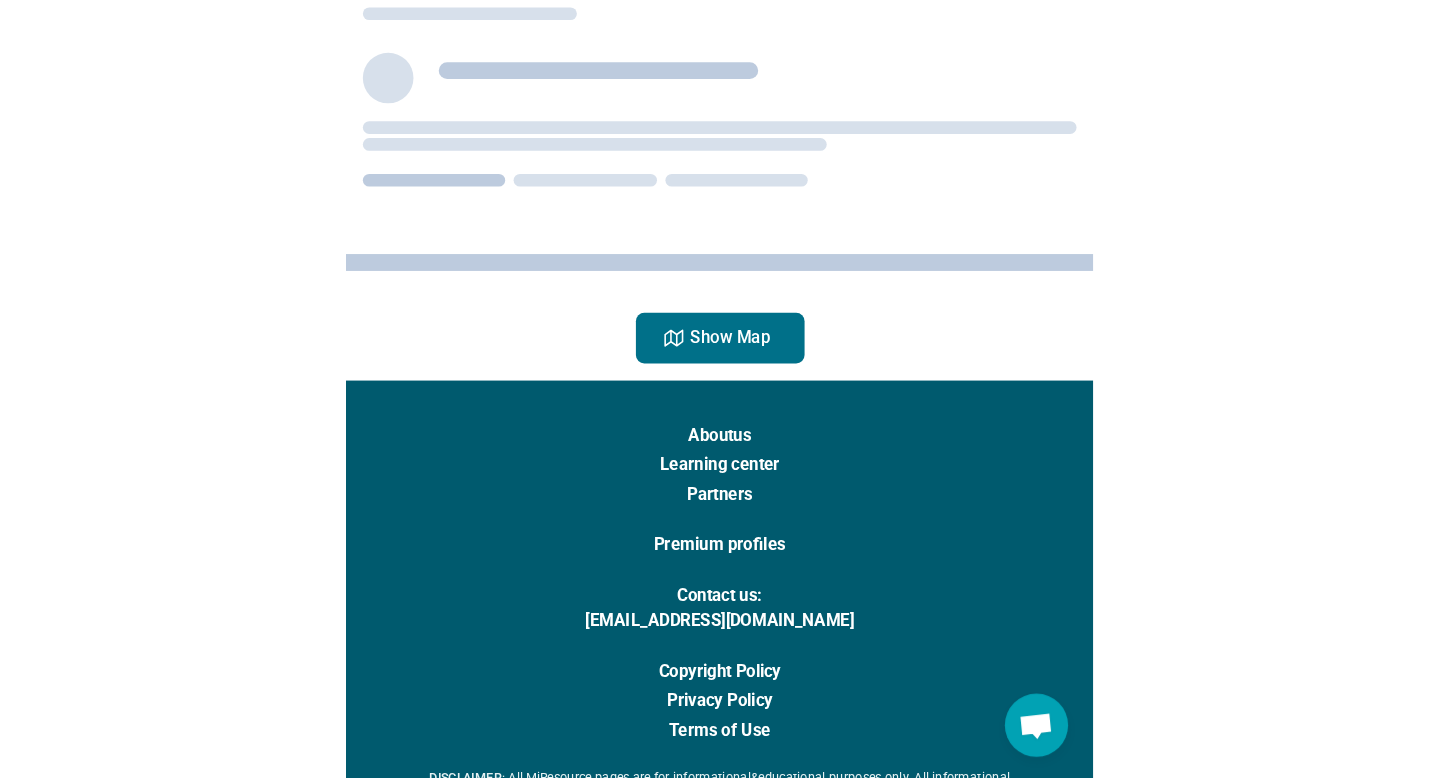 scroll, scrollTop: 0, scrollLeft: 0, axis: both 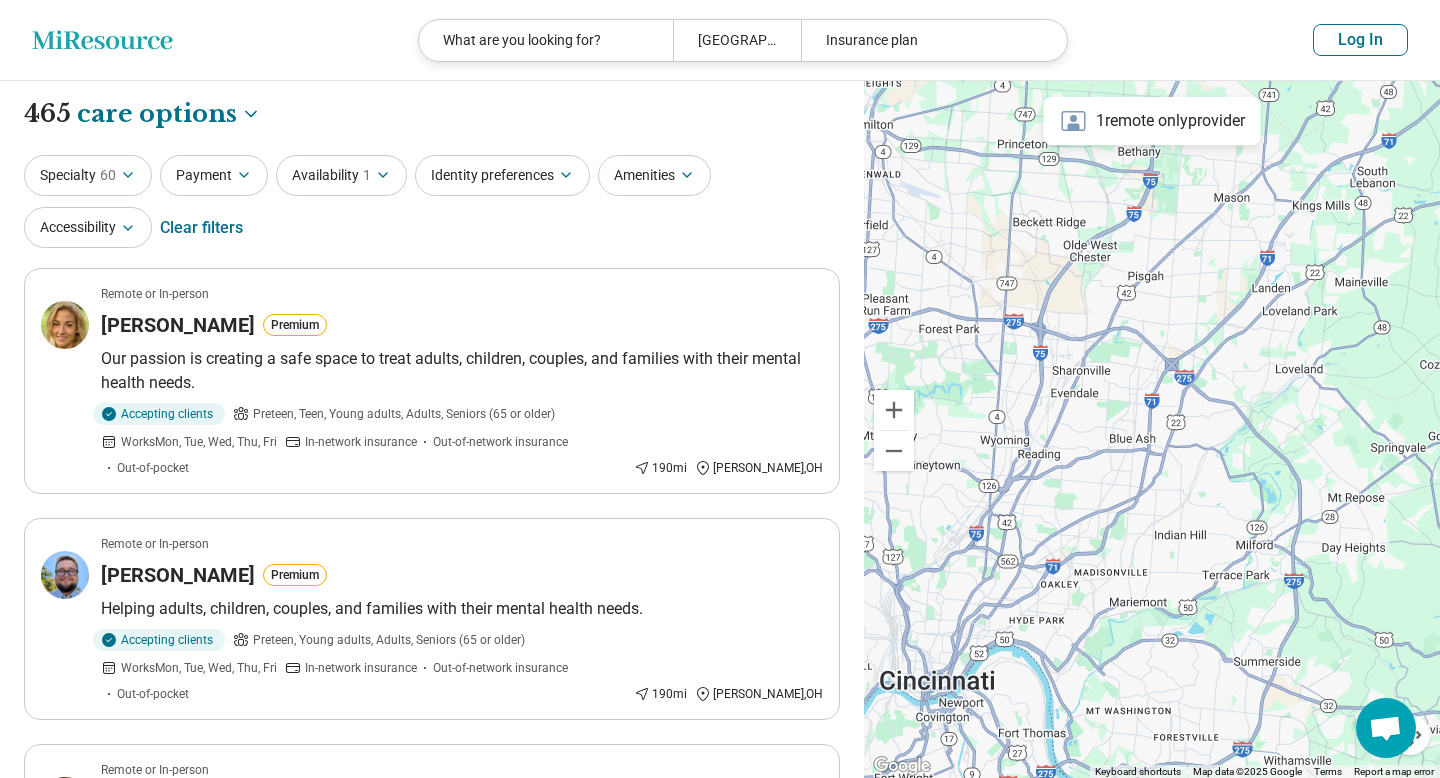 click on "Specialty 60" at bounding box center (88, 175) 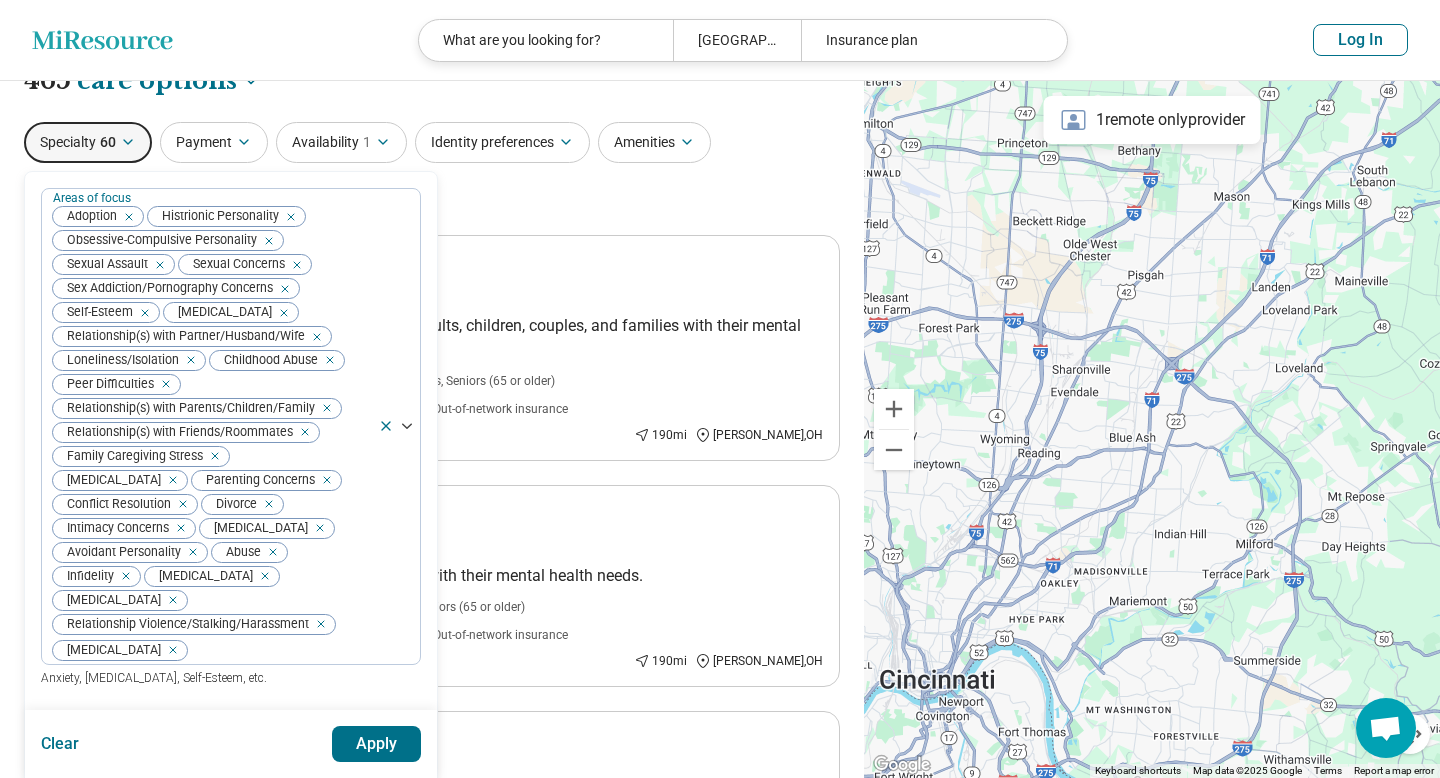 scroll, scrollTop: 0, scrollLeft: 0, axis: both 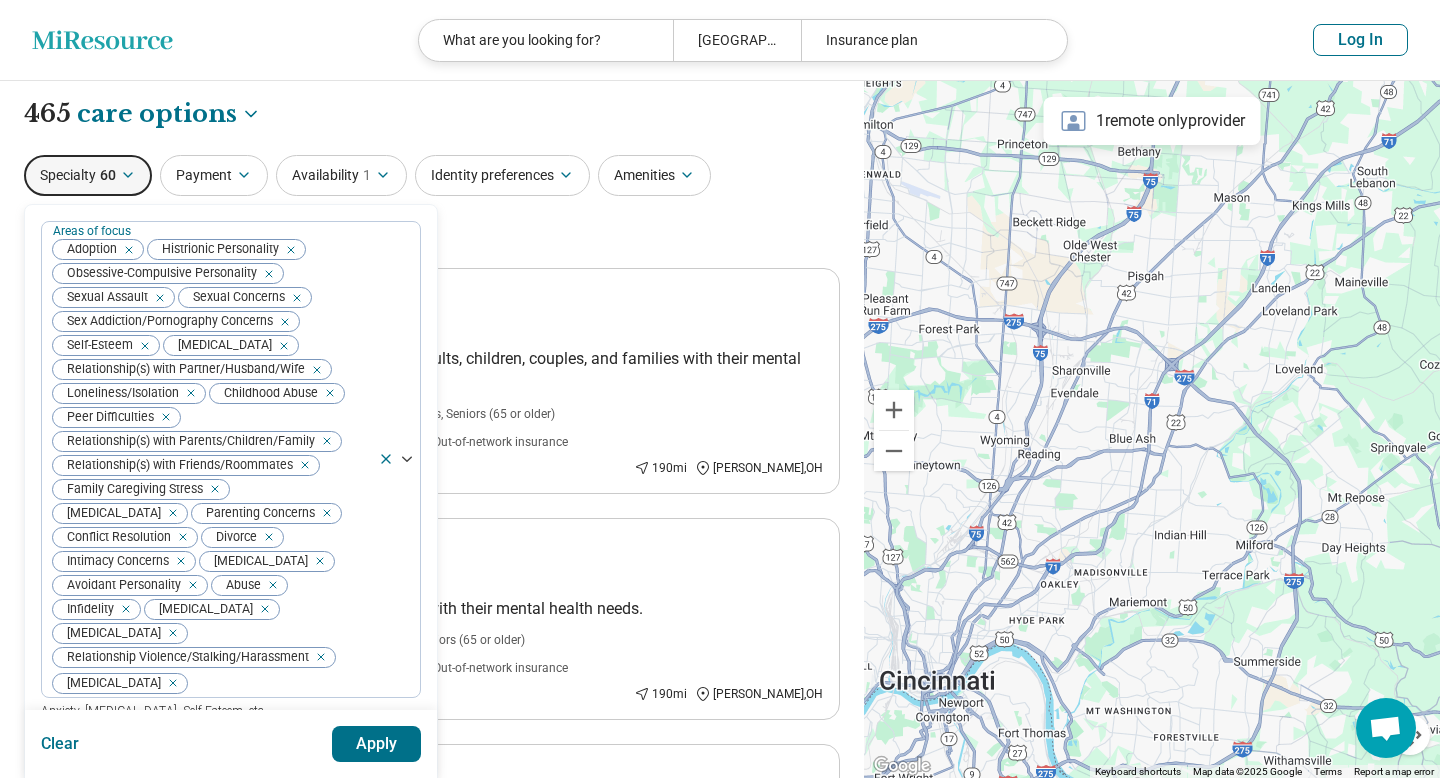 click on "Specialty 60 Areas of focus Adoption Histrionic Personality Obsessive-Compulsive Personality Sexual Assault Sexual Concerns Sex Addiction/Pornography Concerns Self-Esteem Borderline Personality Relationship(s) with Partner/Husband/Wife Loneliness/Isolation Childhood Abuse Peer Difficulties Relationship(s) with Parents/Children/Family Relationship(s) with Friends/Roommates Family Caregiving Stress Antisocial Personality Parenting Concerns Conflict Resolution Divorce Intimacy Concerns Dependent Personality Avoidant Personality Abuse Infidelity Narcissistic Personality Paranoid Personality Relationship Violence/Stalking/Harassment Social Anxiety Anxiety, Depression, Self-Esteem, etc. Modalities Talk Therapy, Couples Therapy, Family Therapy, etc. Treatments EMDR, TMS, Hypnosis, etc. Provider type Academy of Certified Social Workers License (ACSW) Board Certified Behavior Analyst (BCBA) Certified Addiction Counselor (CAC) Certified Group Psychotherapist (CGP) Community Resource Education Specialist (EdS) Counselor" at bounding box center [432, 203] 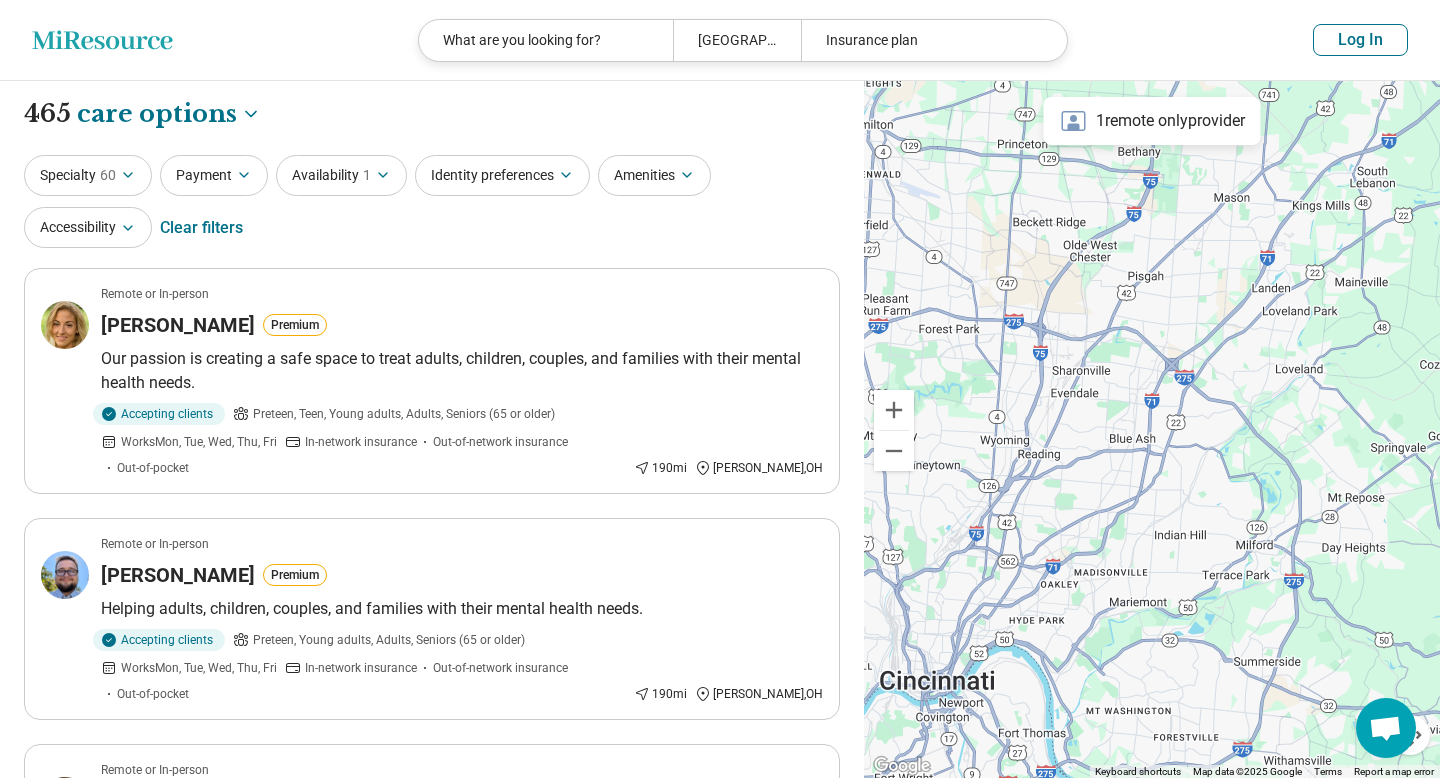 click on "Identity preferences" at bounding box center (502, 175) 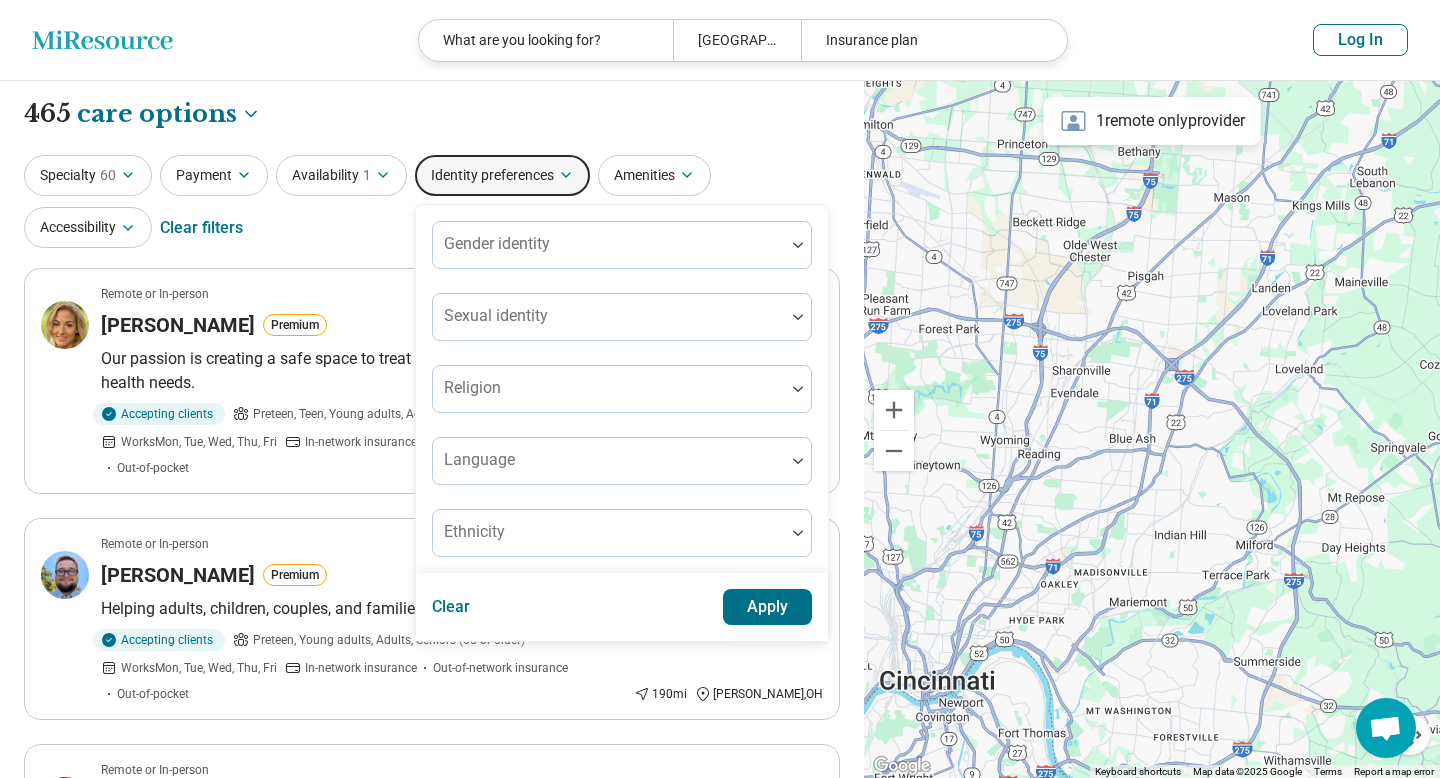 click on "Identity preferences" at bounding box center (502, 175) 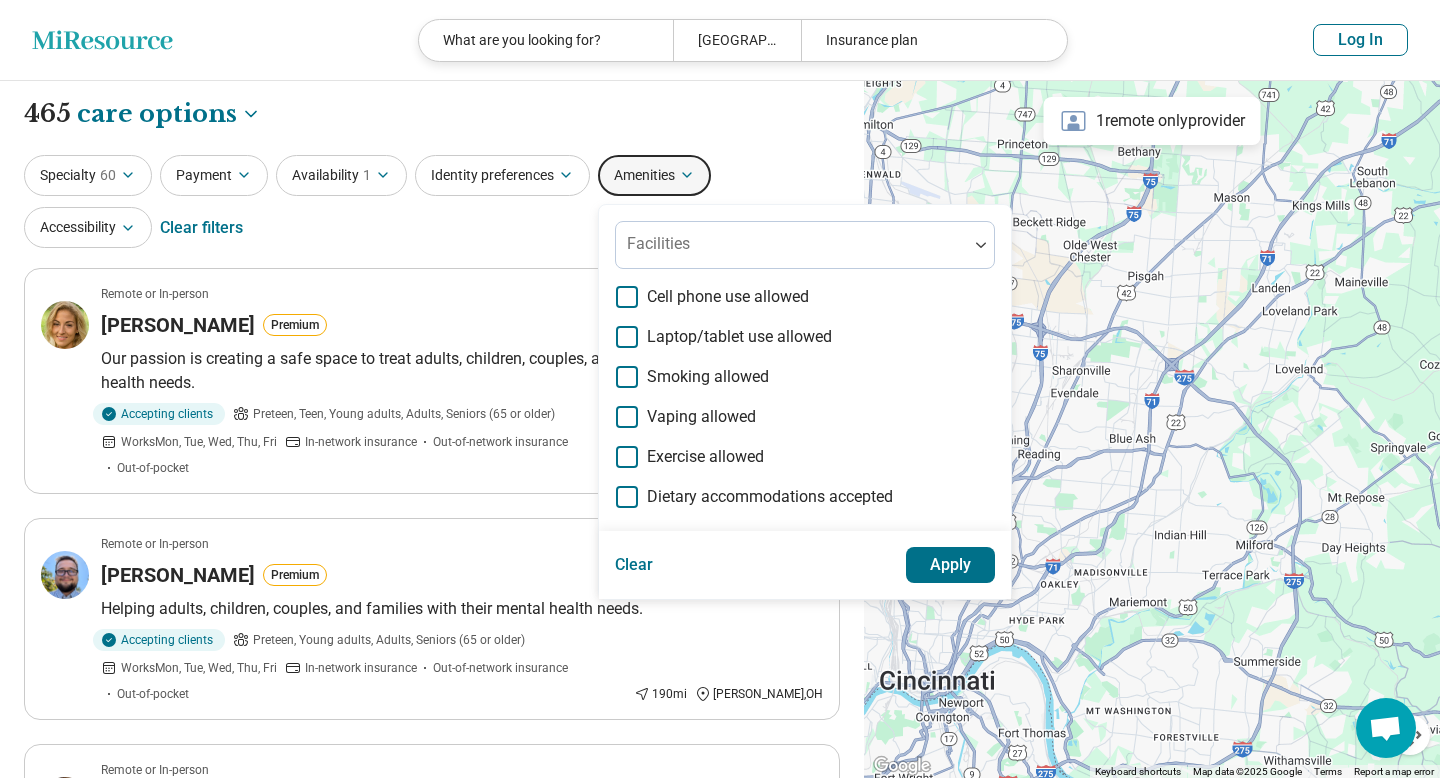 click 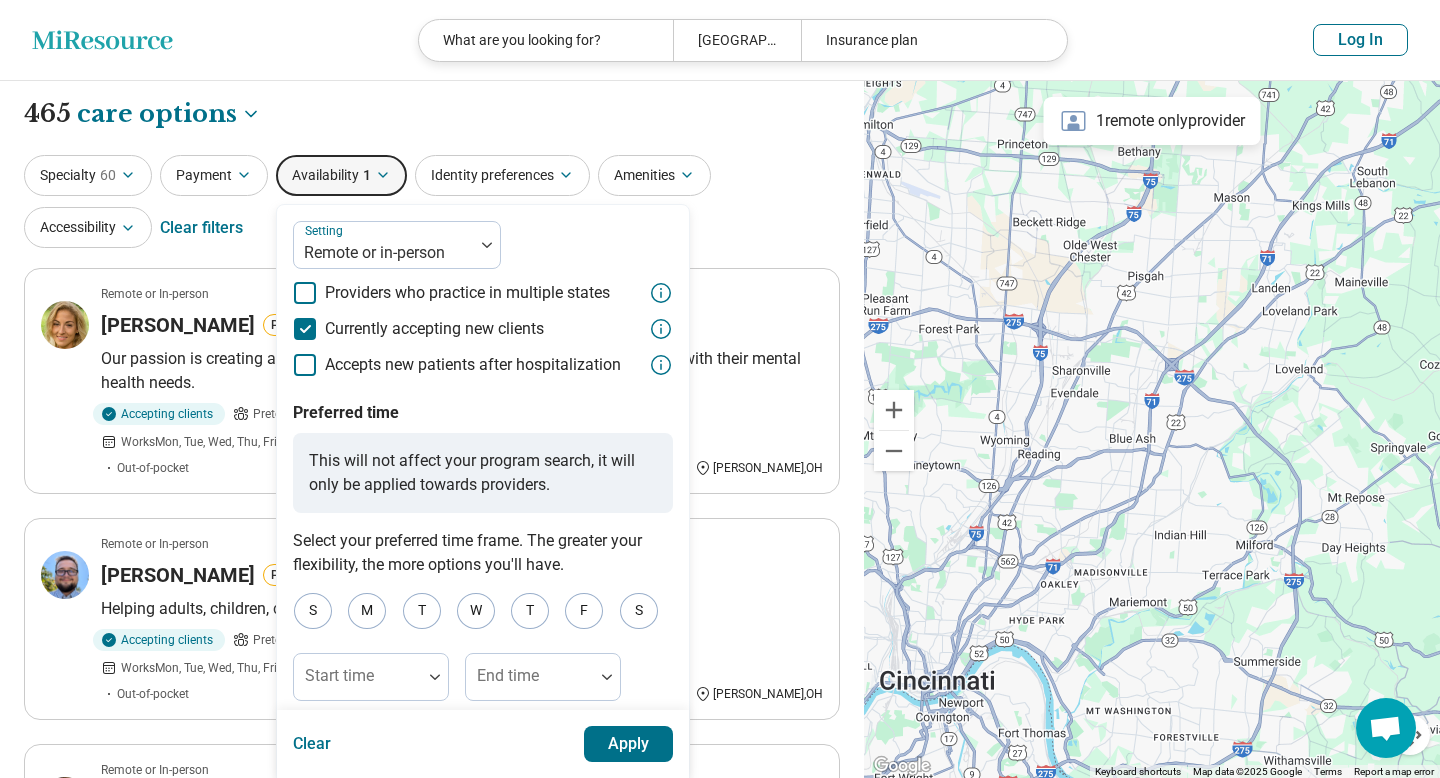 click on "Accessibility" at bounding box center [88, 227] 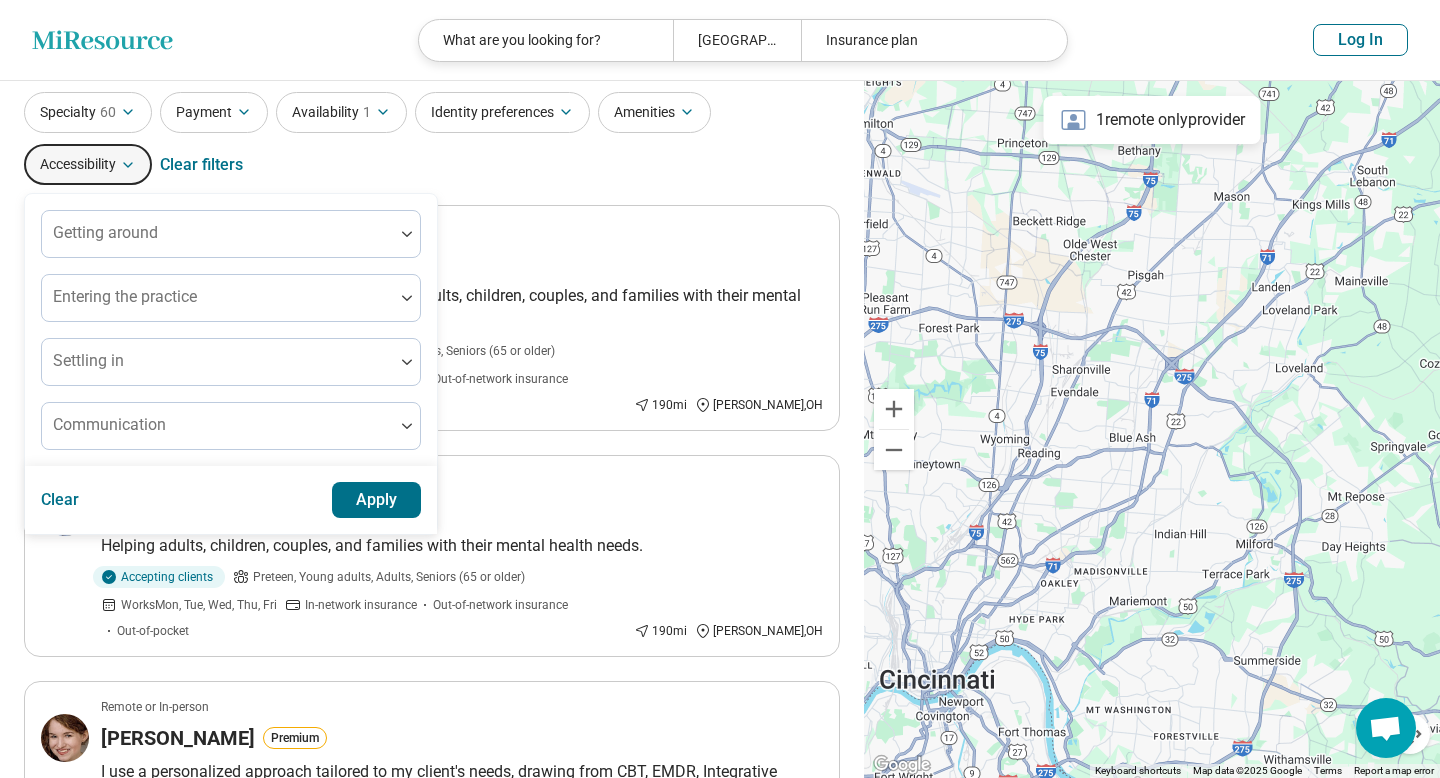 scroll, scrollTop: 0, scrollLeft: 0, axis: both 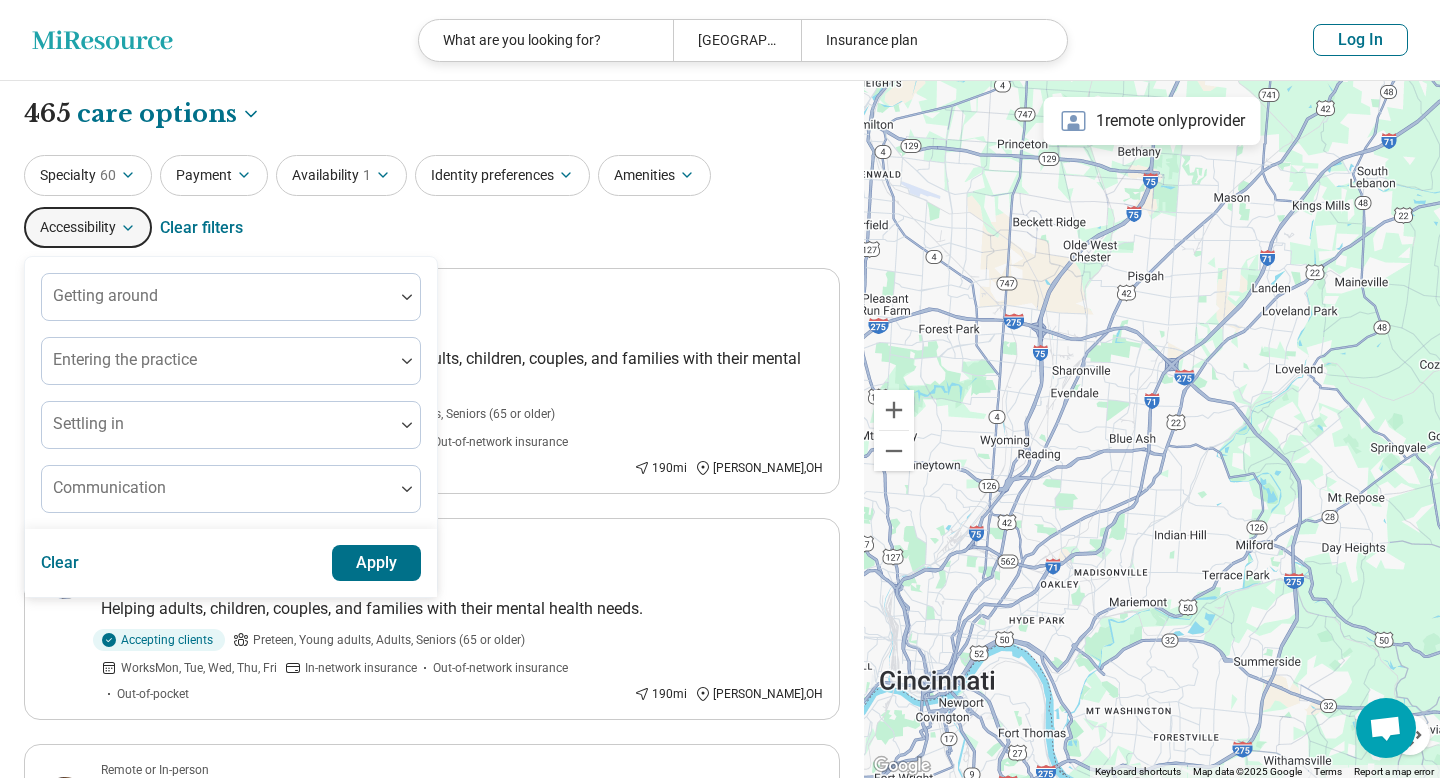 click on "Payment" at bounding box center (214, 175) 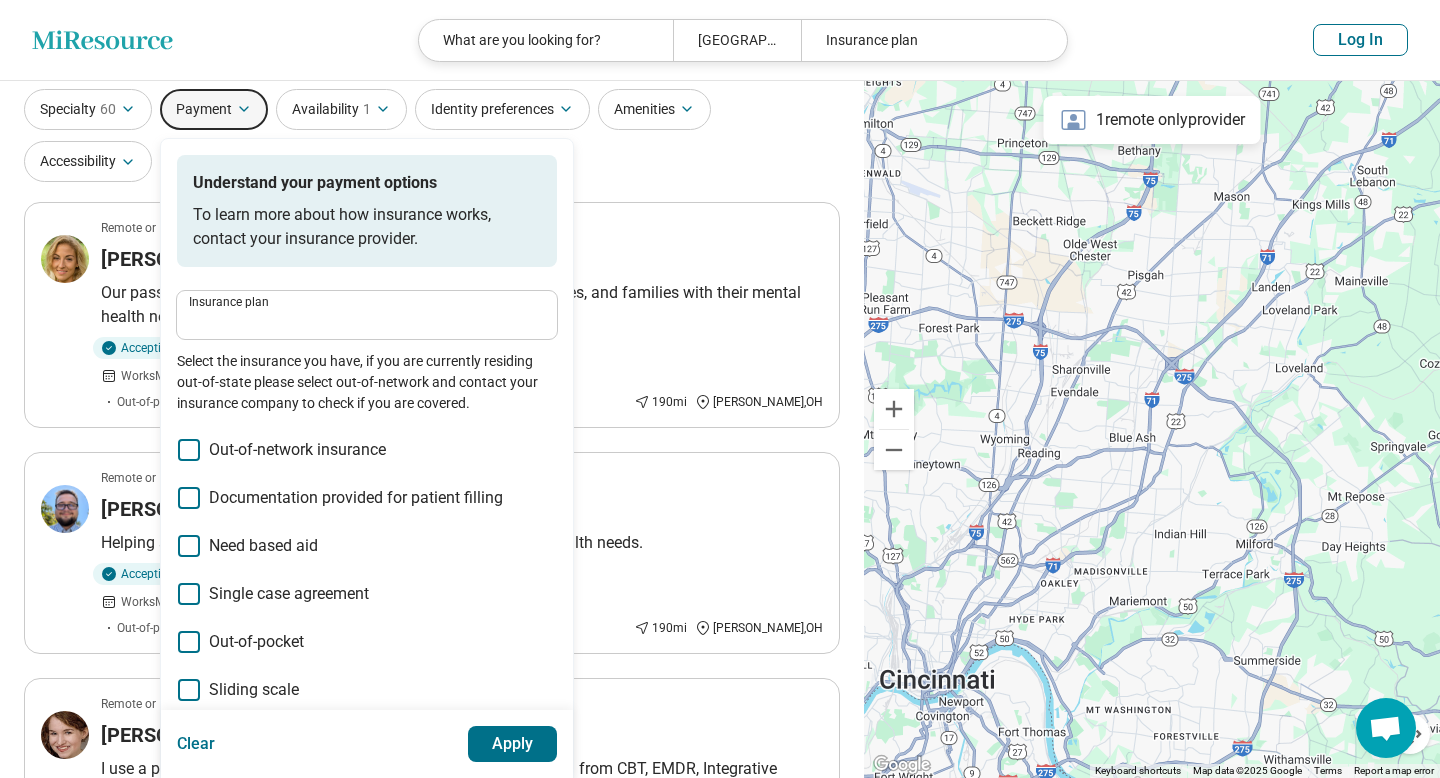 scroll, scrollTop: 54, scrollLeft: 0, axis: vertical 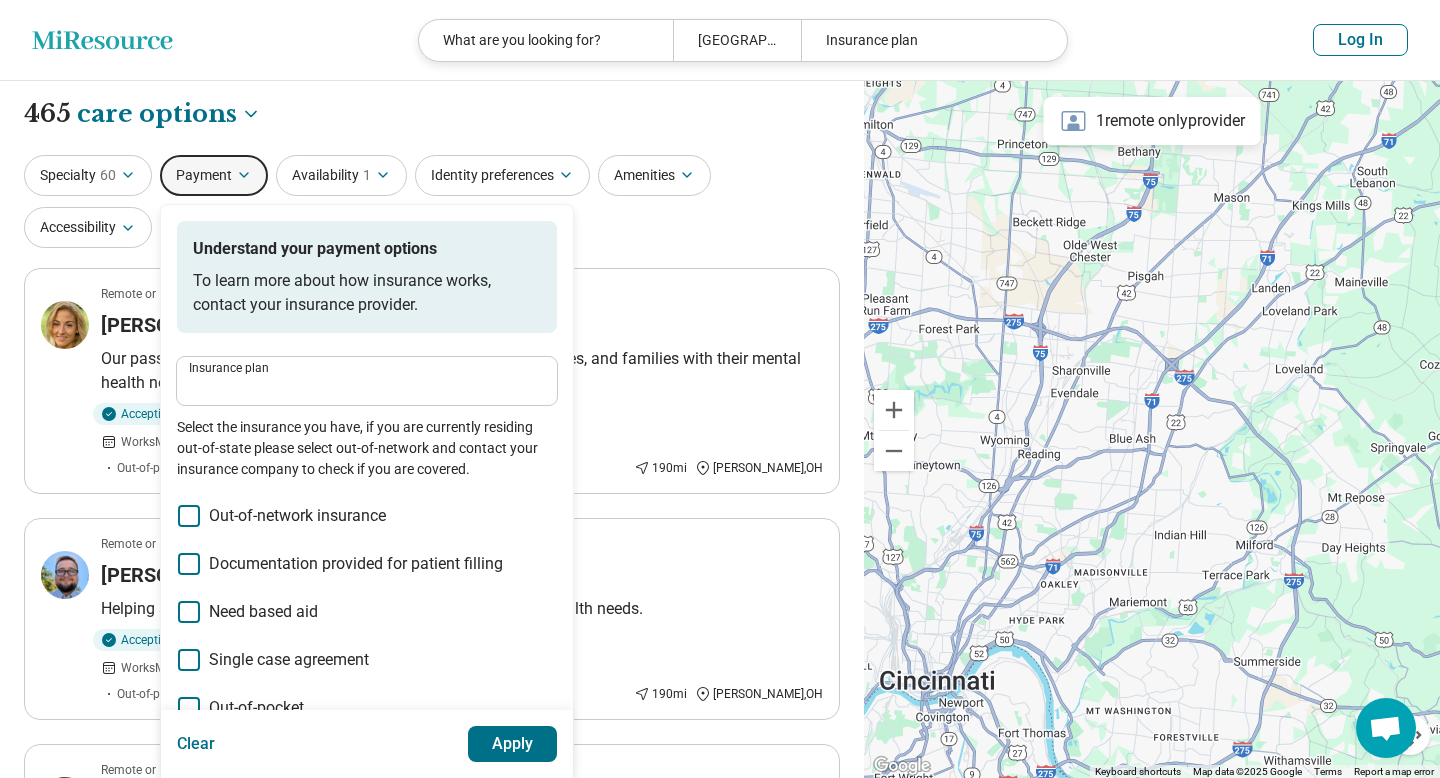 click 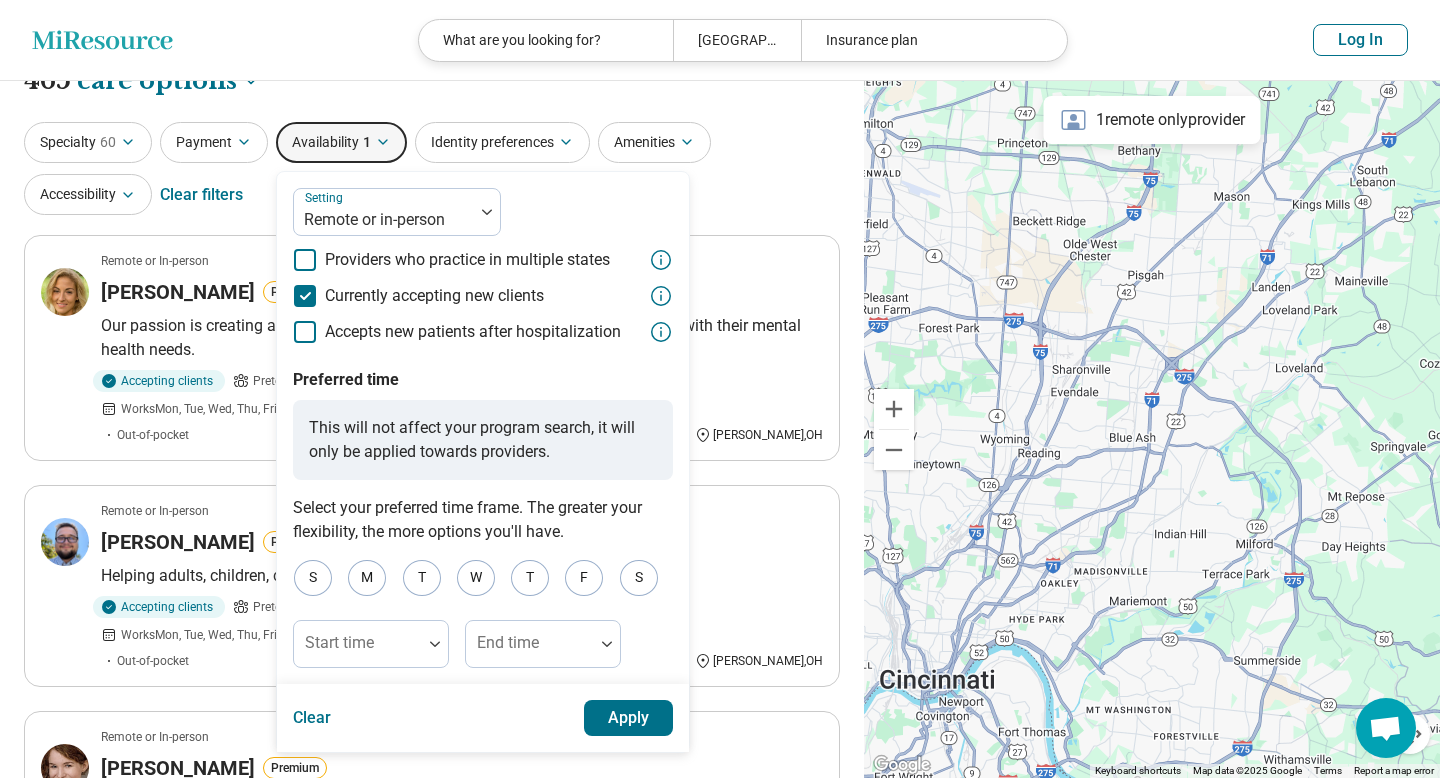 scroll, scrollTop: 44, scrollLeft: 0, axis: vertical 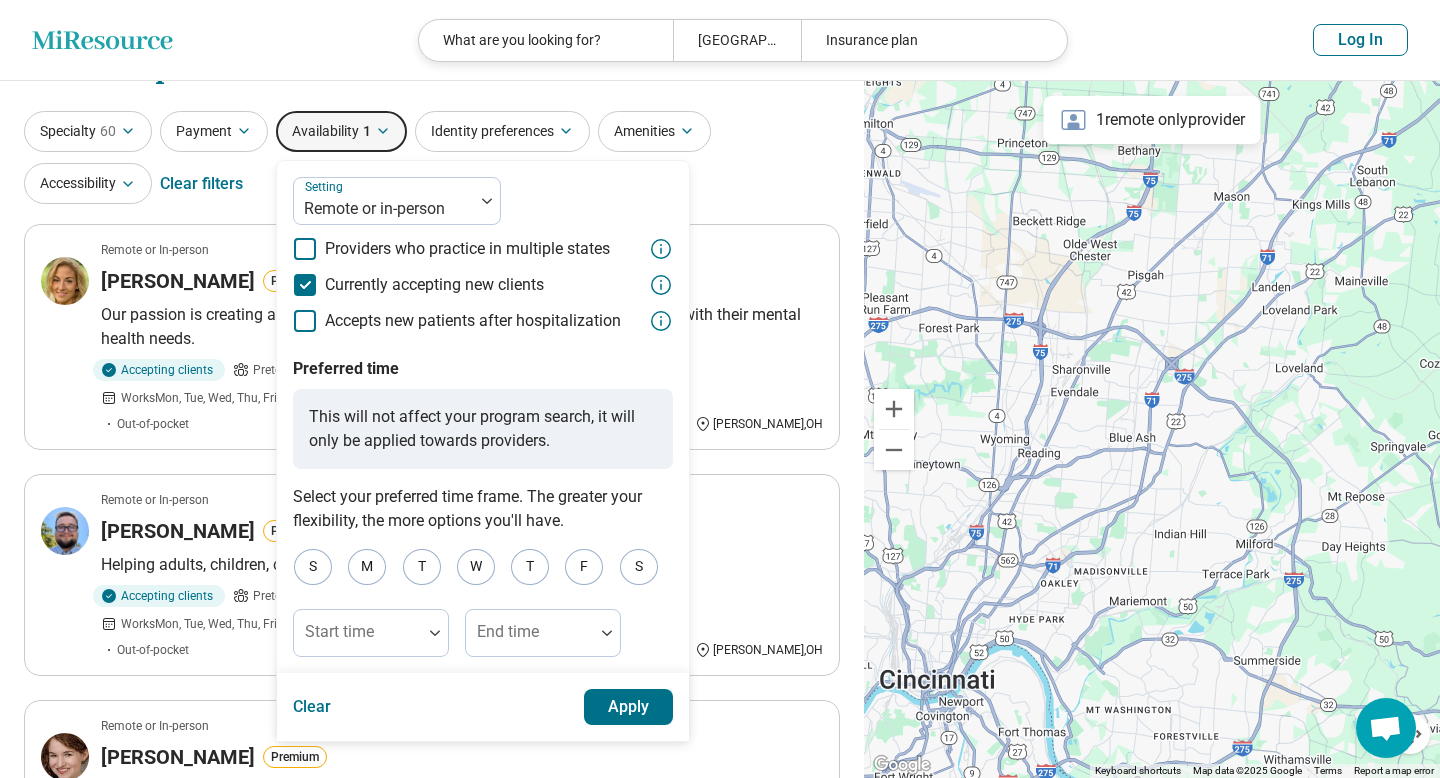 click on "Amenities" at bounding box center [654, 131] 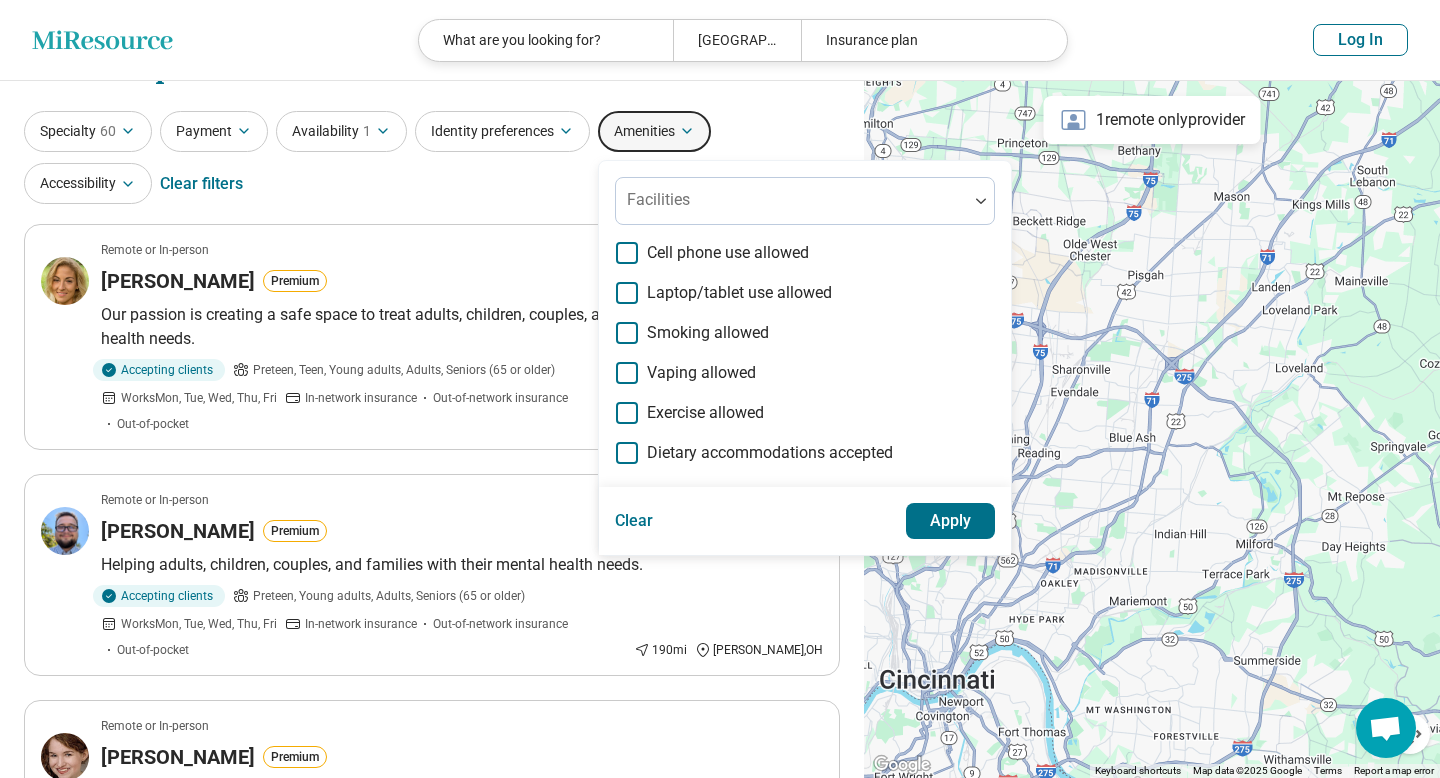 click 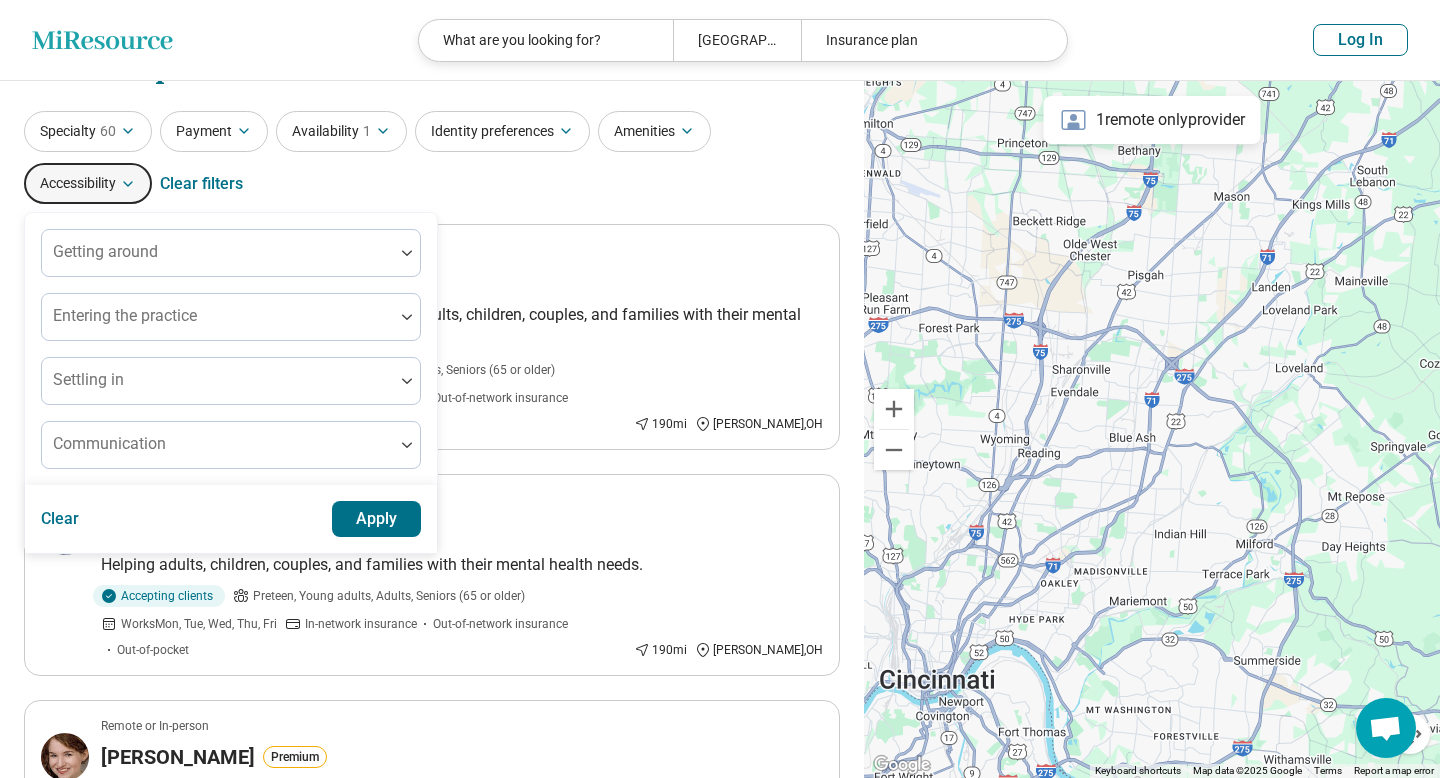 click on "Amenities" at bounding box center (654, 131) 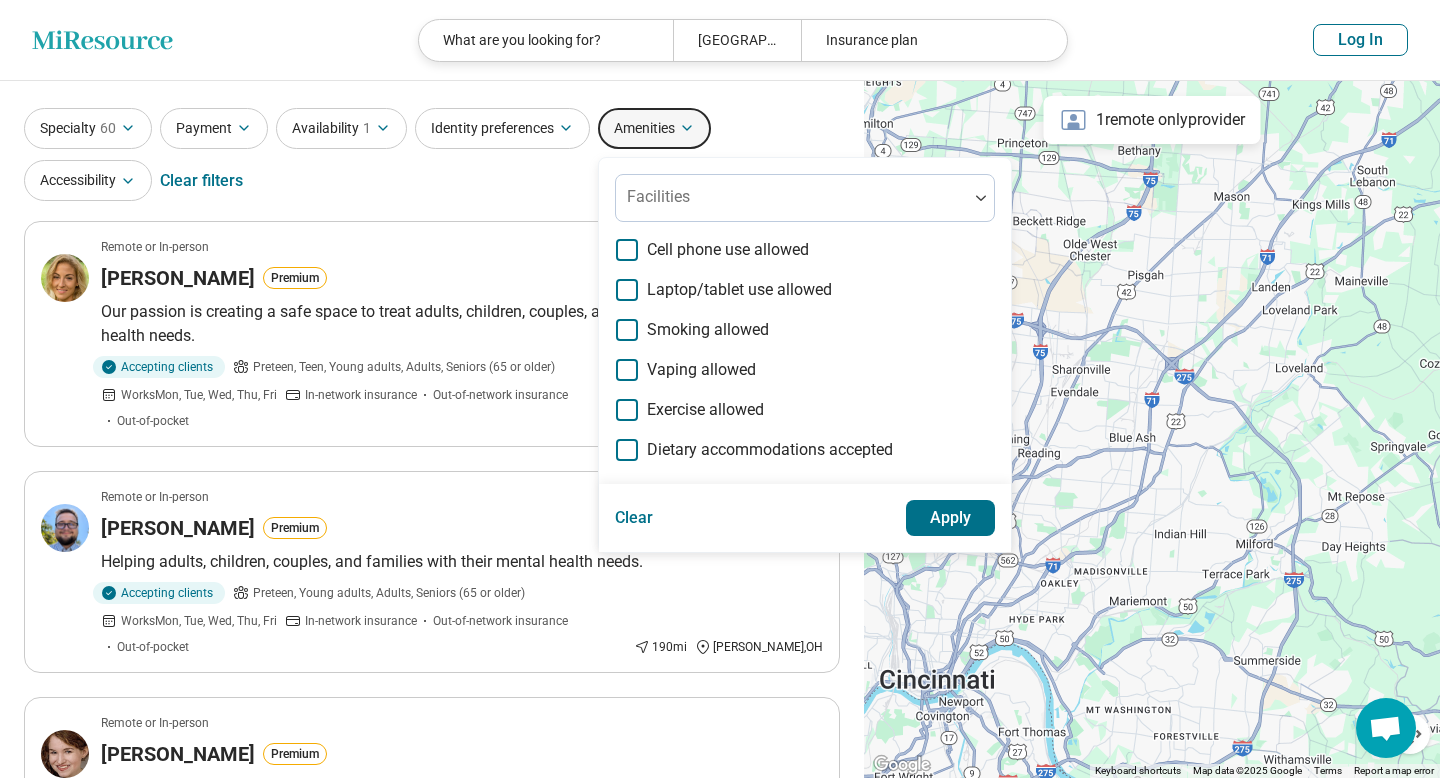 scroll, scrollTop: 45, scrollLeft: 0, axis: vertical 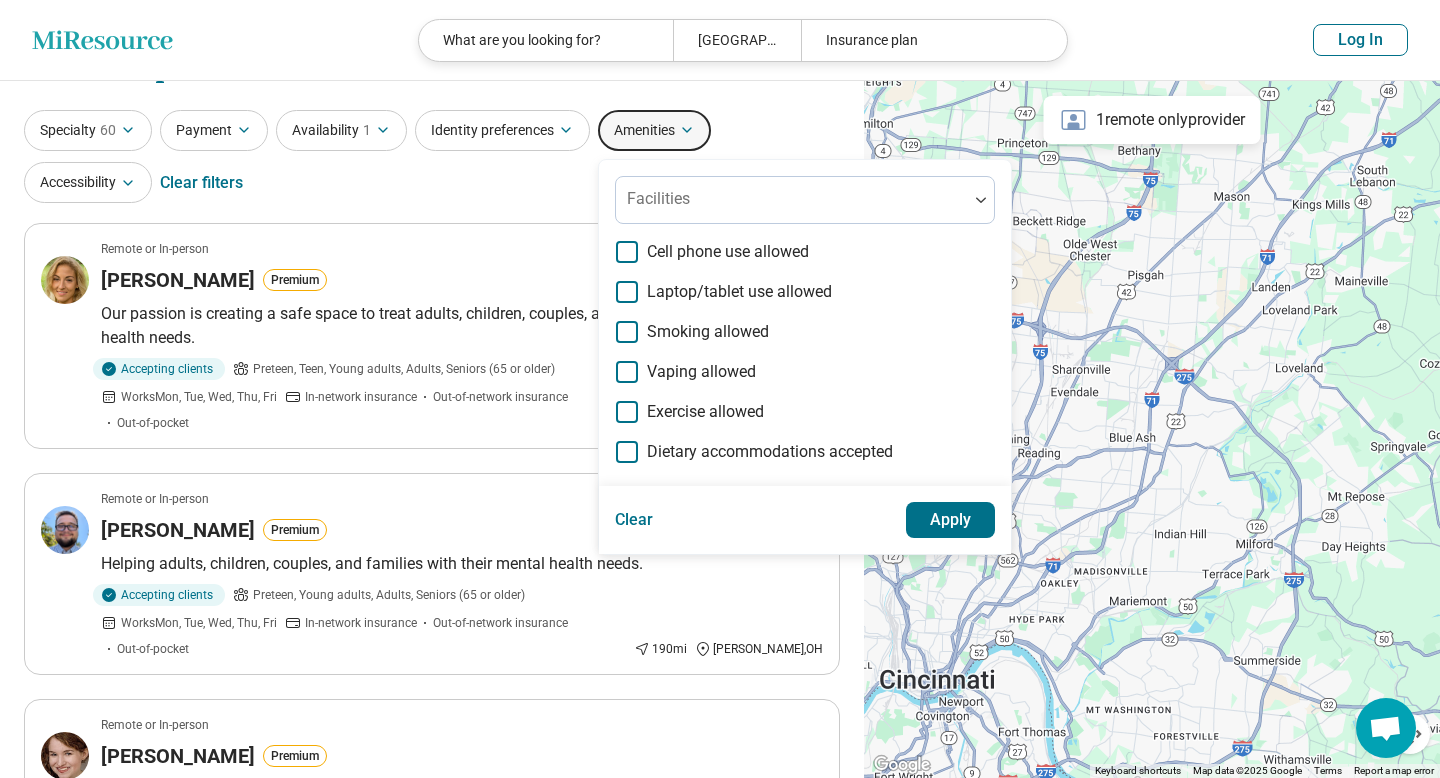 click 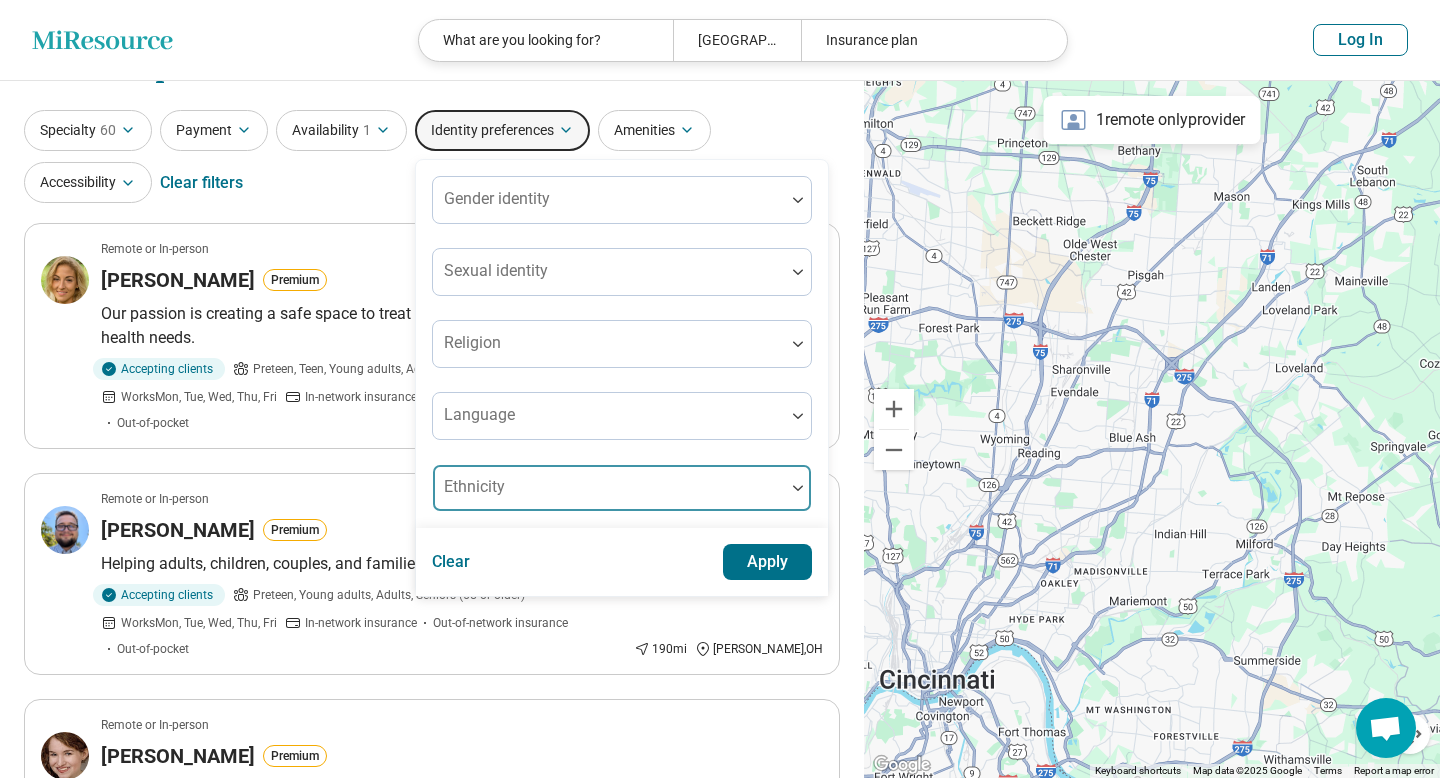 click at bounding box center (609, 496) 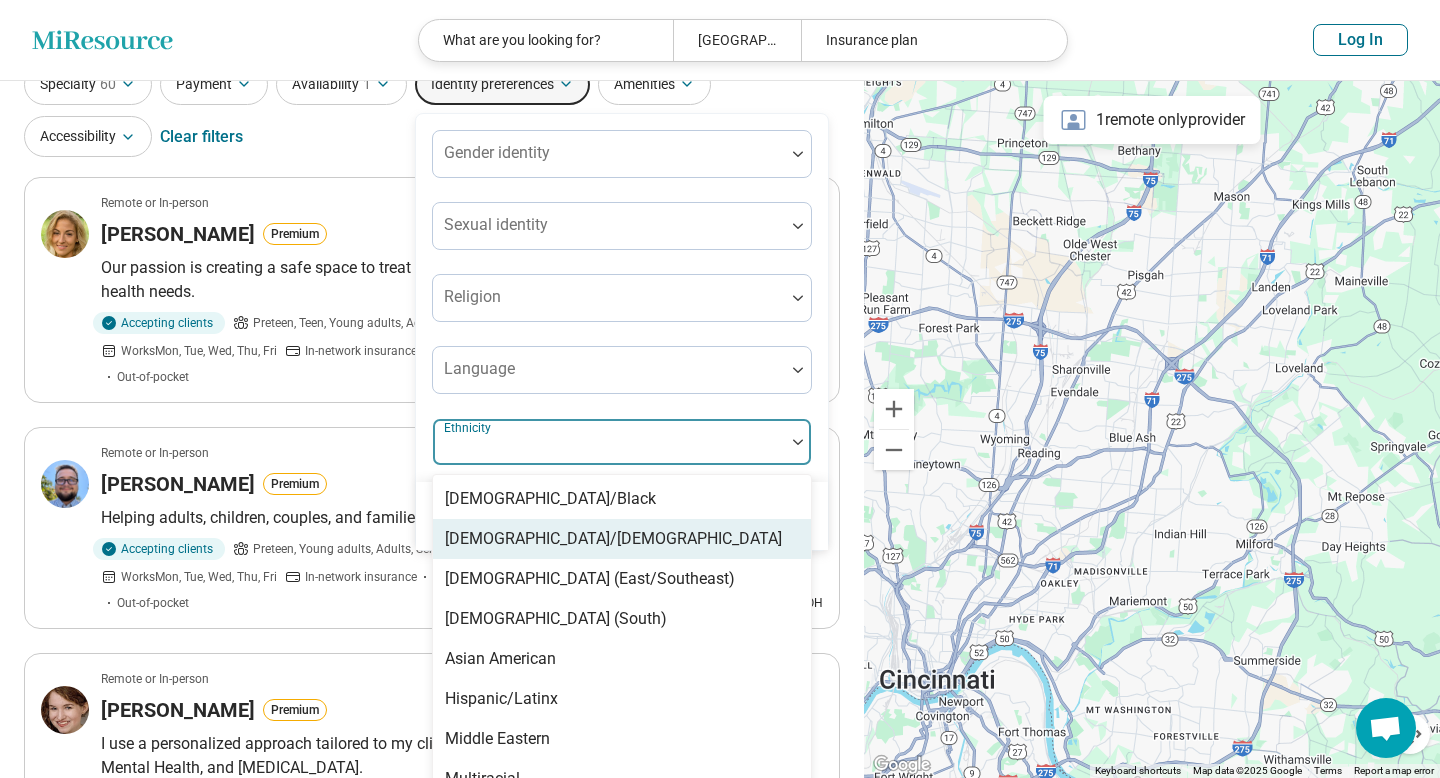 scroll, scrollTop: 116, scrollLeft: 0, axis: vertical 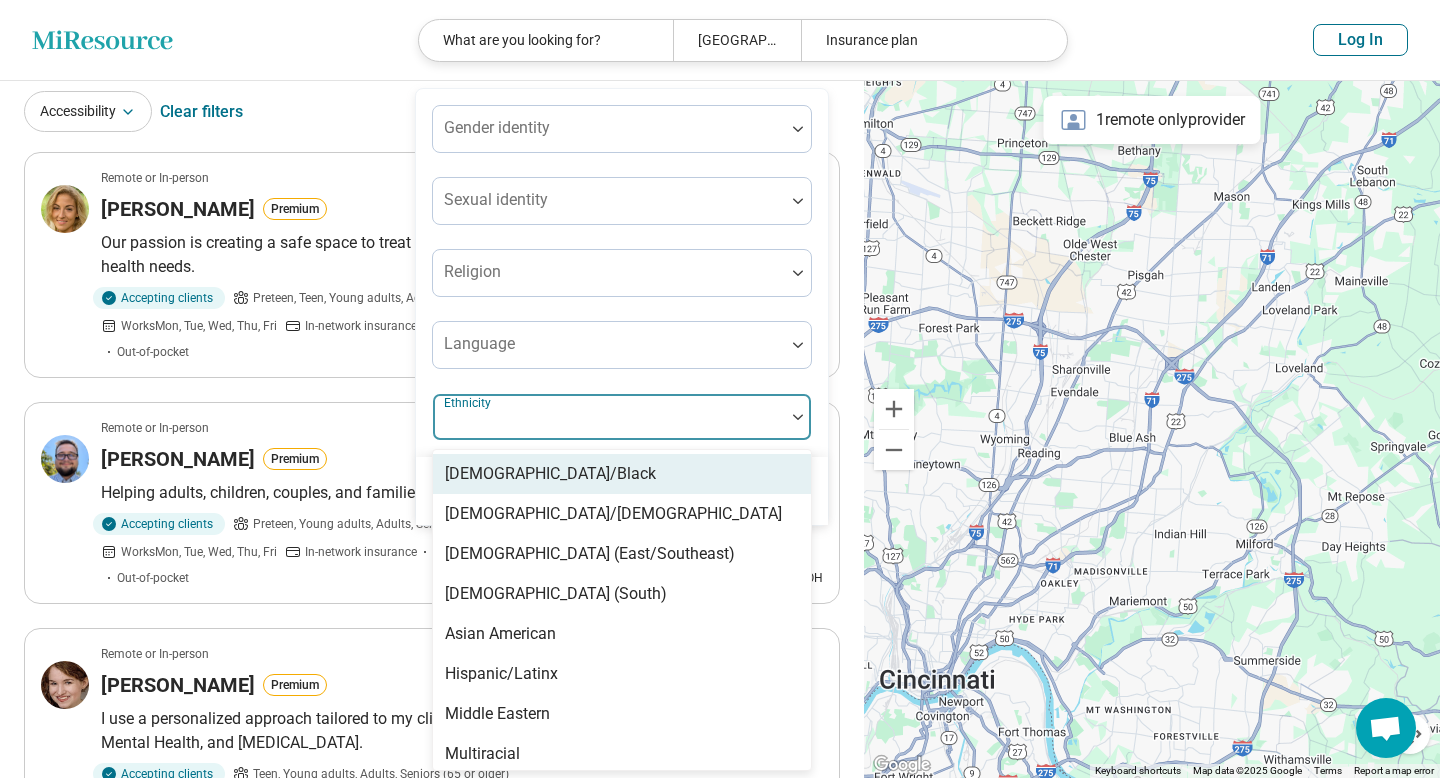 click on "African American/Black" at bounding box center (550, 474) 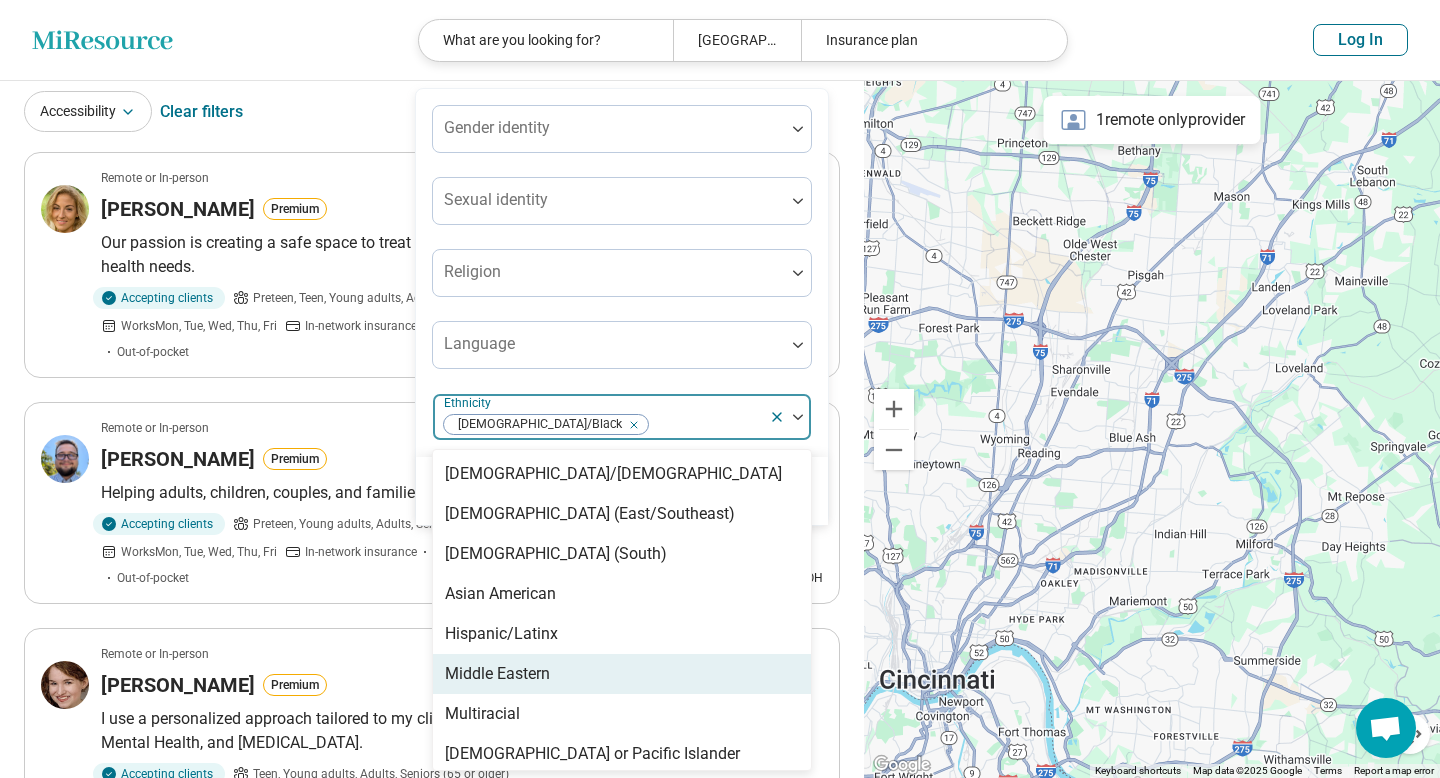 click on "Middle Eastern" at bounding box center [497, 674] 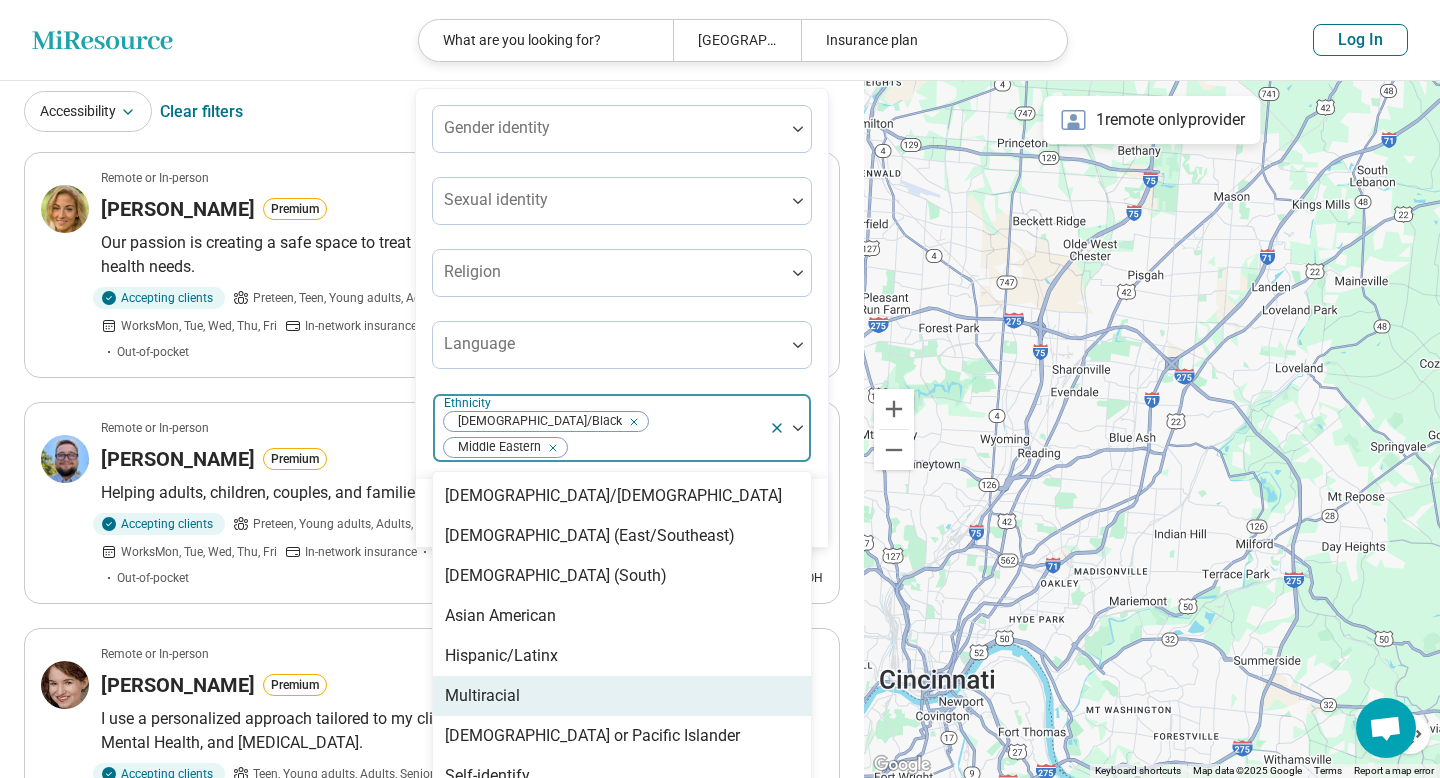 click on "Multiracial" at bounding box center [622, 696] 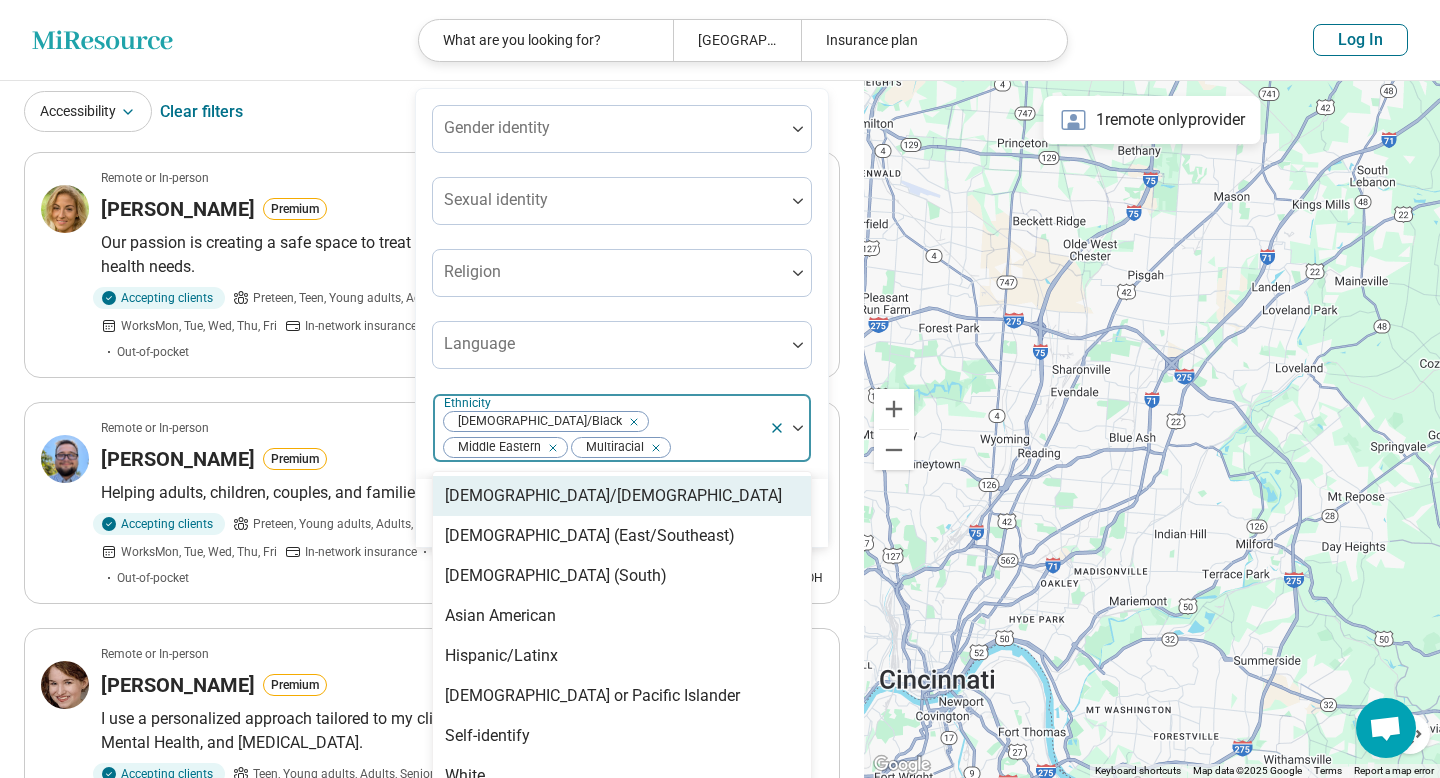 click on "African American/Black Middle Eastern Multiracial" at bounding box center (601, 428) 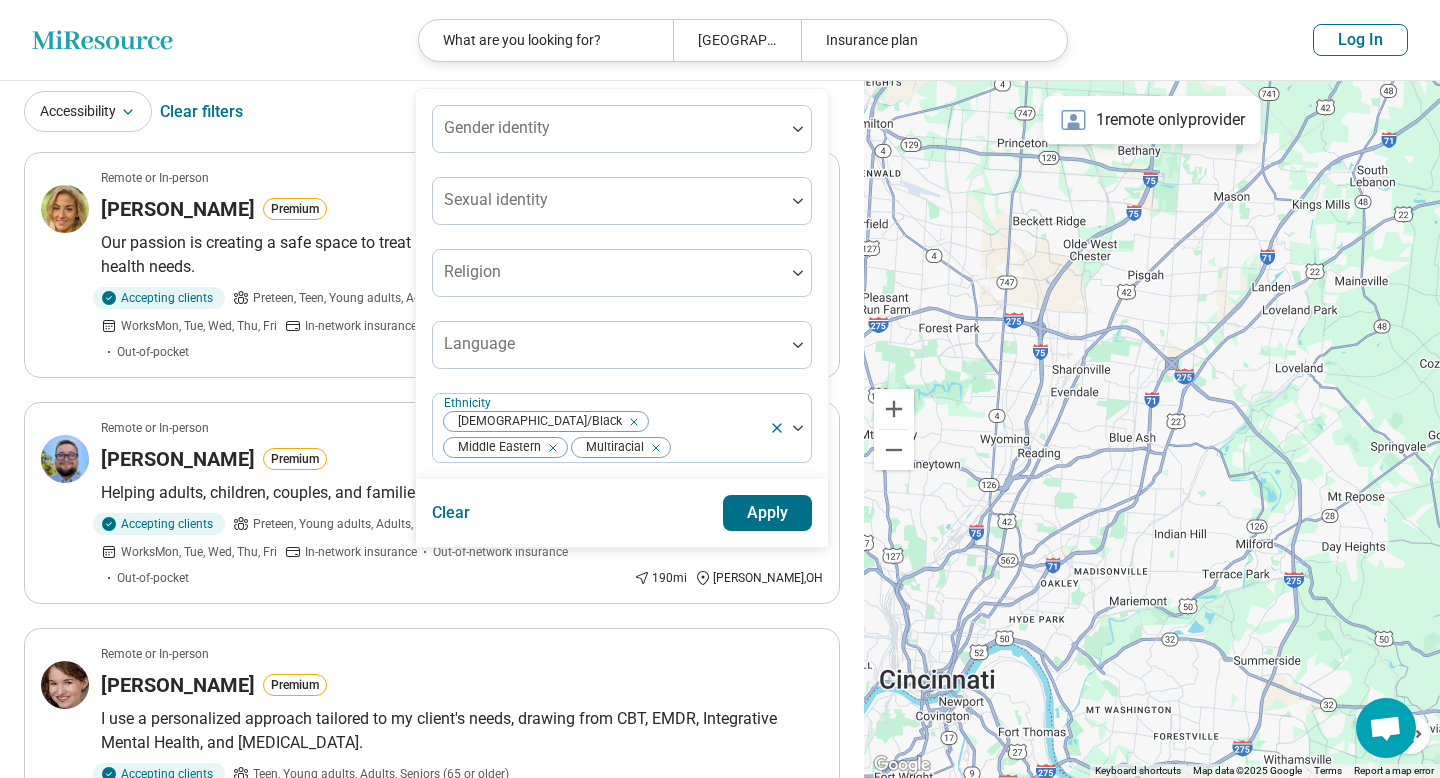 click on "Clear Apply" at bounding box center (622, 513) 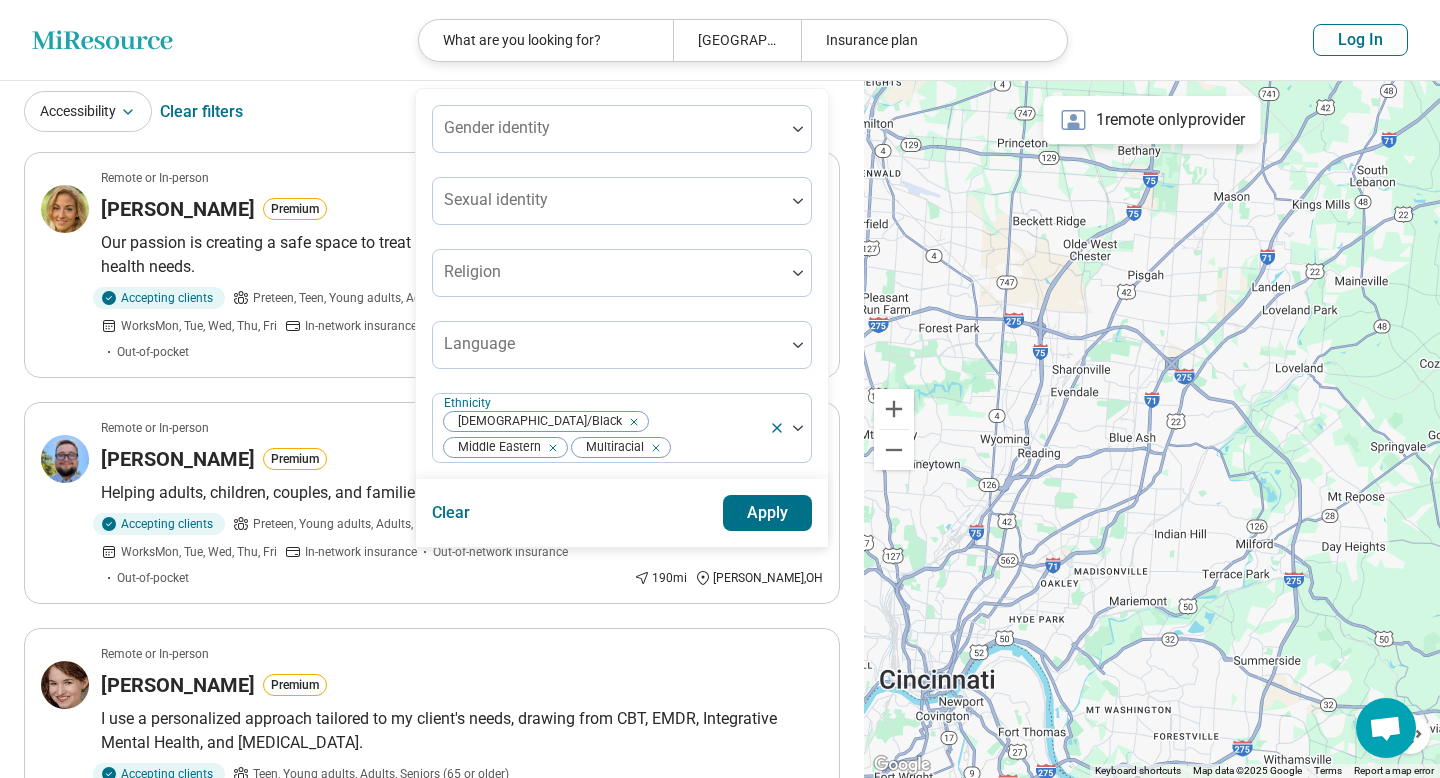 click on "Apply" at bounding box center (768, 513) 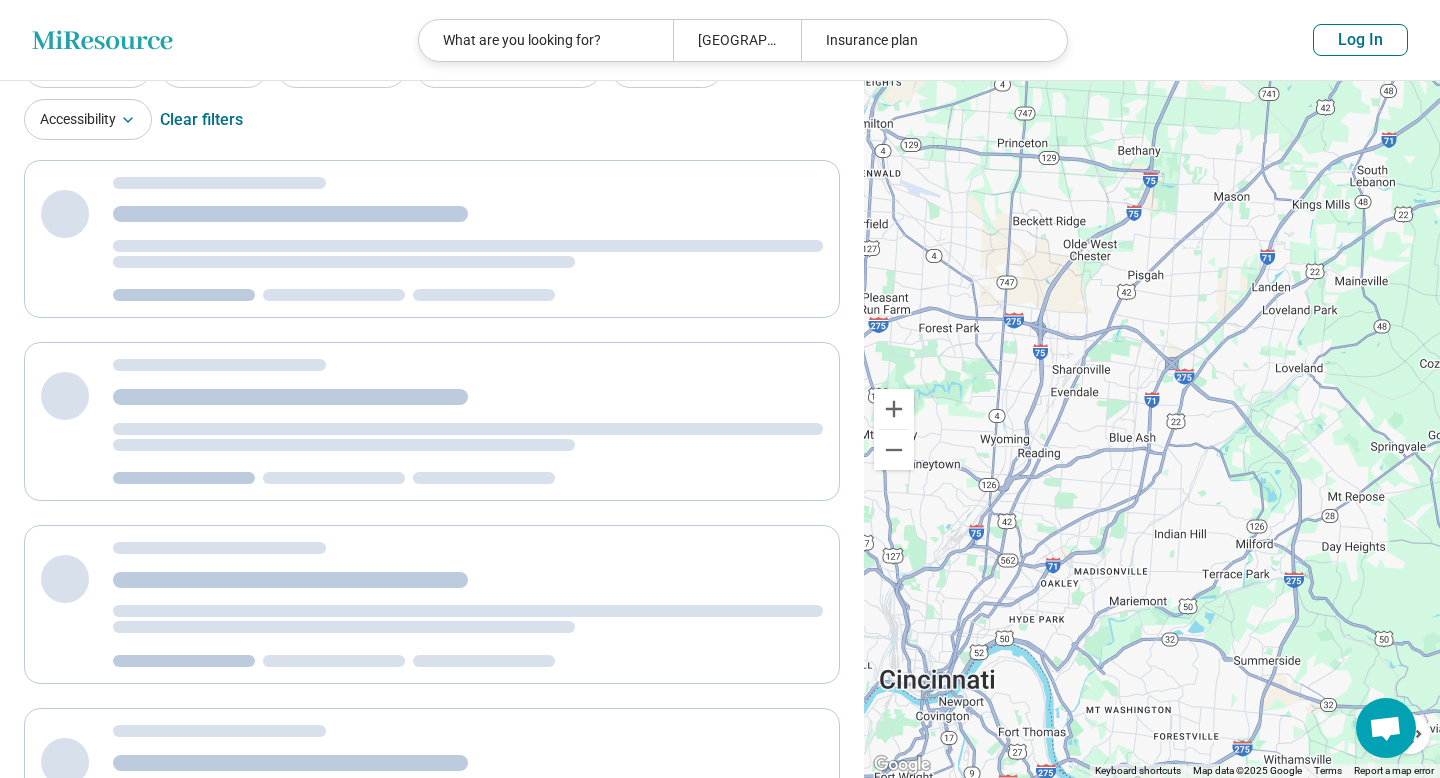 scroll, scrollTop: 123, scrollLeft: 0, axis: vertical 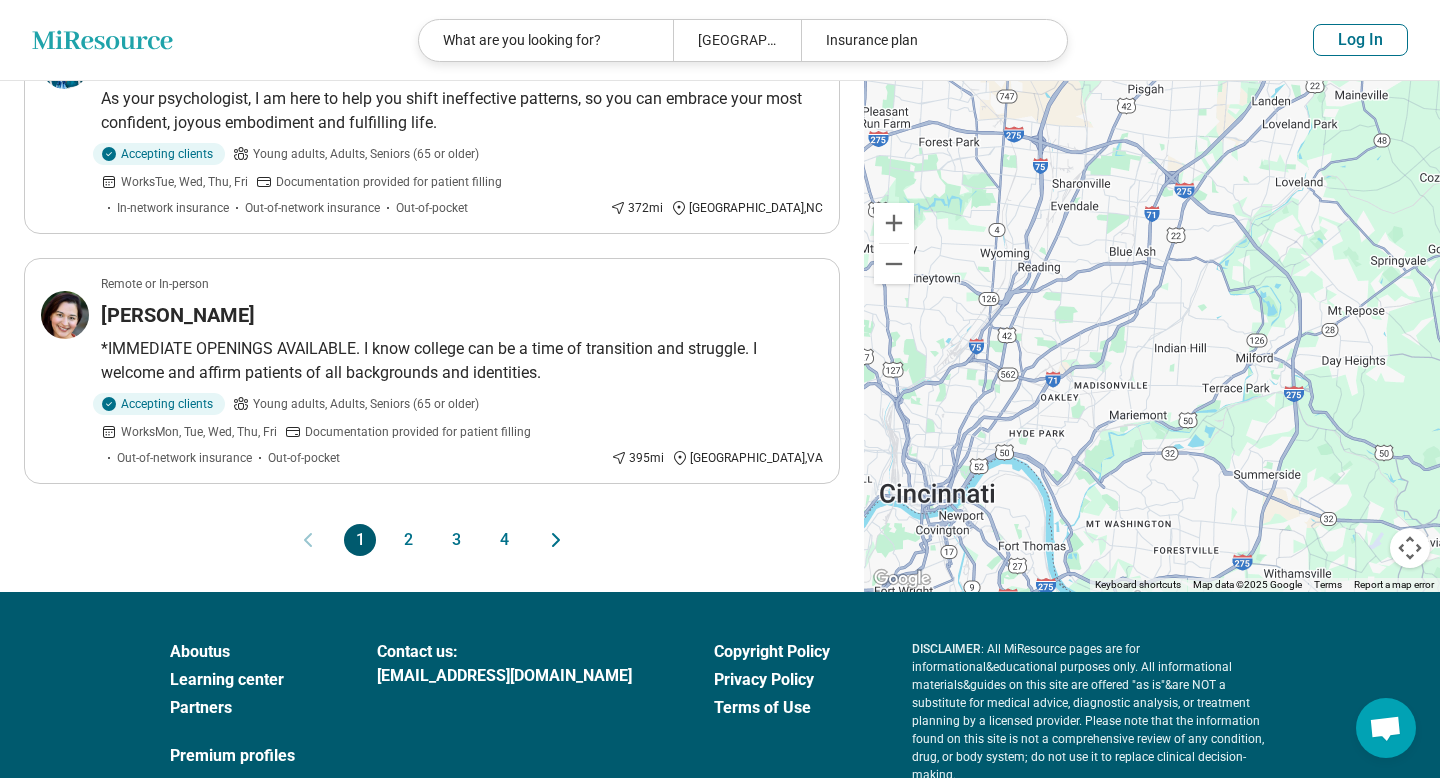 click on "4" at bounding box center (504, 540) 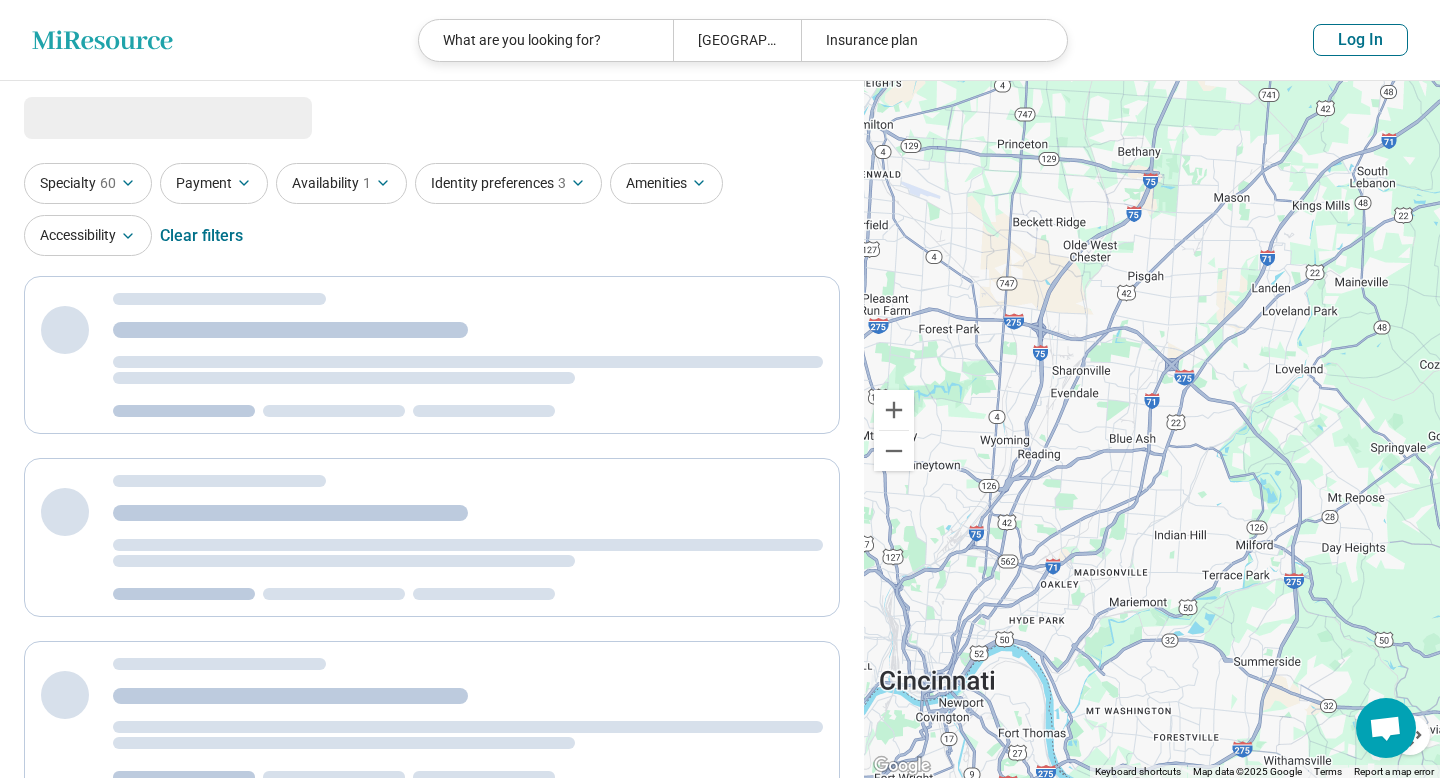 scroll, scrollTop: 29, scrollLeft: 0, axis: vertical 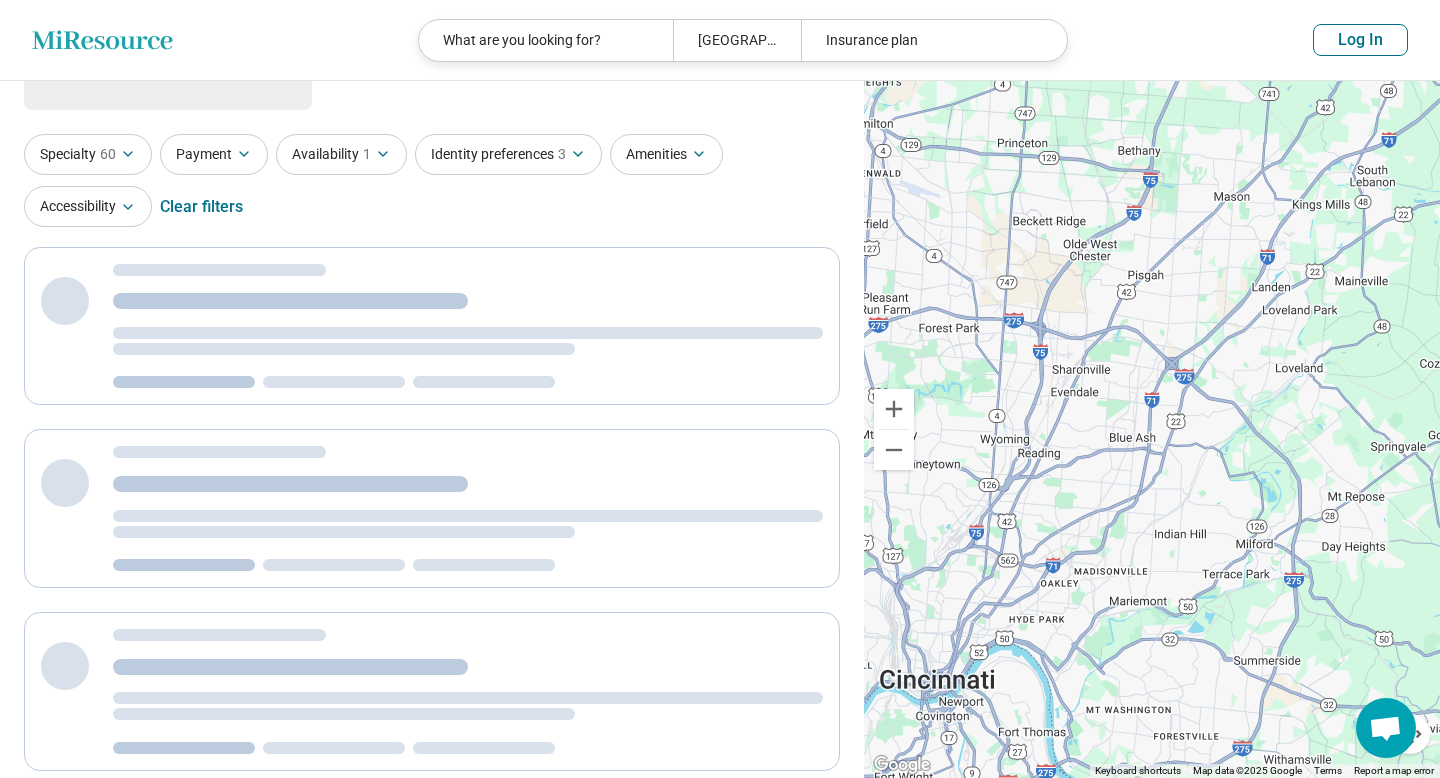 click on "Identity preferences 3" at bounding box center (508, 154) 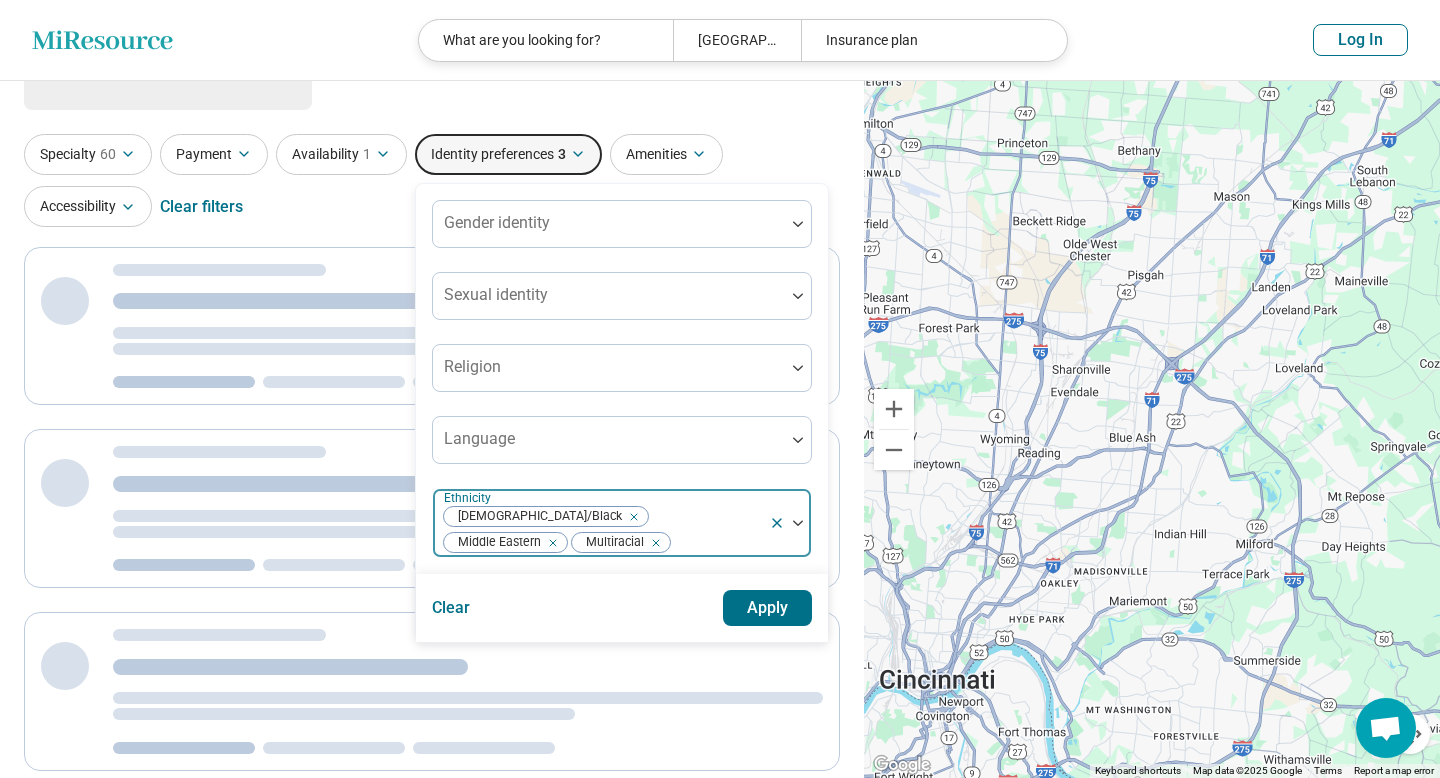 click 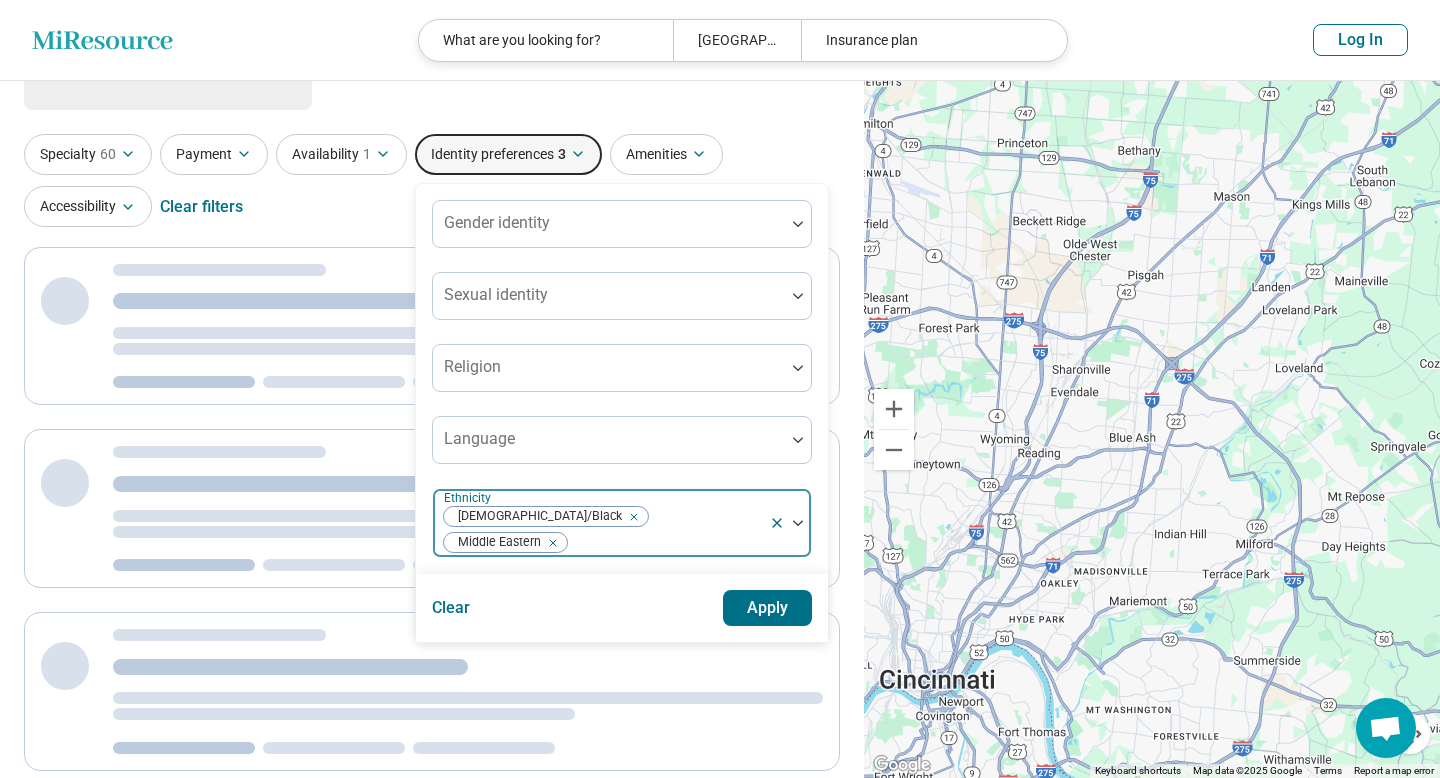 click on "Apply" at bounding box center (768, 608) 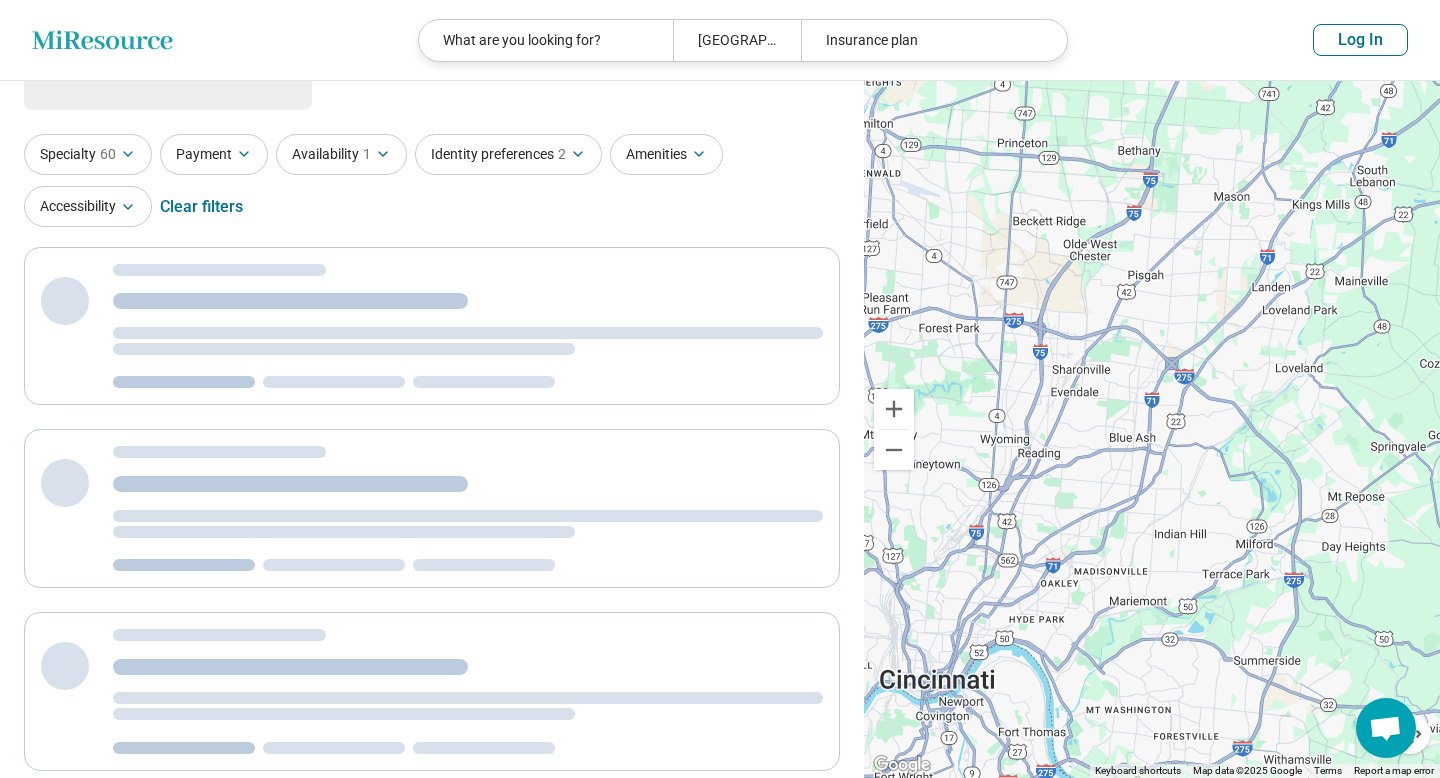 scroll, scrollTop: 0, scrollLeft: 0, axis: both 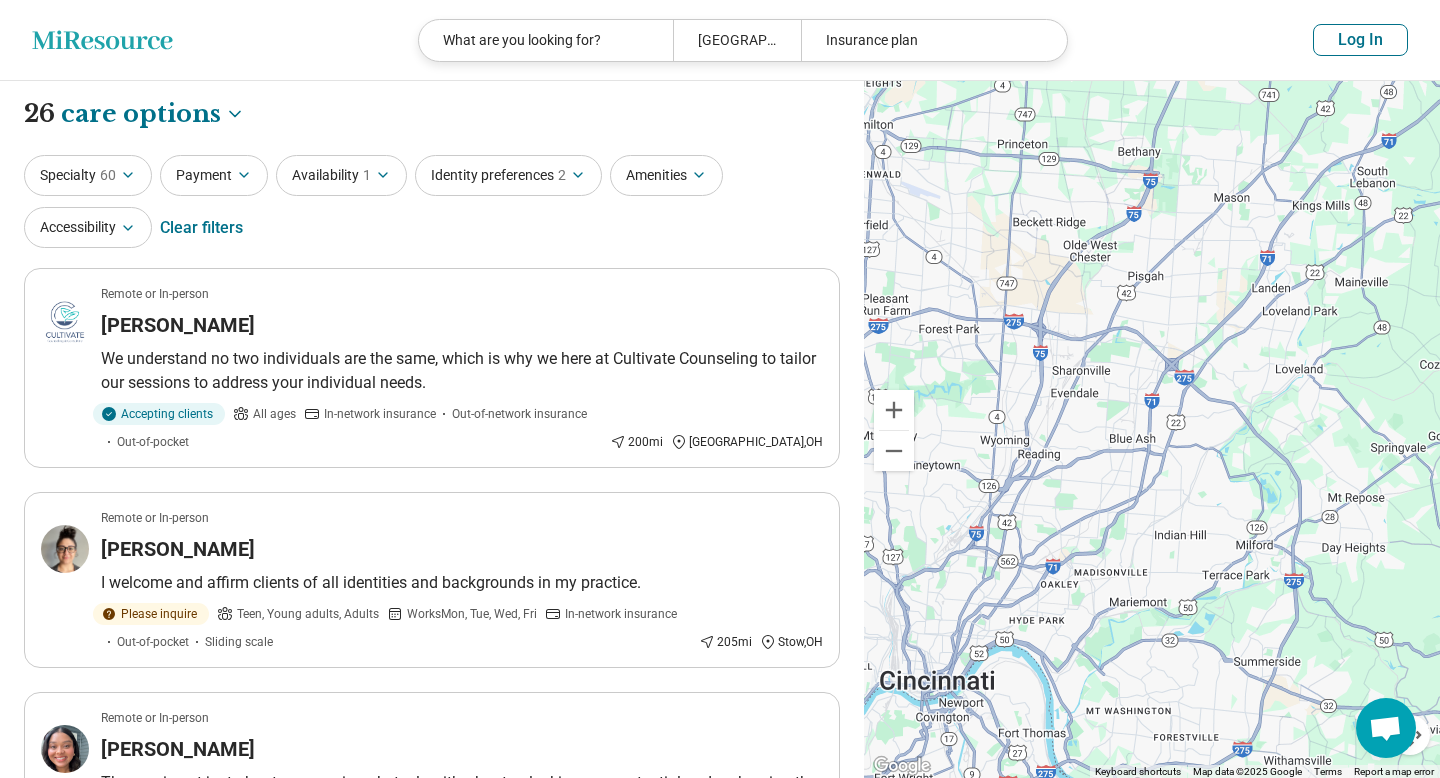 click on "Identity preferences 2" at bounding box center [508, 175] 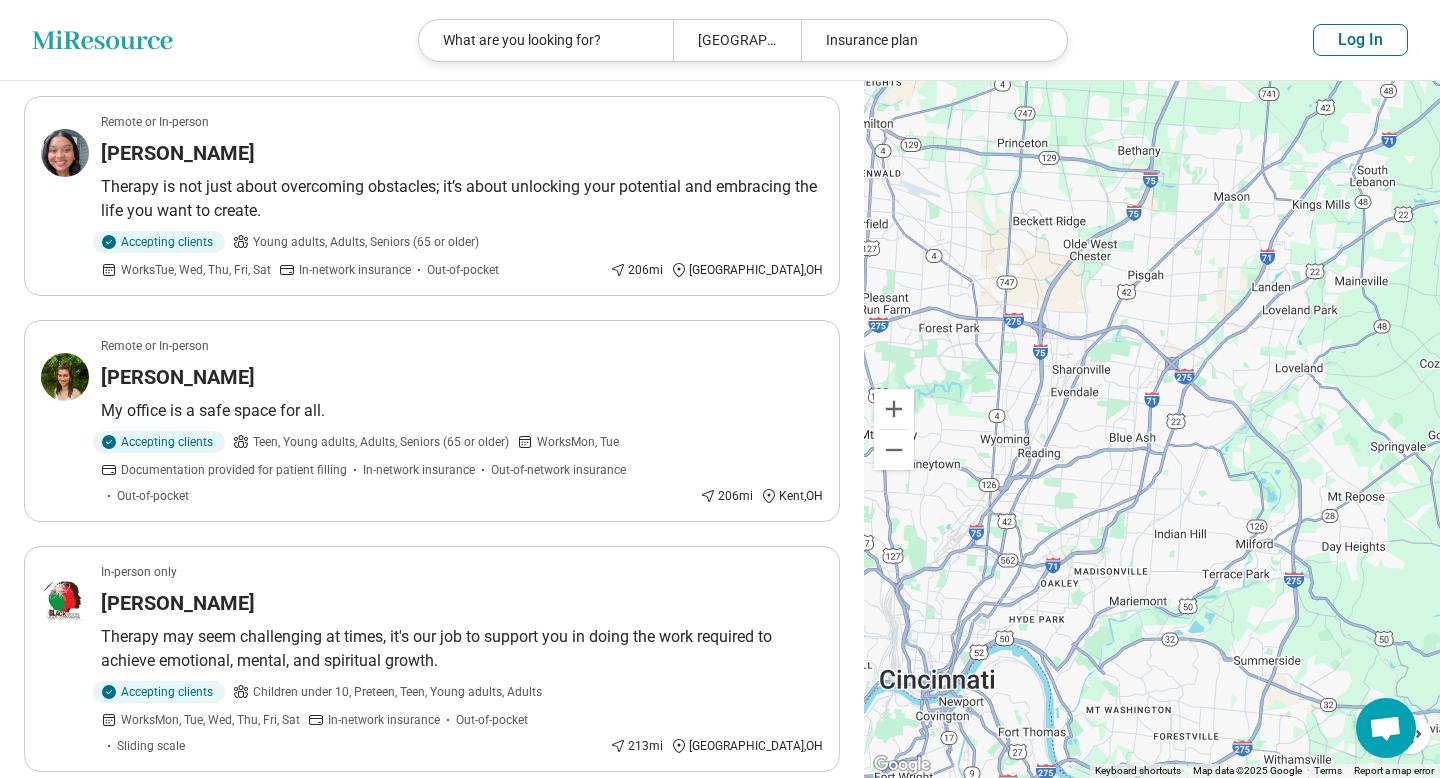 scroll, scrollTop: 0, scrollLeft: 0, axis: both 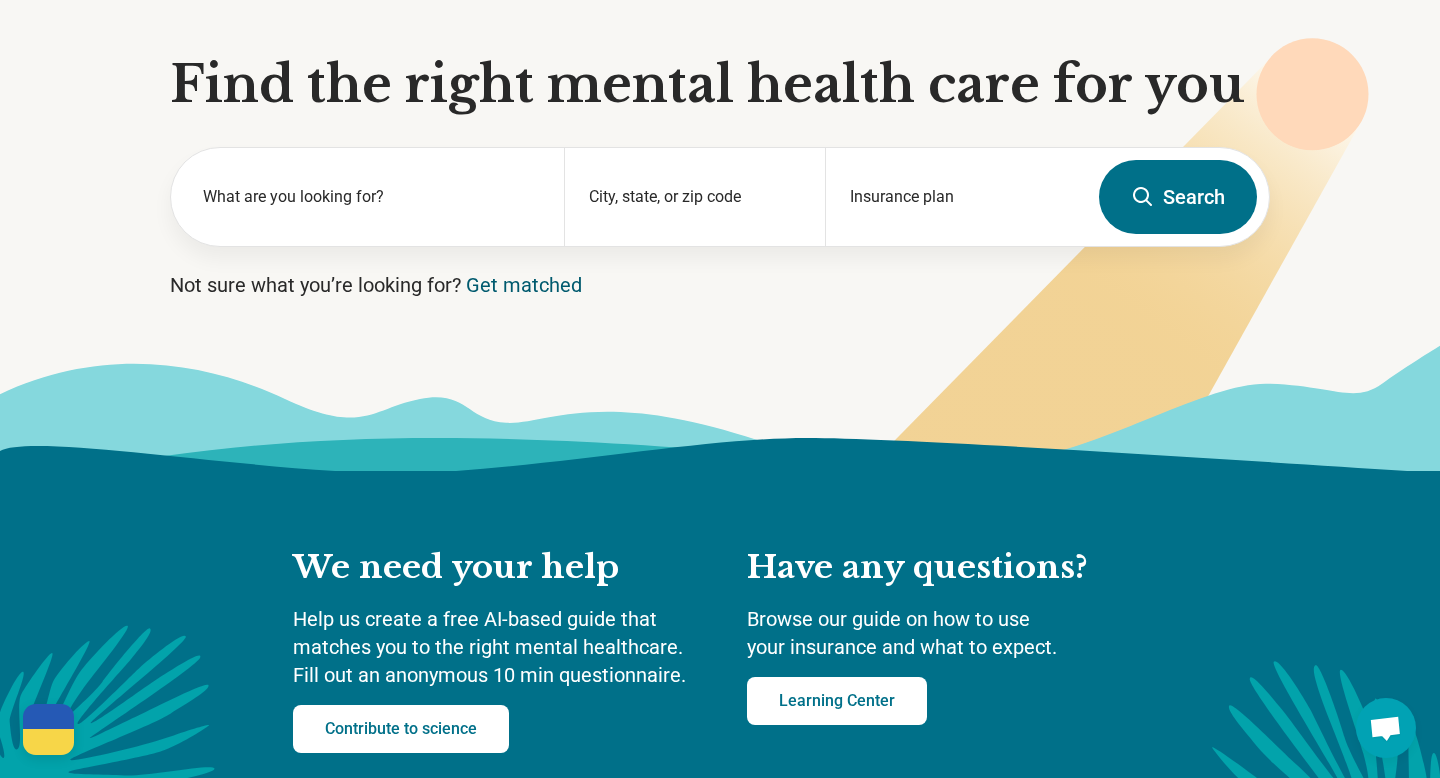 click on "Get matched" at bounding box center (524, 285) 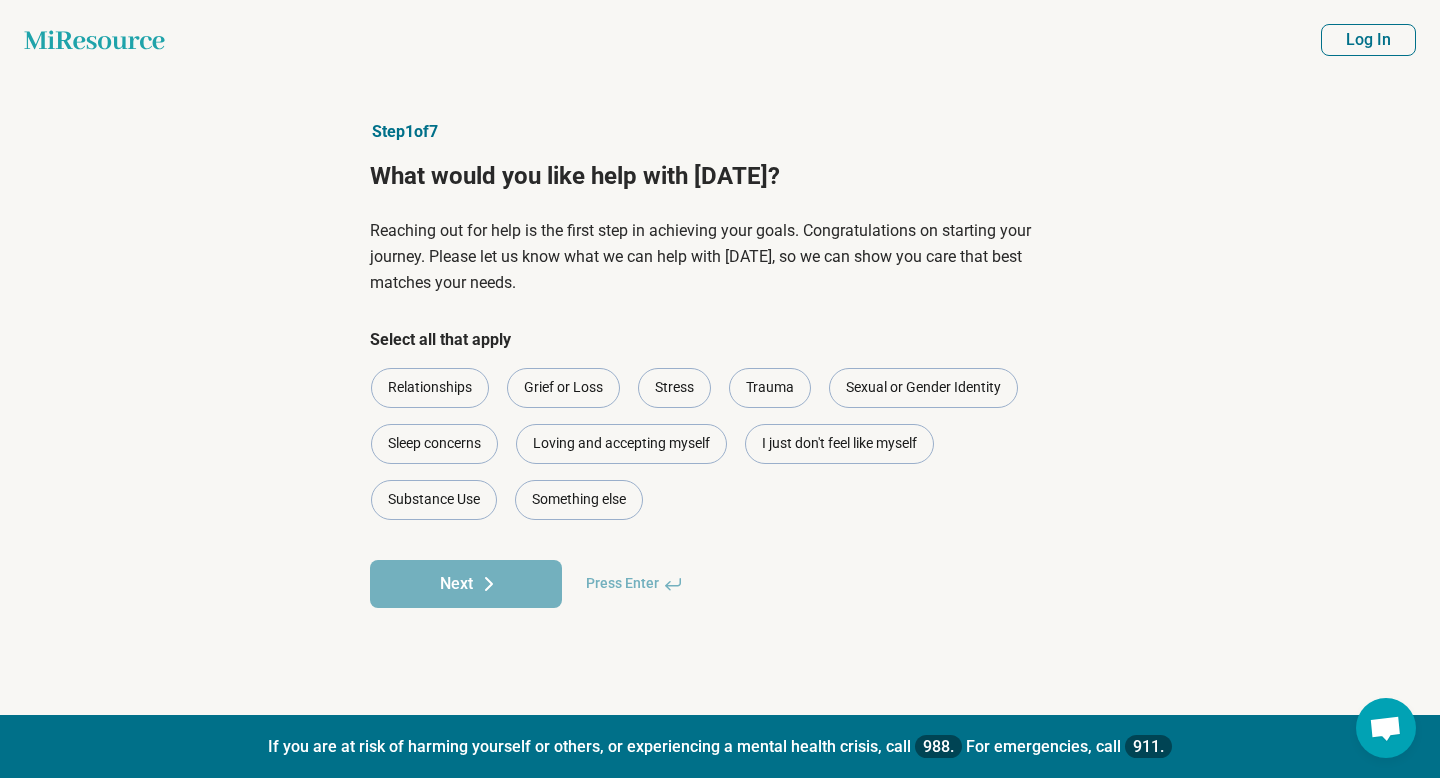 scroll, scrollTop: 0, scrollLeft: 0, axis: both 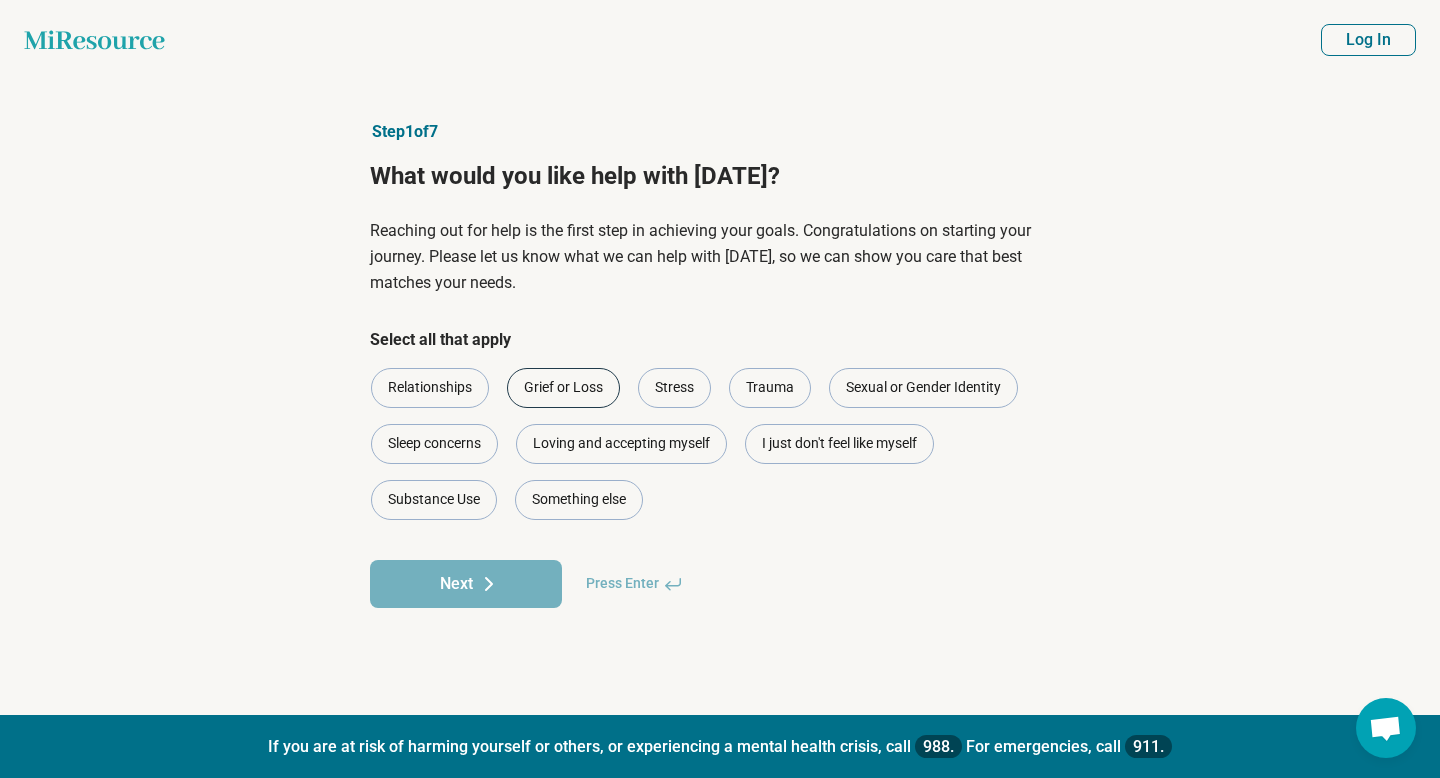 click on "Grief or Loss" at bounding box center (563, 388) 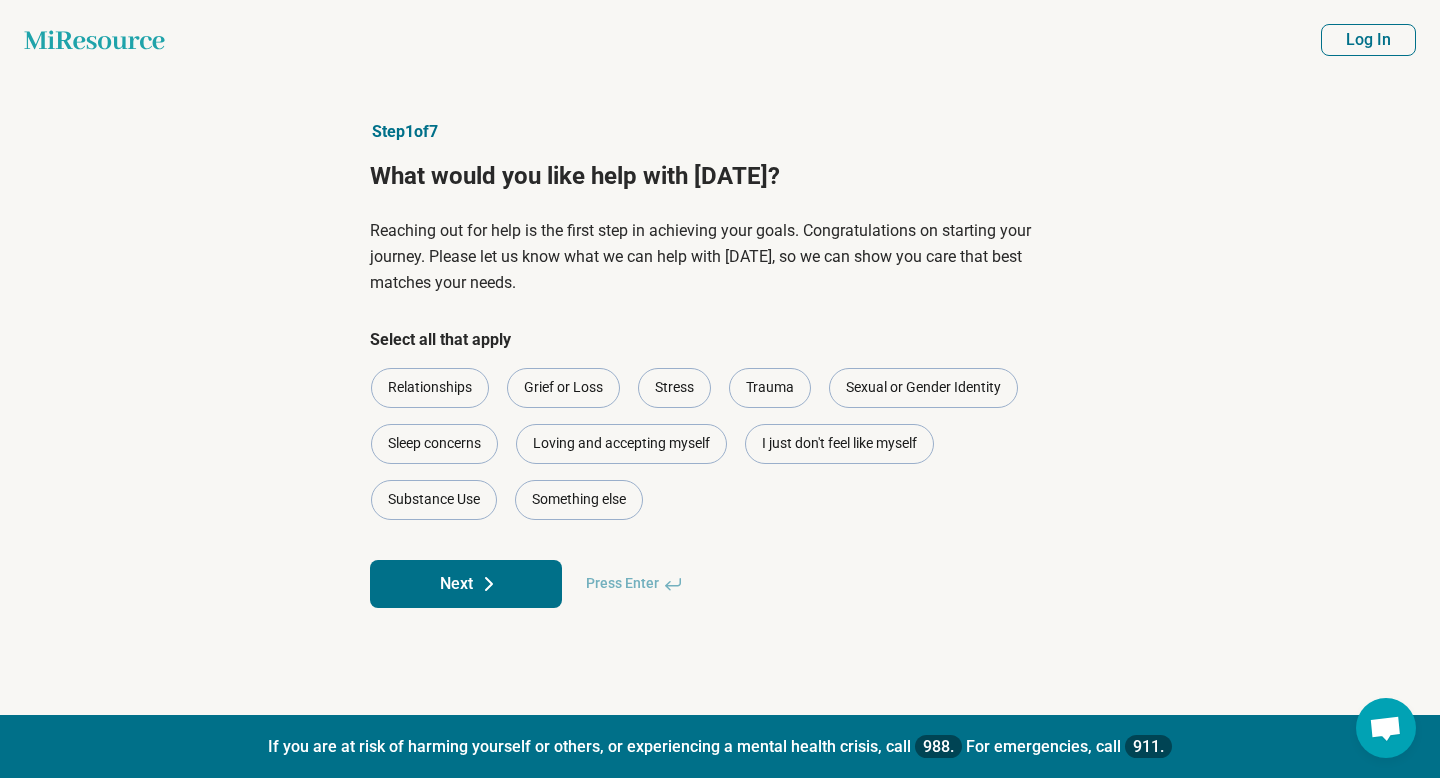 click on "Next" at bounding box center (466, 584) 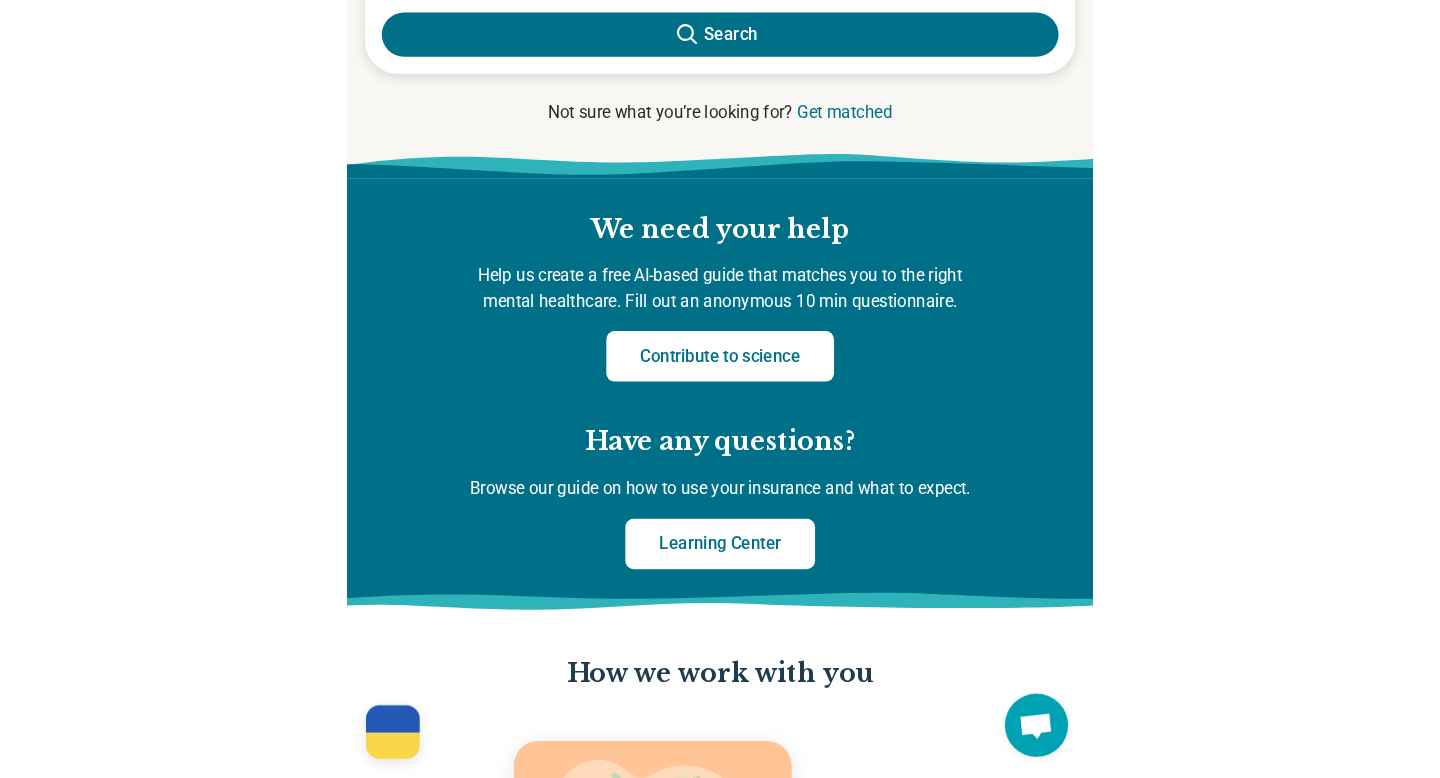 scroll, scrollTop: 0, scrollLeft: 0, axis: both 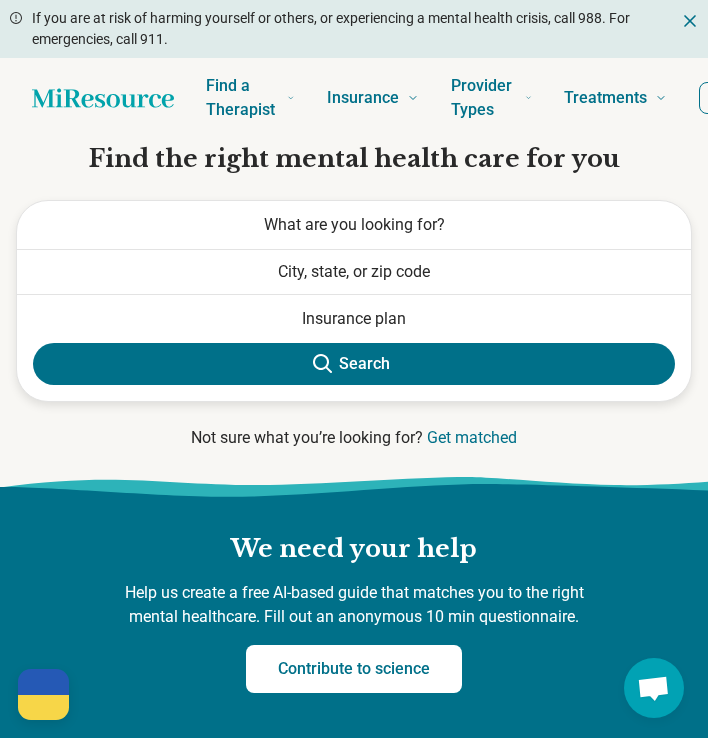 click on "If you are at risk of harming yourself or others, or experiencing a mental health crisis, call 988. For emergencies, call 911.   Find a Therapist Mental Health Conditions [MEDICAL_DATA] Anxiety [MEDICAL_DATA] [MEDICAL_DATA] Bipolar [MEDICAL_DATA] [MEDICAL_DATA] [MEDICAL_DATA] OCD Panic Phobias [MEDICAL_DATA] [MEDICAL_DATA] [MEDICAL_DATA] [MEDICAL_DATA] Behavioral and Coping Challenges Alcohol Anger Issues [MEDICAL_DATA] [MEDICAL_DATA] Drug Use Gambling Hoarding [MEDICAL_DATA] OCPD [MEDICAL_DATA] [MEDICAL_DATA] Skin Picking [MEDICAL_DATA] Relationships & Life Events Adoption Divorce End of Life Grief & Loss [MEDICAL_DATA] Infidelity Life Transitions Parenting Pregnancy Loss Relationships Identity and Emotional Wellbeing Abuse Body Image Bullying Childhood Abuse [MEDICAL_DATA] Domestic Abuse Gender Identity Loneliness Sexual Assault [MEDICAL_DATA] [MEDICAL_DATA] Trauma Career & Performance Burnout Career [MEDICAL_DATA] [MEDICAL_DATA] Self Esteem Sleep Work Life Balance Insurance National Insurers Aetna Anthem Cigna Humana" at bounding box center [354, 1854] 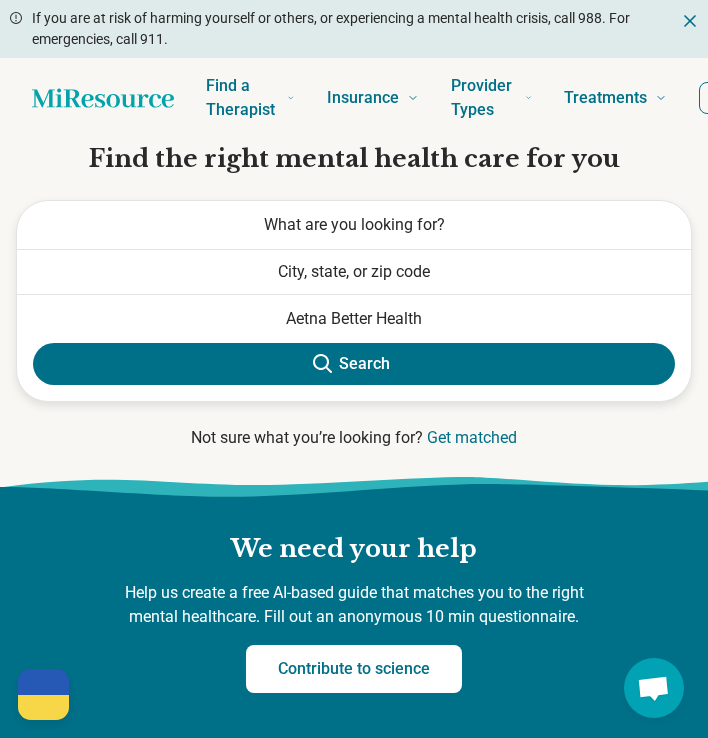 click on "Aetna Better Health, selected 502 options available. Aetna Better Health, selected 502 options available. Aetna Better Health, selected 502 options available. If you are at risk of harming yourself or others, or experiencing a mental health crisis, call 988. For emergencies, call 911.   Find a Therapist Mental Health Conditions [MEDICAL_DATA] Anxiety [MEDICAL_DATA] [MEDICAL_DATA] Bipolar [MEDICAL_DATA] [MEDICAL_DATA] [MEDICAL_DATA] OCD Panic Phobias [MEDICAL_DATA] [MEDICAL_DATA] [MEDICAL_DATA] [MEDICAL_DATA] Behavioral and Coping Challenges Alcohol Anger Issues [MEDICAL_DATA] [MEDICAL_DATA] Drug Use Gambling Hoarding [MEDICAL_DATA] OCPD [MEDICAL_DATA] [MEDICAL_DATA] Skin Picking [MEDICAL_DATA] Relationships & Life Events Adoption Divorce End of Life Grief & Loss [MEDICAL_DATA] Infidelity Life Transitions Parenting Pregnancy Loss Relationships Identity and Emotional Wellbeing Abuse Body Image Bullying Childhood Abuse [MEDICAL_DATA] Domestic Abuse Gender Identity Loneliness Sexual Assault [MEDICAL_DATA] [MEDICAL_DATA] Trauma" at bounding box center [354, 1854] 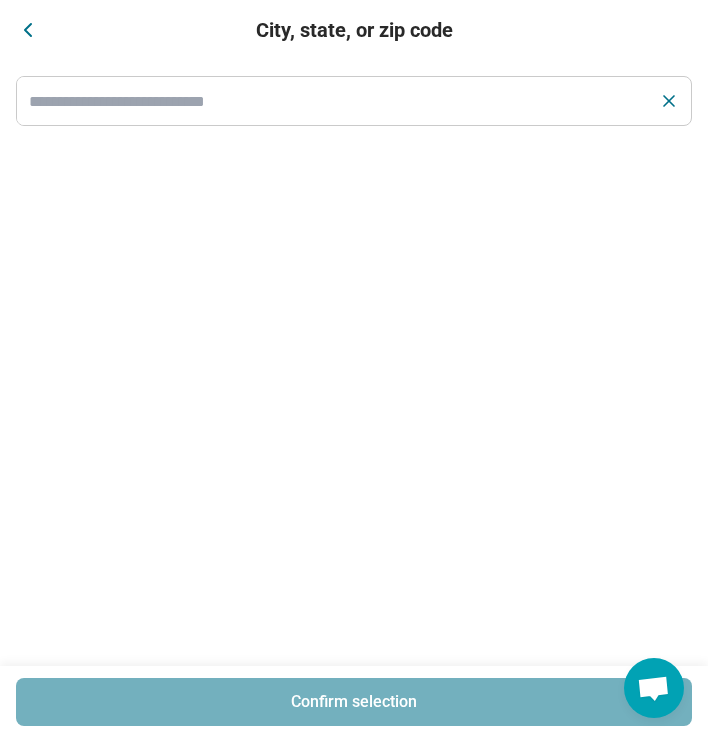 click on "City, state, or zip code" at bounding box center [354, 30] 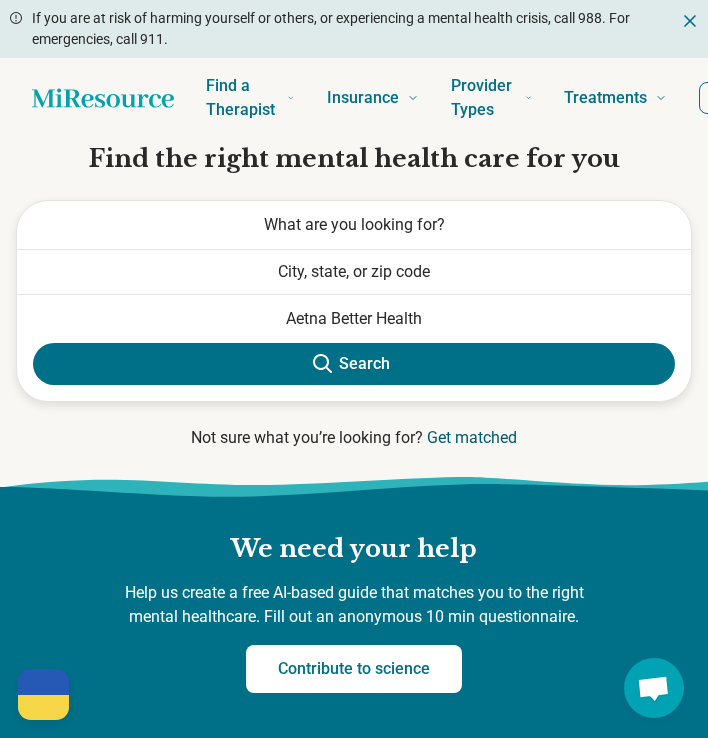 click on "Get matched" at bounding box center [472, 437] 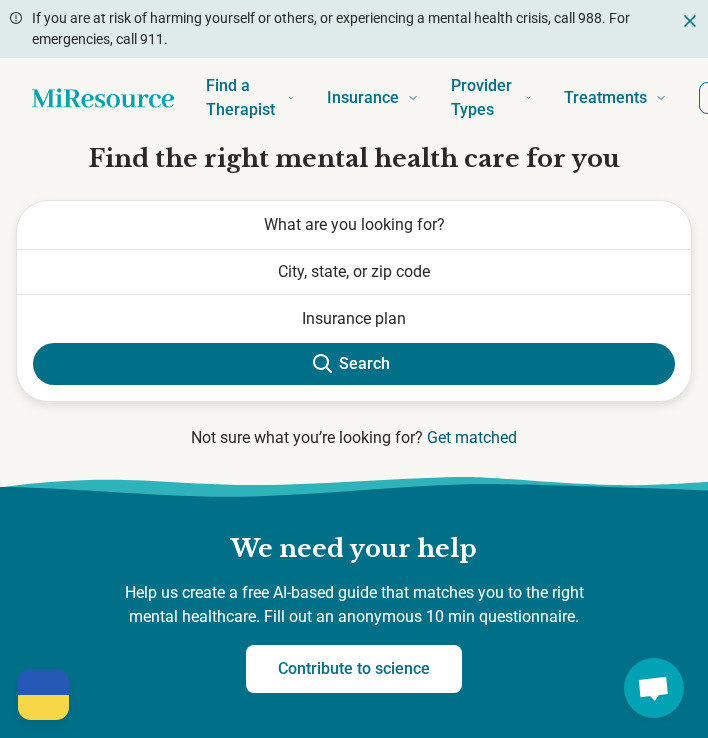 click on "Get matched" at bounding box center (472, 437) 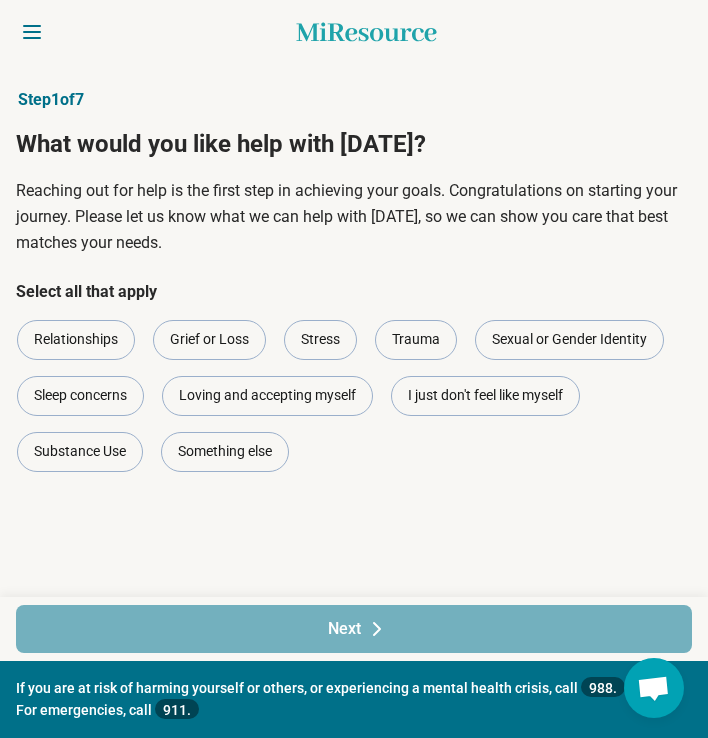click on "Reaching out for help is the first step in achieving your goals. Congratulations on starting your journey. Please let us know what we can help with today, so we can show you care that best matches your needs." at bounding box center [354, 217] 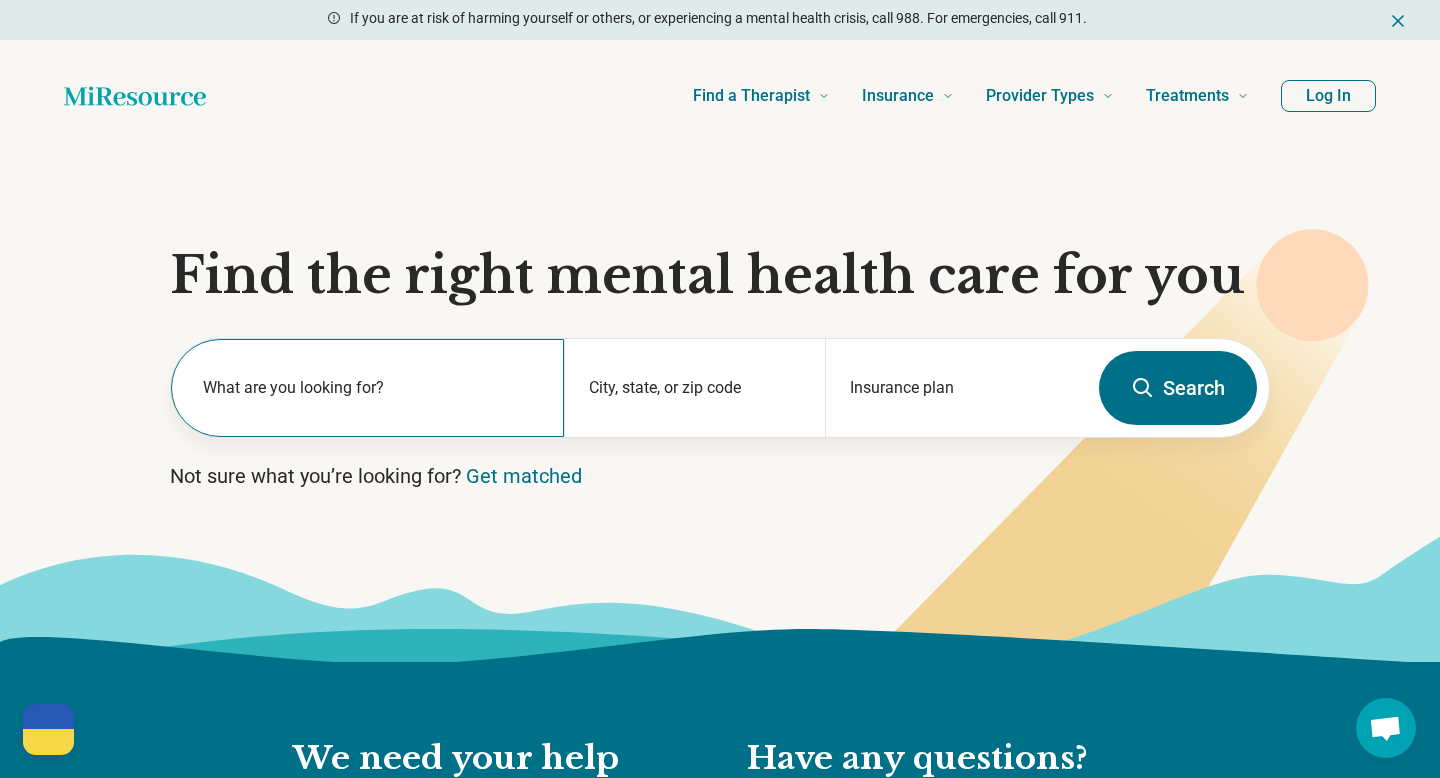 click on "What are you looking for?" at bounding box center (371, 388) 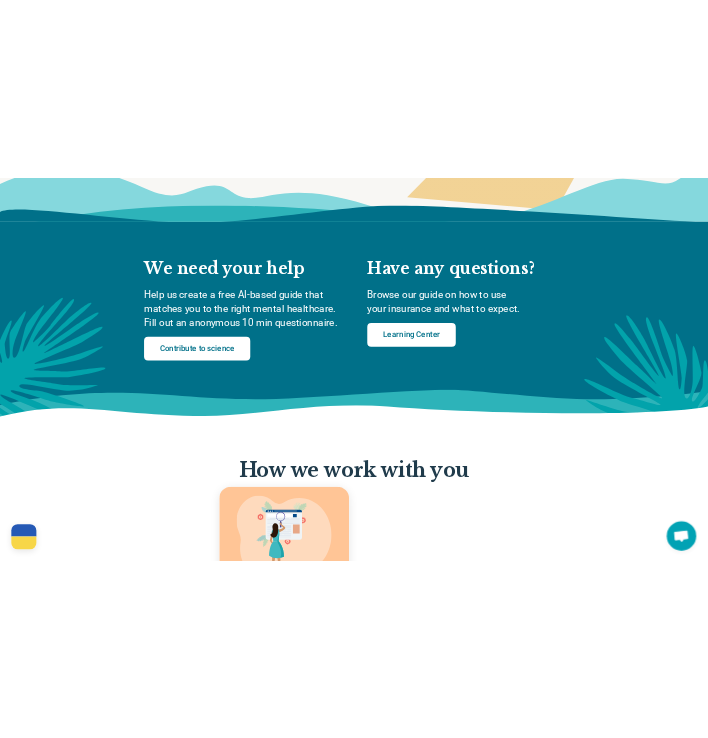 scroll, scrollTop: 777, scrollLeft: 0, axis: vertical 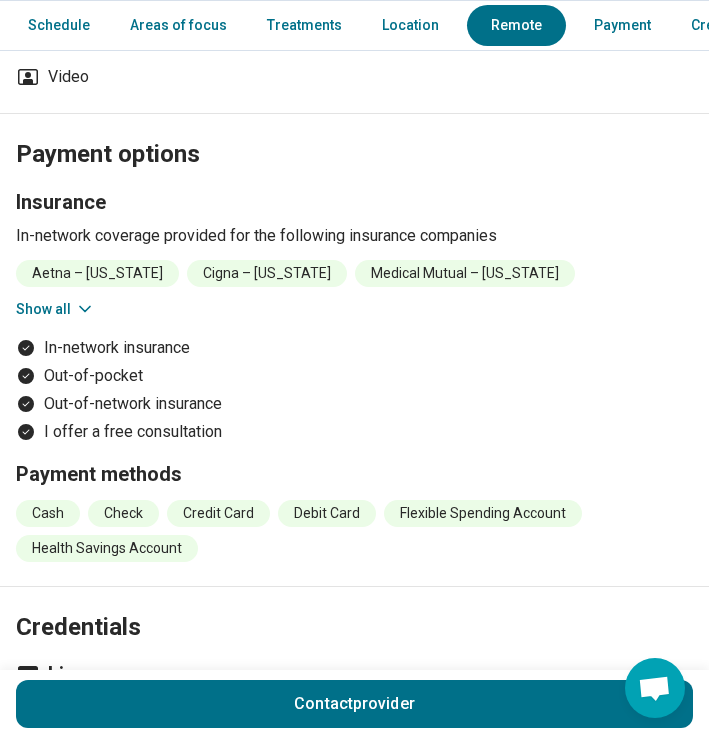 click on "Insurance" at bounding box center (354, 202) 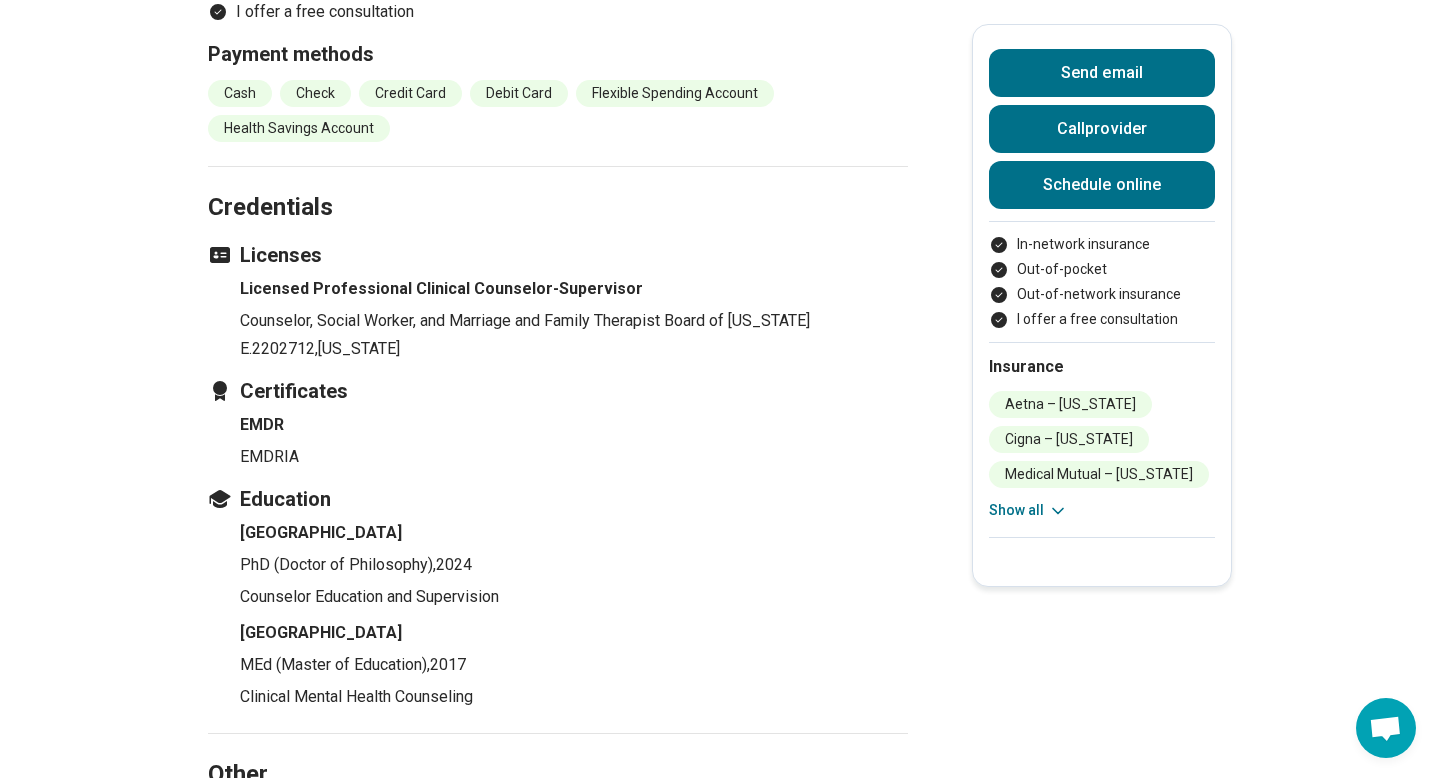 scroll, scrollTop: 1258, scrollLeft: 0, axis: vertical 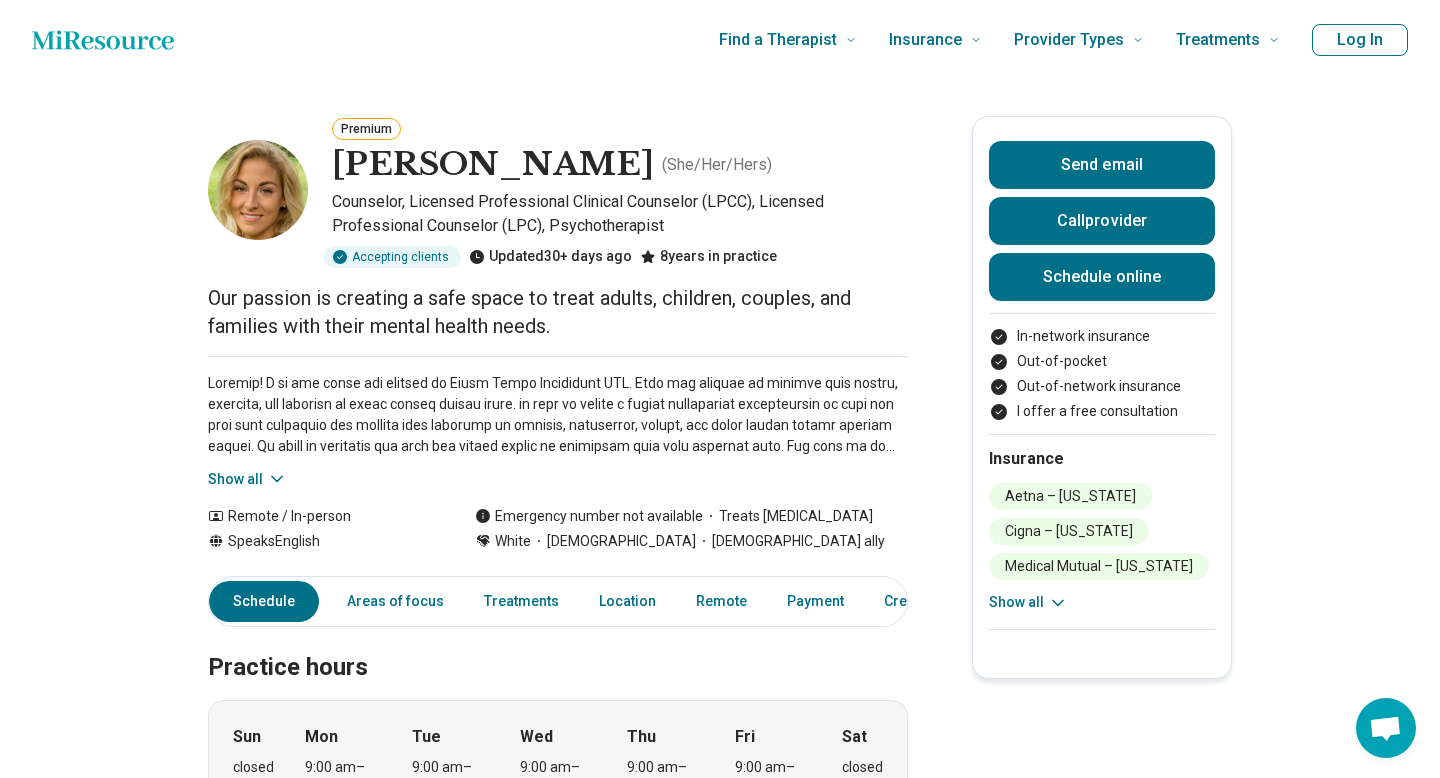click on "Premium" at bounding box center [620, 128] 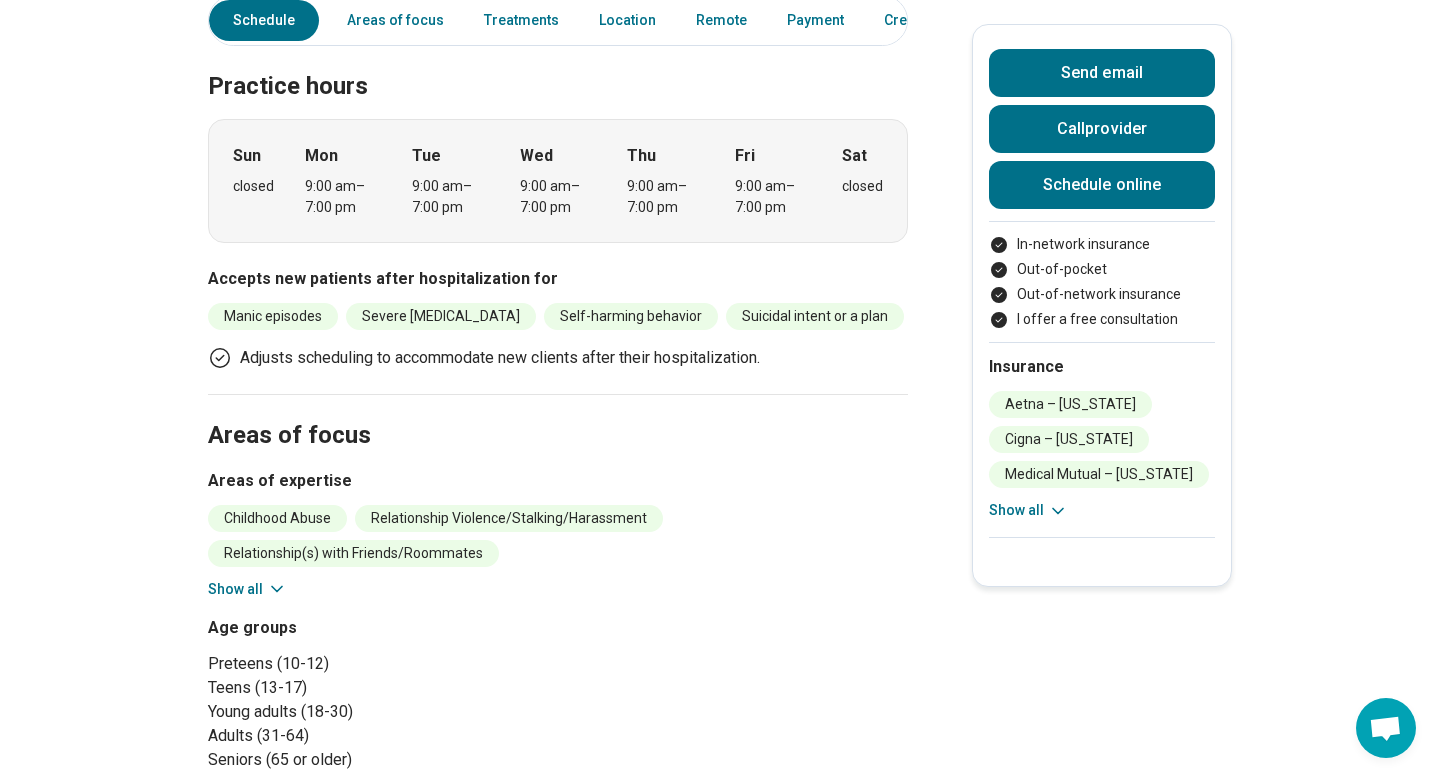scroll, scrollTop: 0, scrollLeft: 0, axis: both 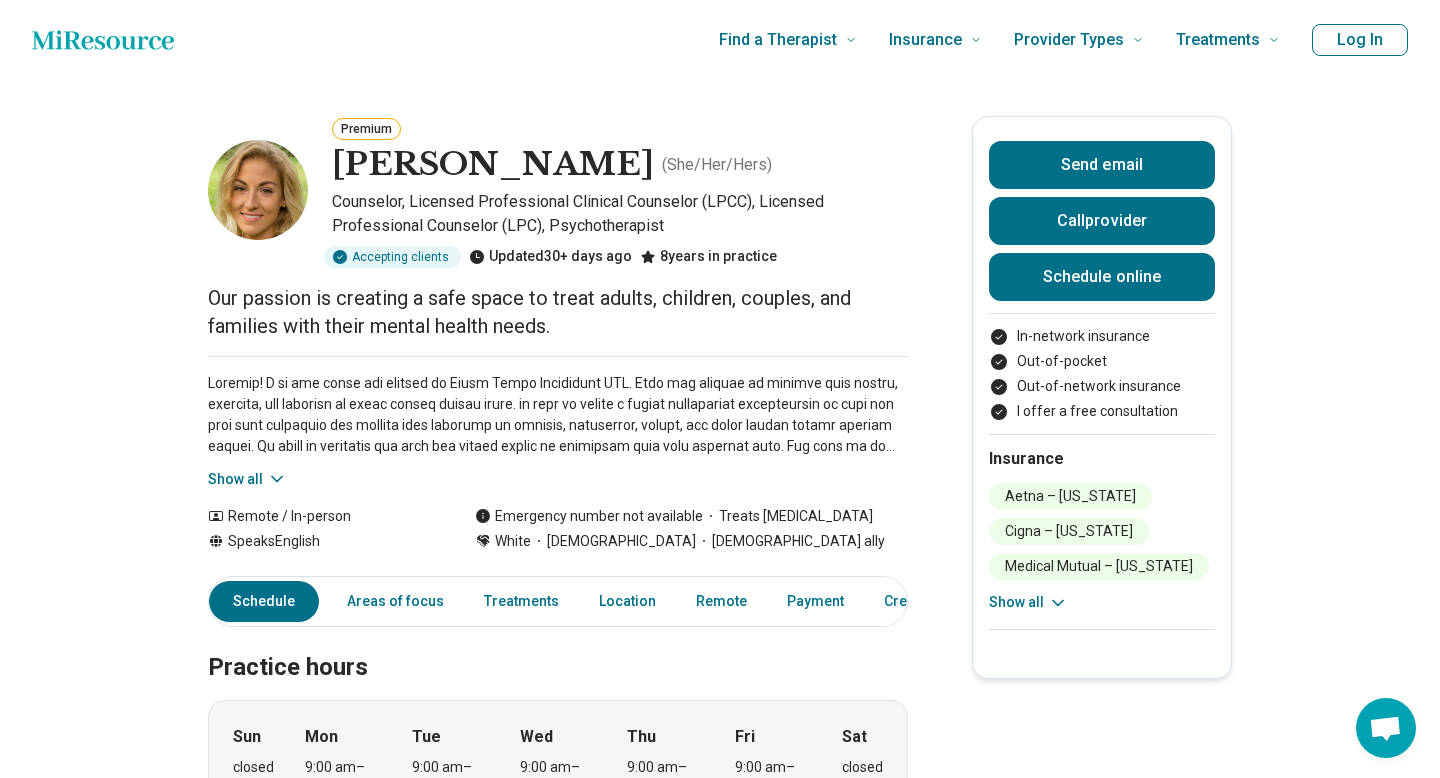 click 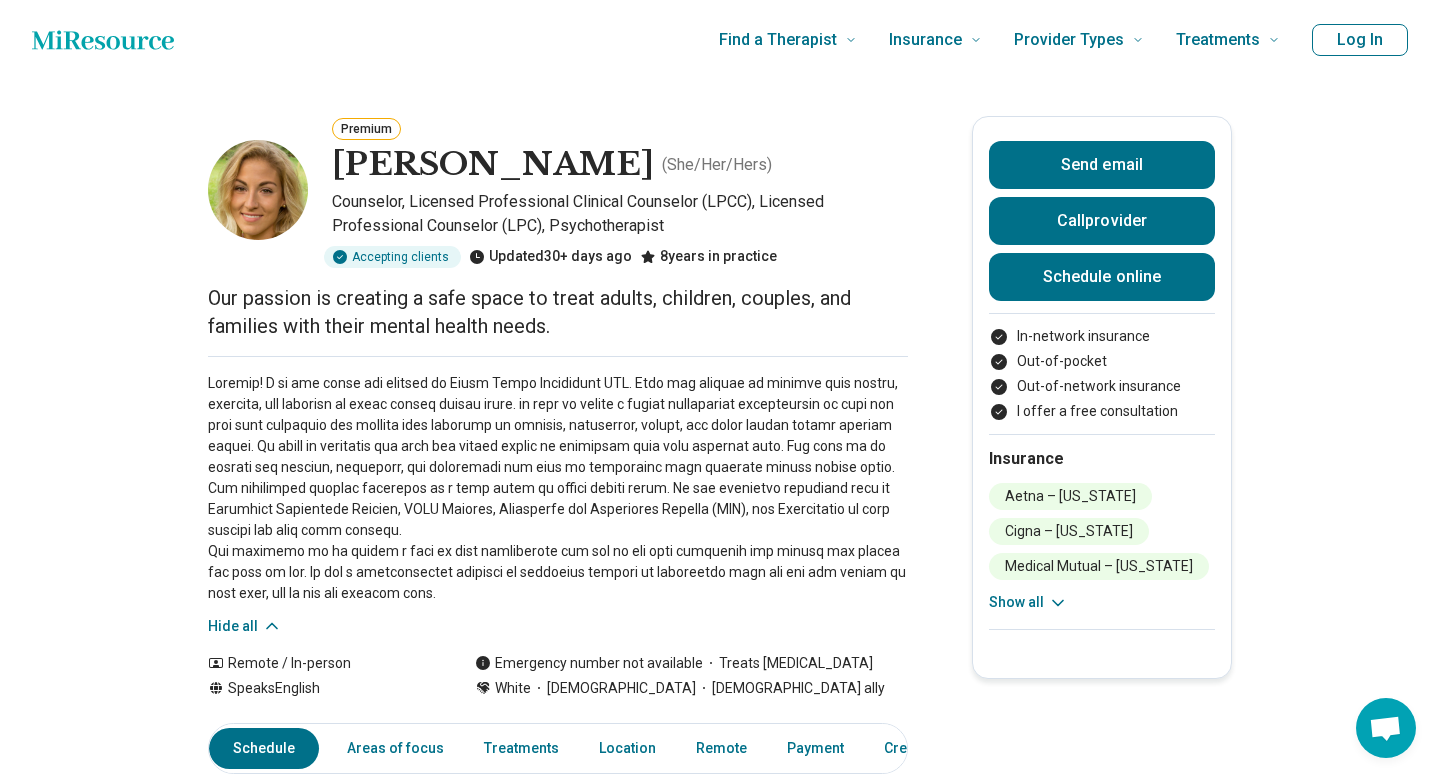 click on "Premium Kate Stewart ( She/Her/Hers ) Counselor, Licensed Professional Clinical Counselor (LPCC), Licensed Professional Counselor (LPC), Psychotherapist Accepting clients Updated  30+ days ago 8  years in practice Our passion is creating a safe space to treat adults, children, couples, and families with their mental health needs. Hide all Remote / In-person Speaks  English Emergency number not available Treats suicidal ideation White Cisgender Woman LGBTQIA+ ally Send email Call  provider Schedule online In-network insurance Out-of-pocket Out-of-network insurance I offer a free consultation Insurance Aetna – Ohio Cigna – Ohio Medical Mutual – Ohio Mutual Health Services – Ohio Optum – Ohio SummaCare – Ohio United HealthCare – Ohio Show all Schedule Areas of focus Treatments Location Remote Payment Credentials Other Practice hours Sun closed Mon 9:00 am  –   7:00 pm Tue 9:00 am  –   7:00 pm Wed 9:00 am  –   7:00 pm Thu 9:00 am  –   7:00 pm Fri 9:00 am  –   7:00 pm Sat closed Anxiety ," at bounding box center (720, 1716) 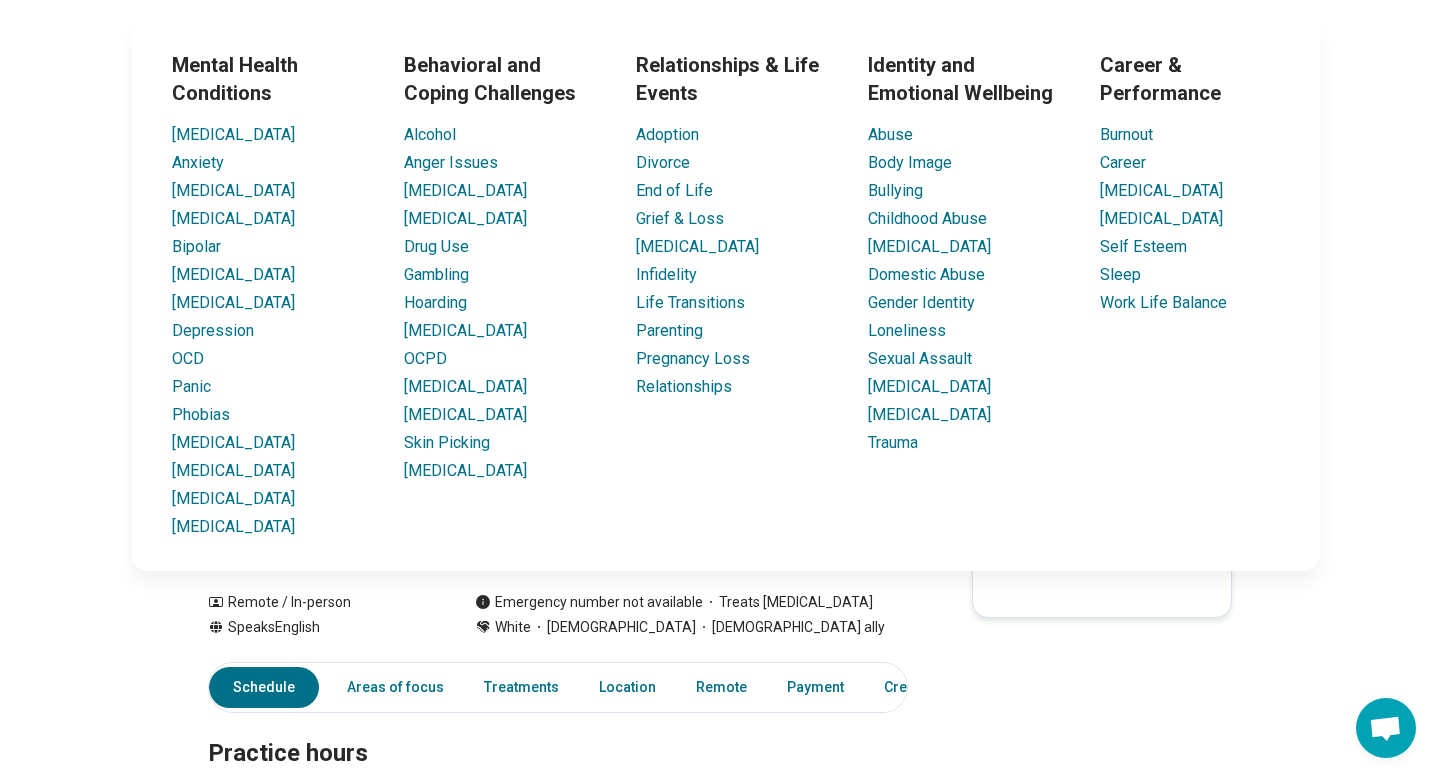 scroll, scrollTop: 67, scrollLeft: 0, axis: vertical 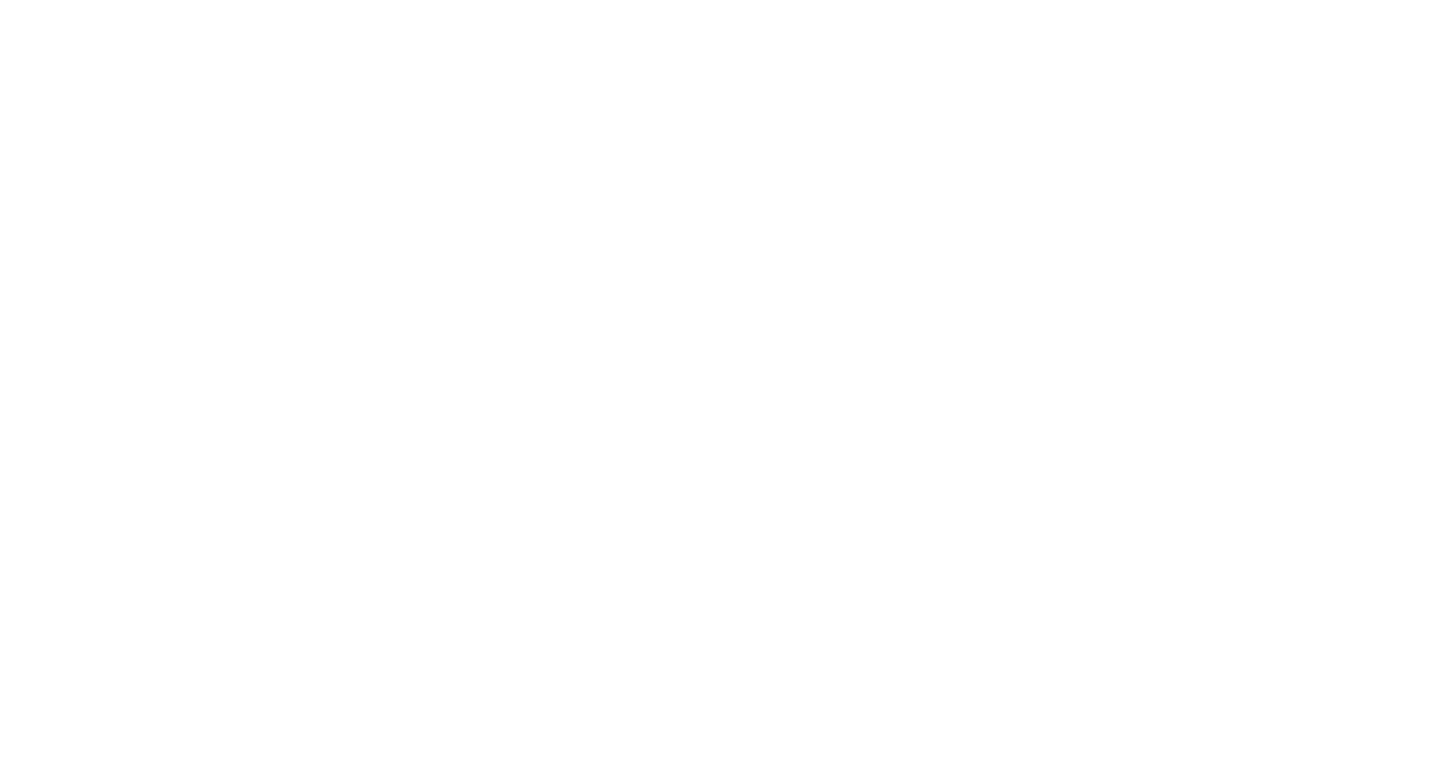 click at bounding box center (720, 0) 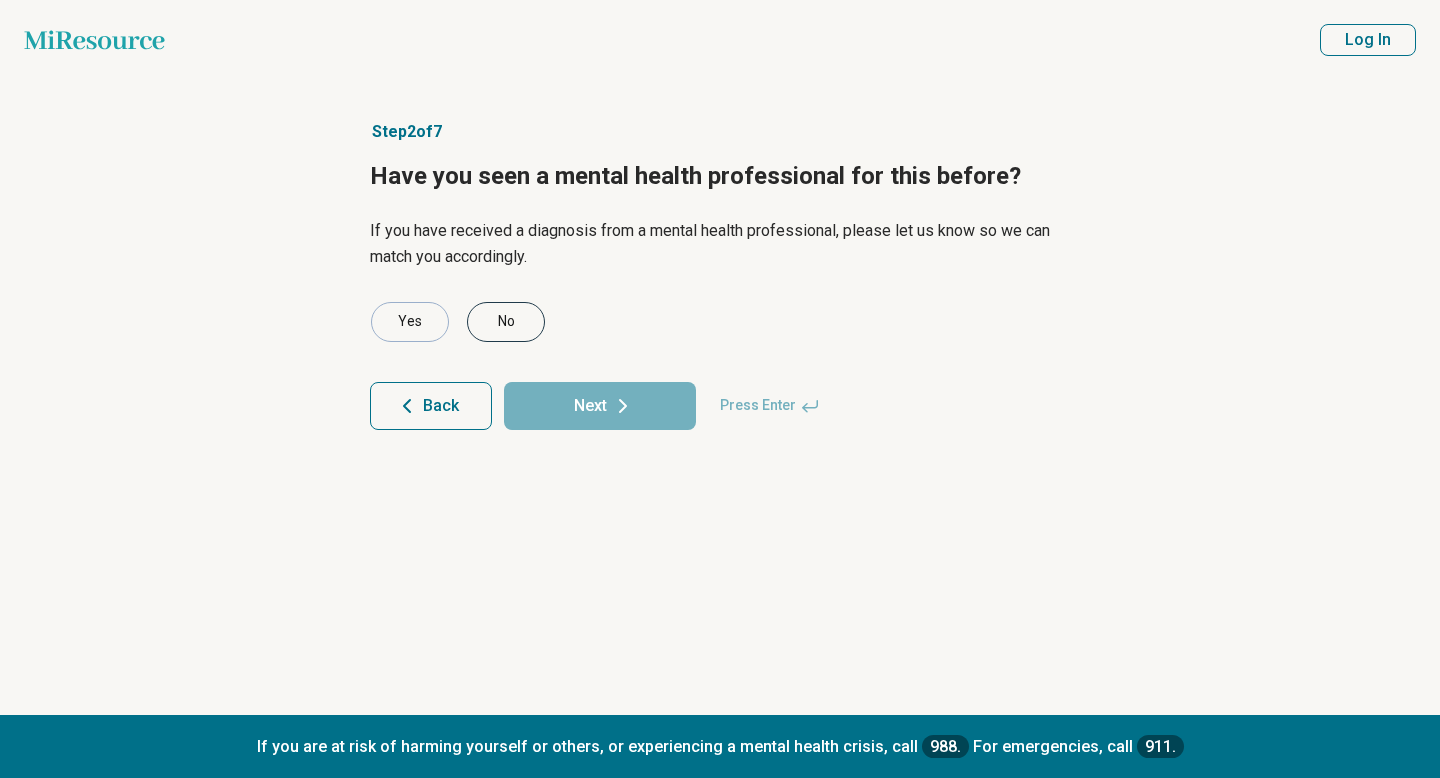 click on "No" at bounding box center (506, 322) 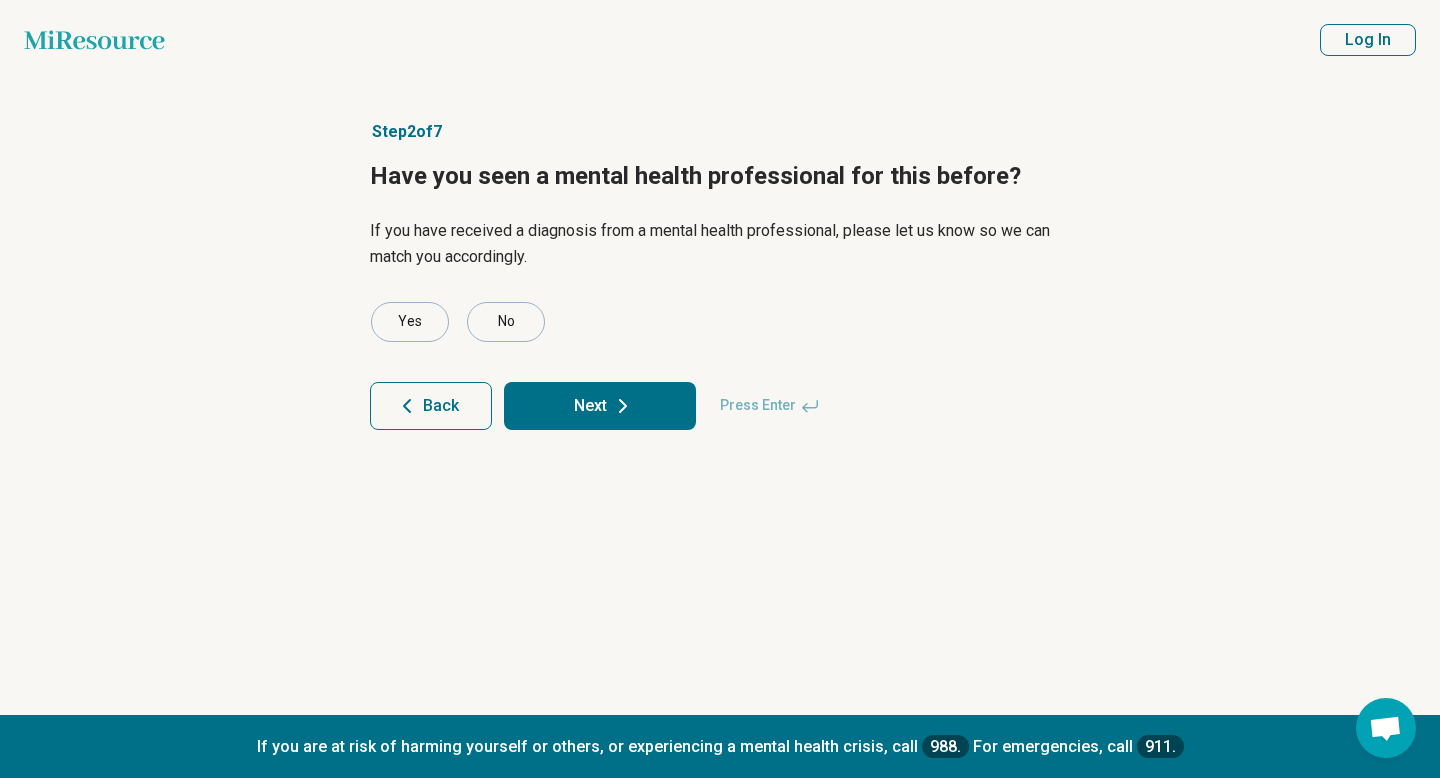 click on "Next" at bounding box center (600, 406) 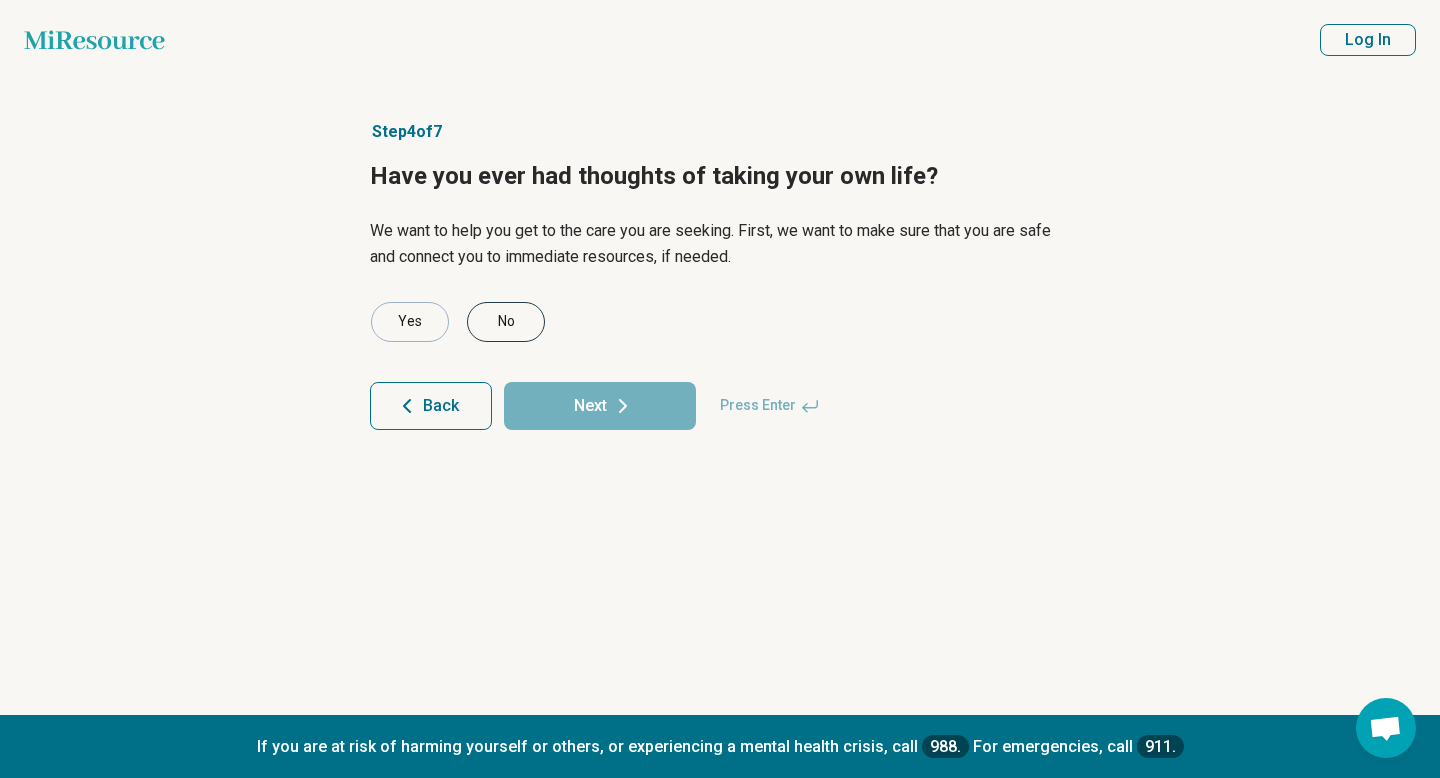 click on "No" at bounding box center [506, 322] 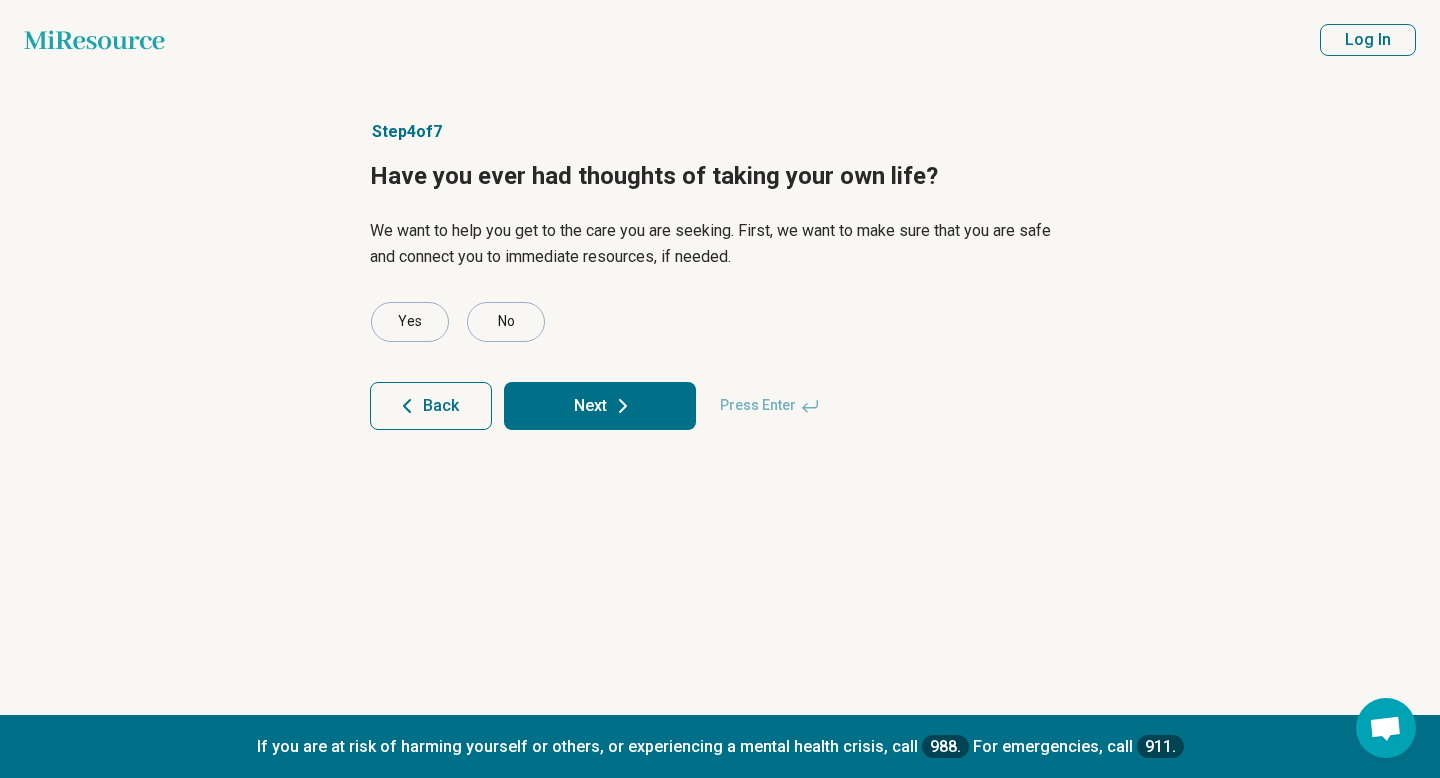 click on "Next" at bounding box center (600, 406) 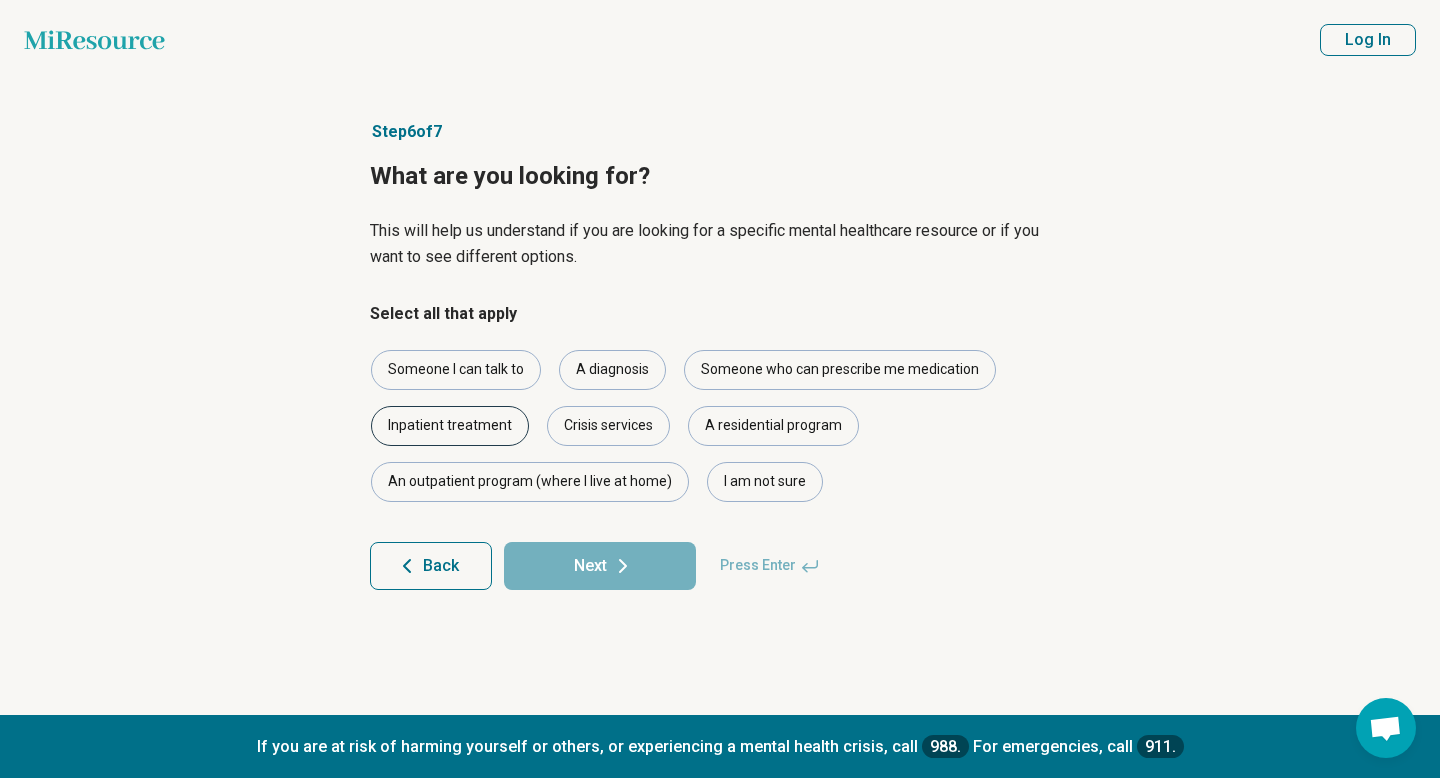 click on "Inpatient treatment" at bounding box center (450, 426) 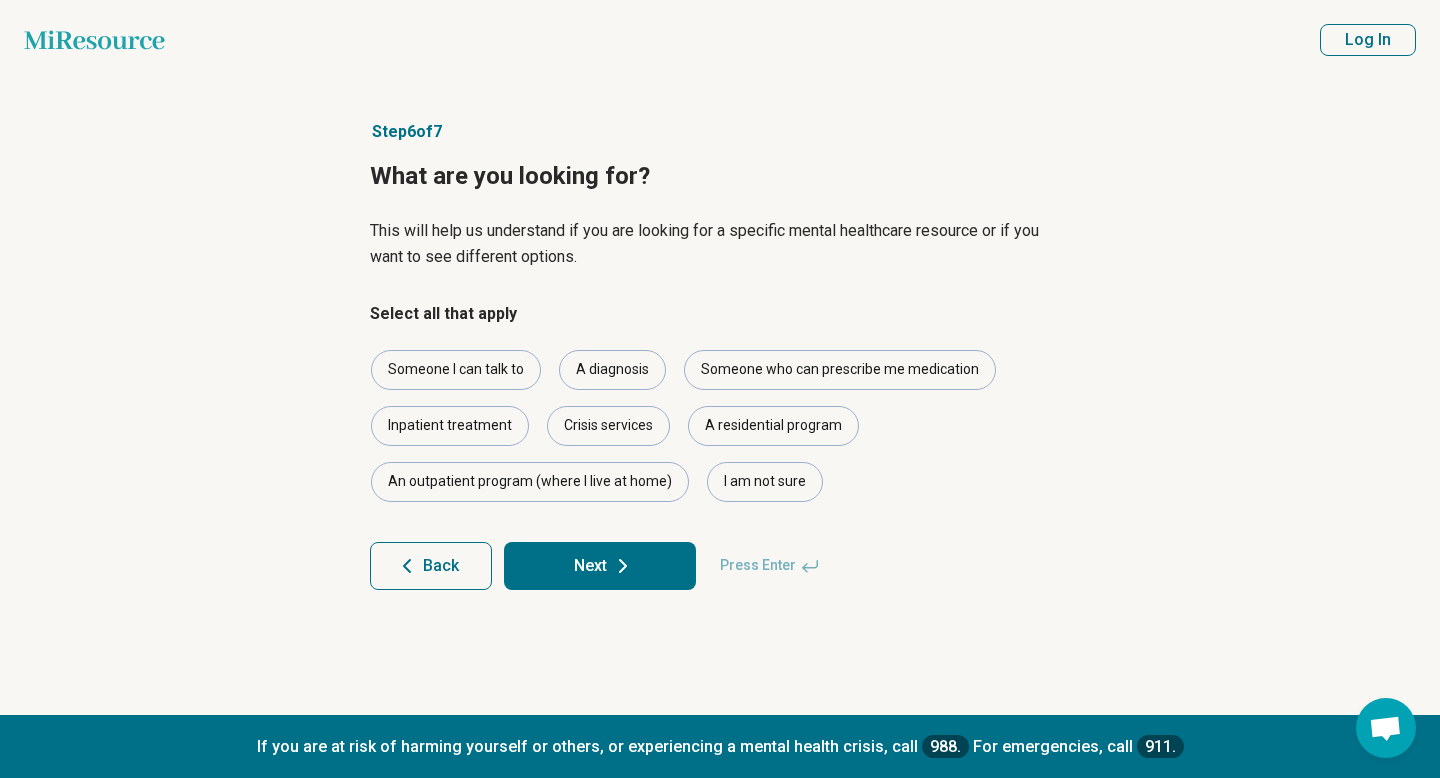 click on "Next" at bounding box center [600, 566] 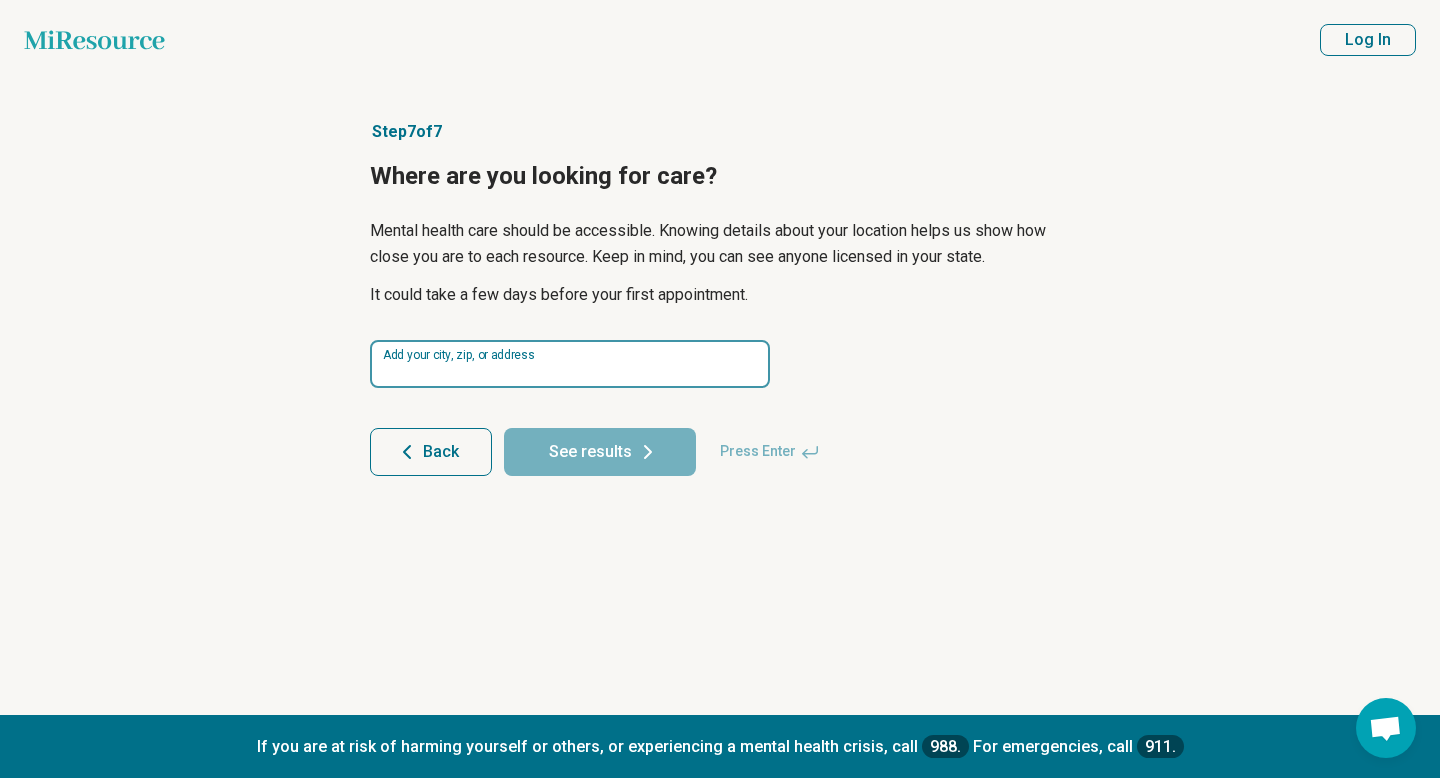 click at bounding box center (570, 364) 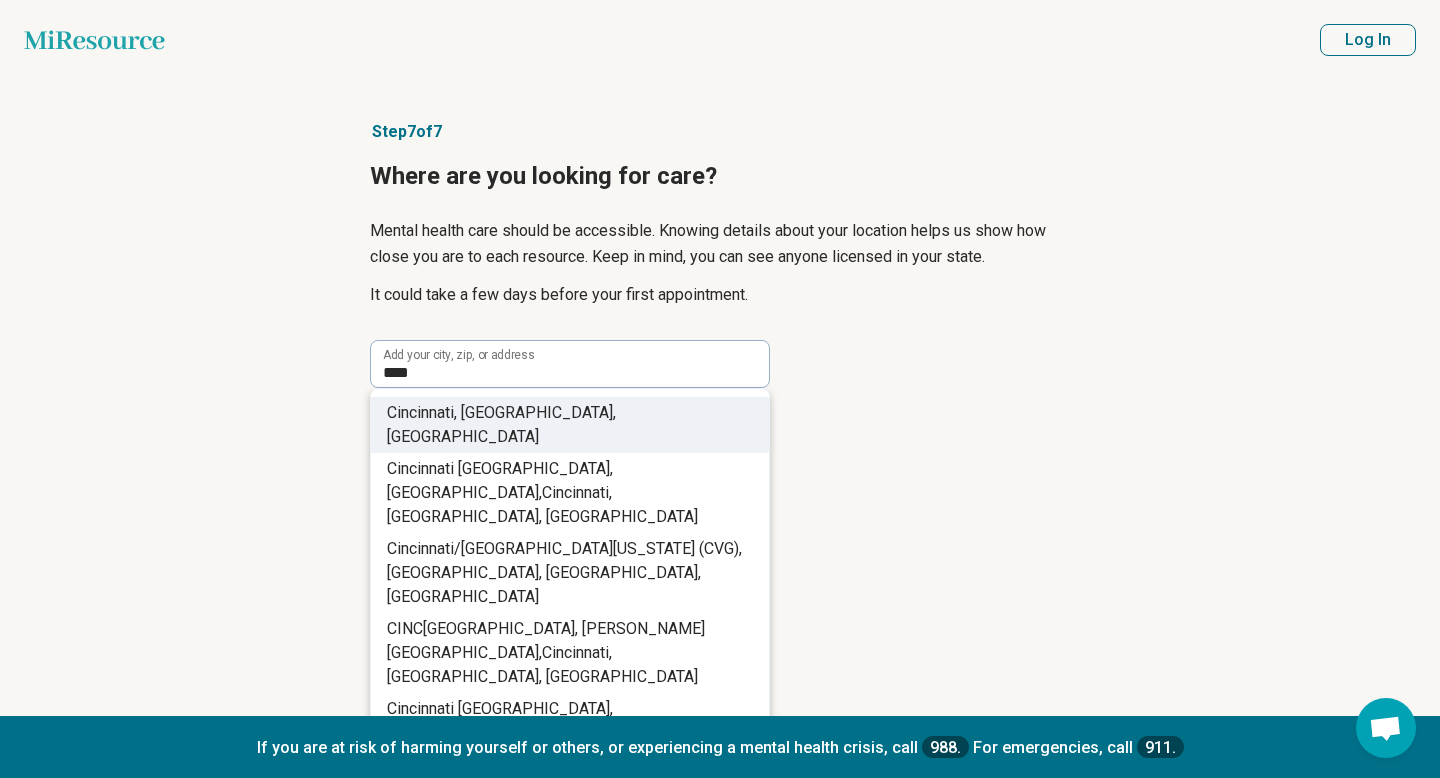 click on "innati, OH, USA" at bounding box center [501, 424] 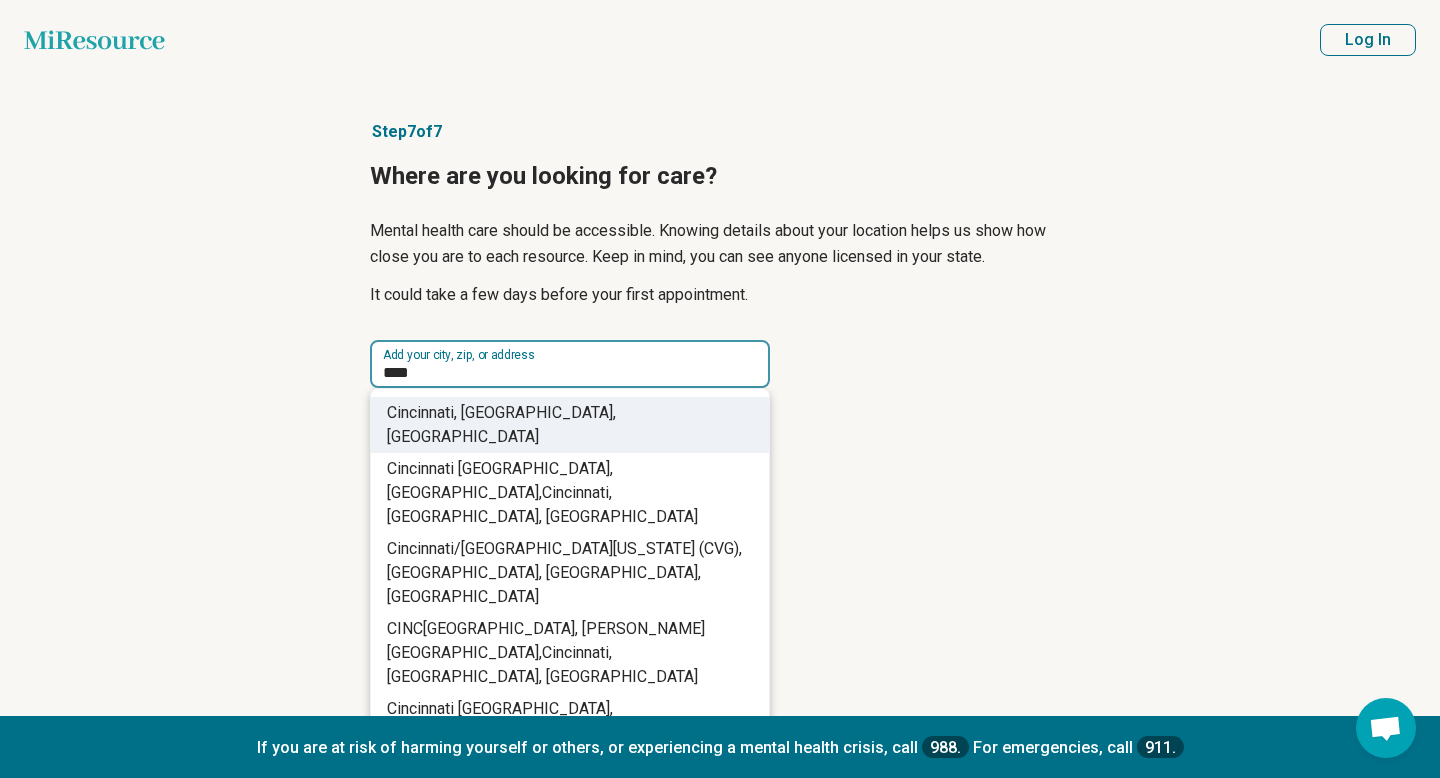 type on "**********" 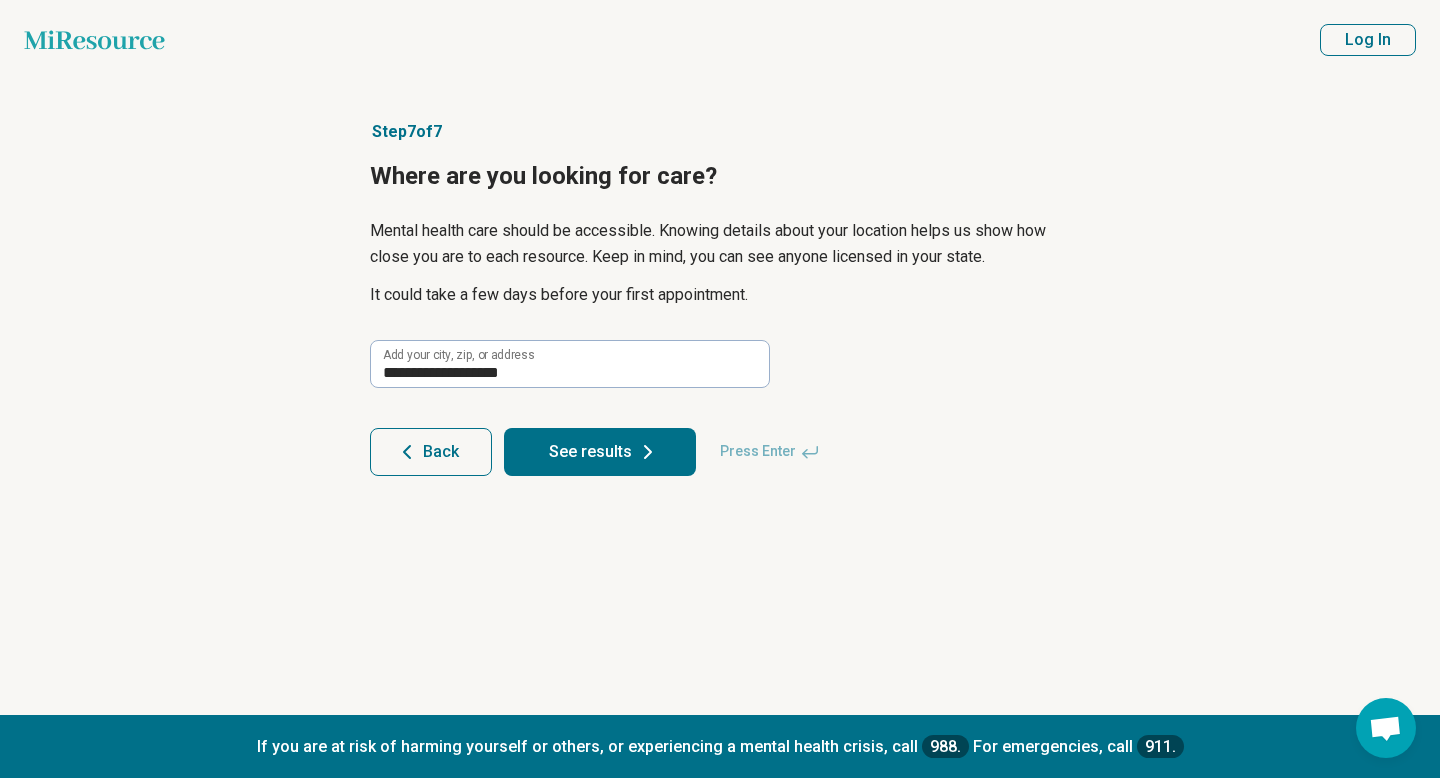click on "See results" at bounding box center [600, 452] 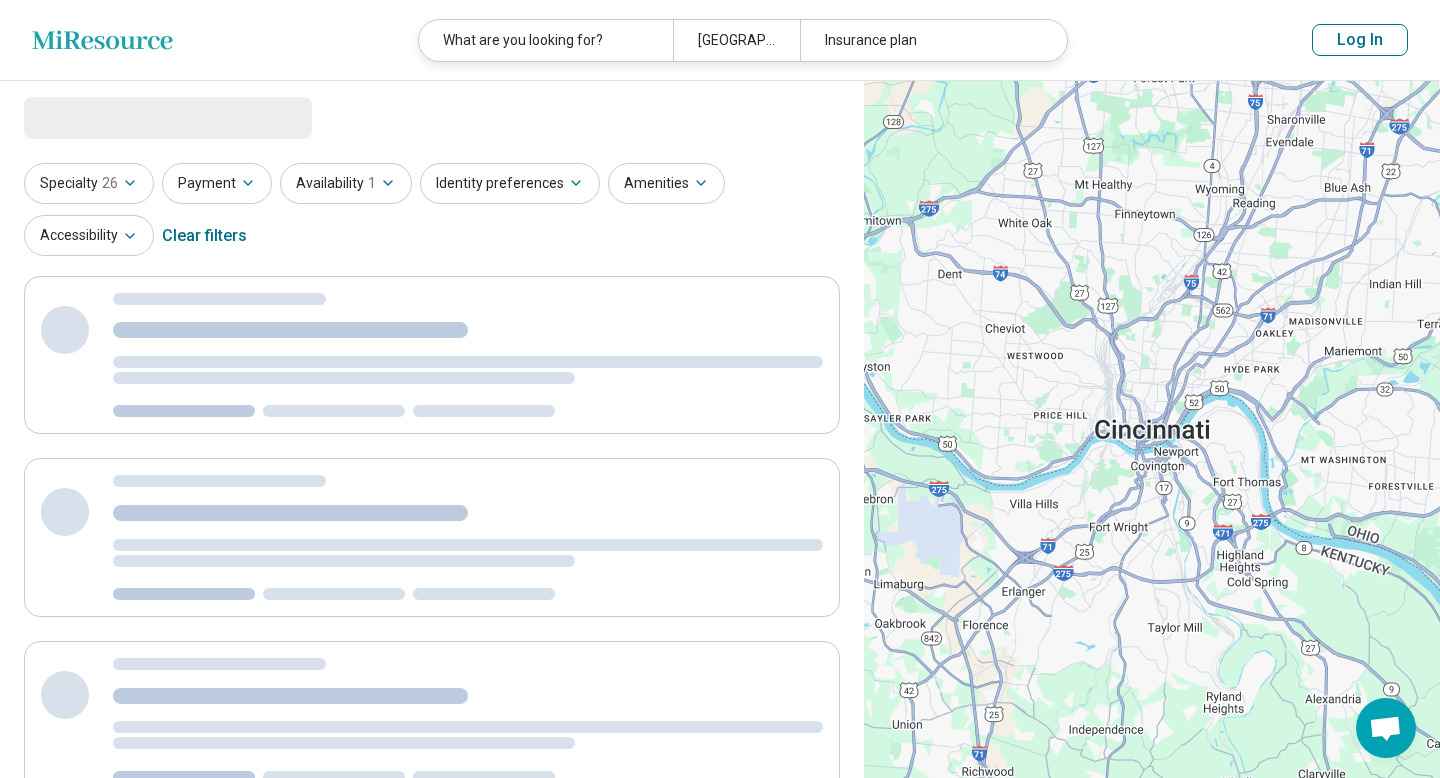 select on "***" 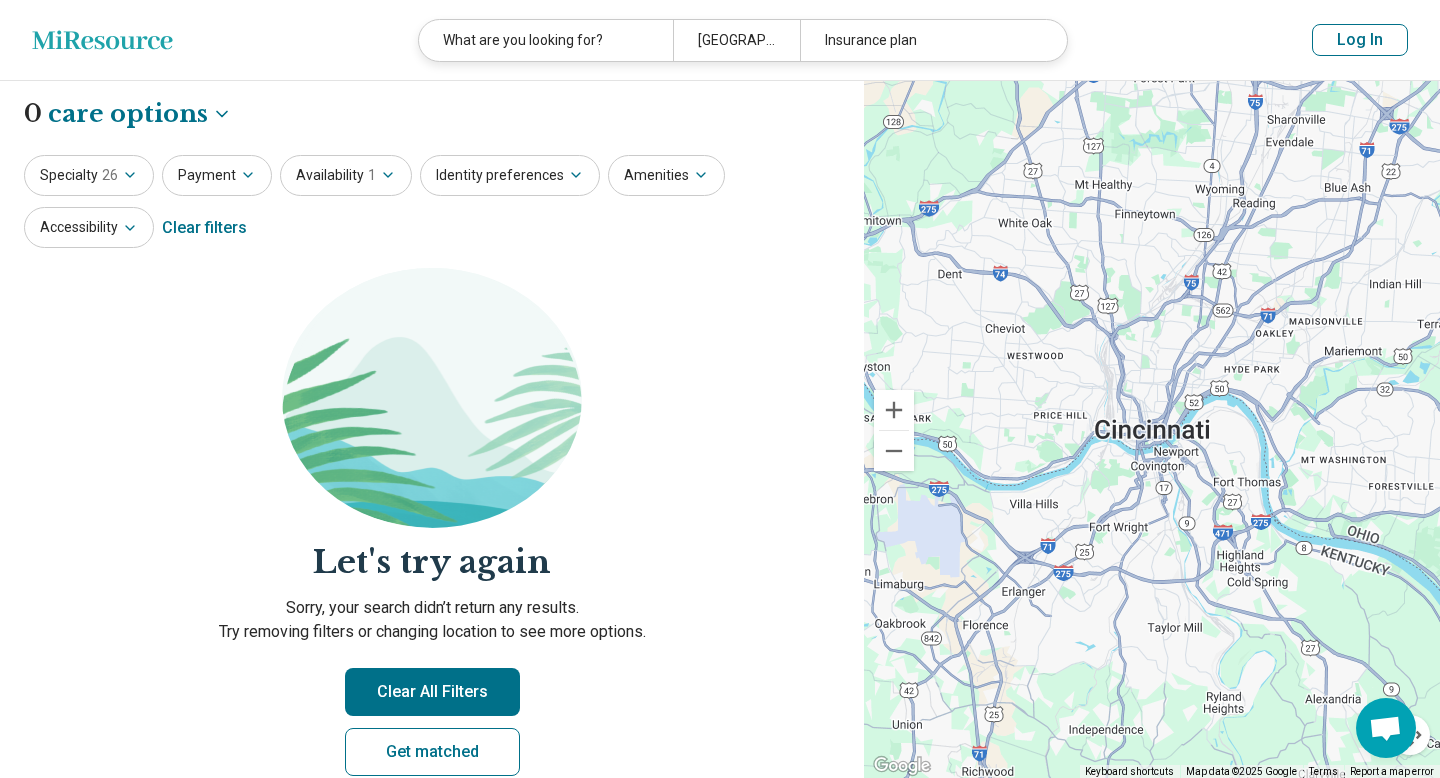 click on "Clear All Filters" at bounding box center (432, 692) 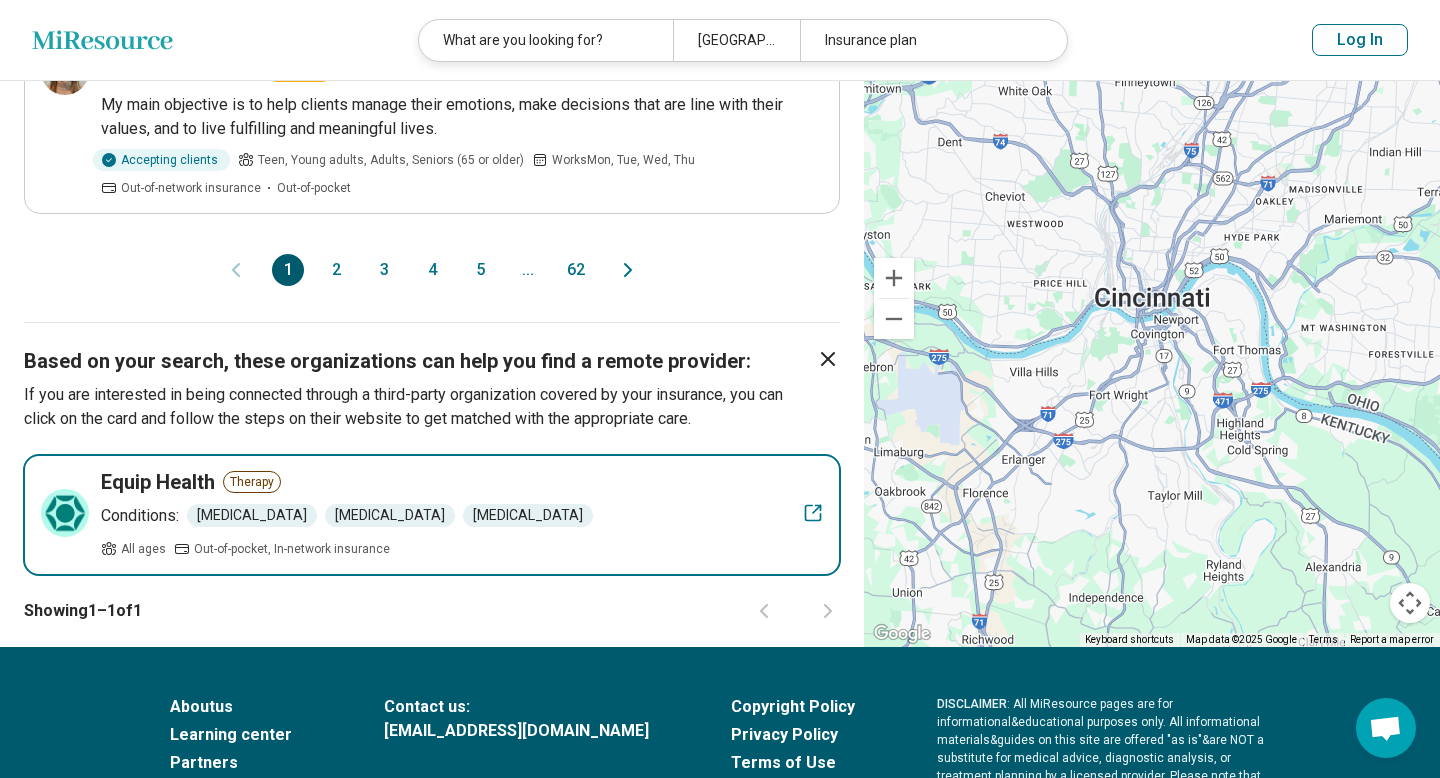 scroll, scrollTop: 2303, scrollLeft: 0, axis: vertical 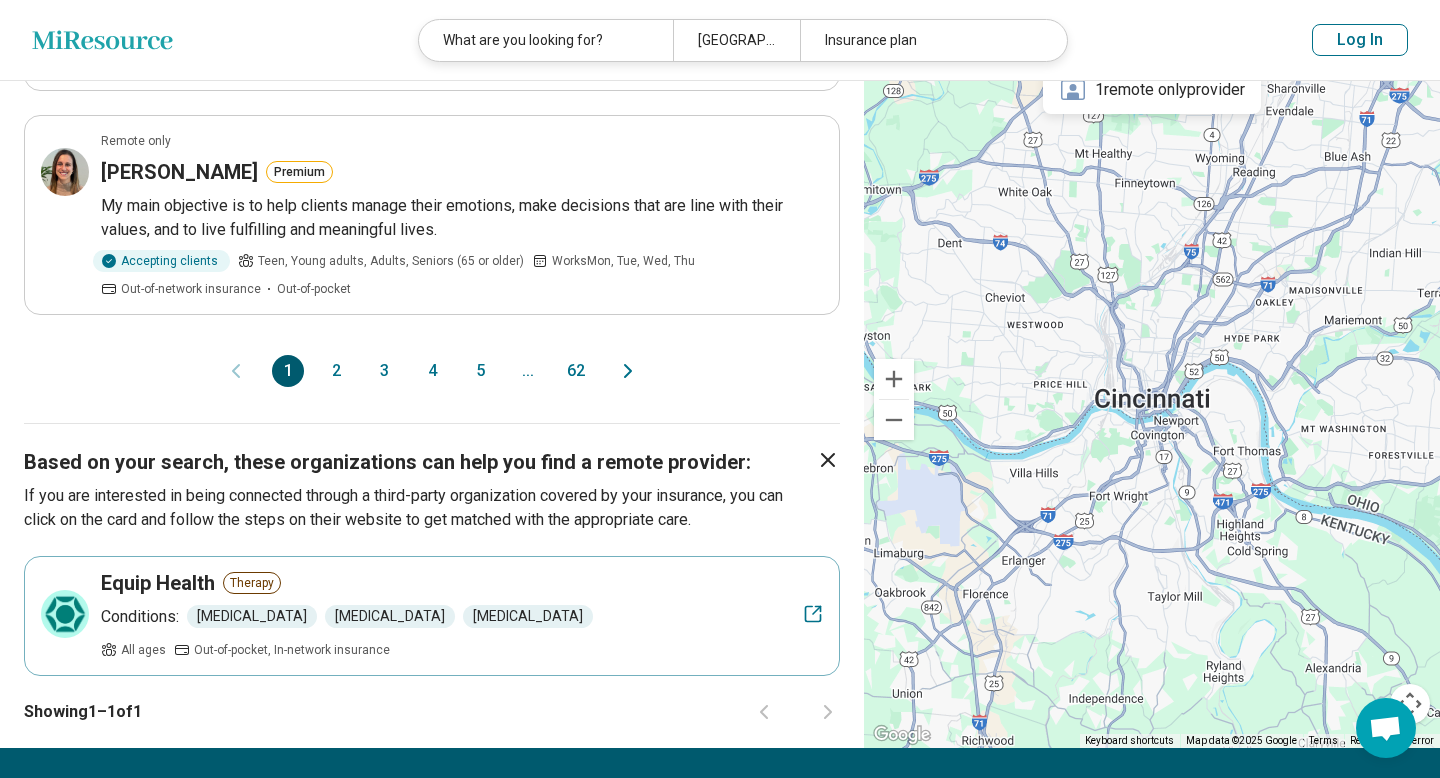 click on "4" at bounding box center [432, 371] 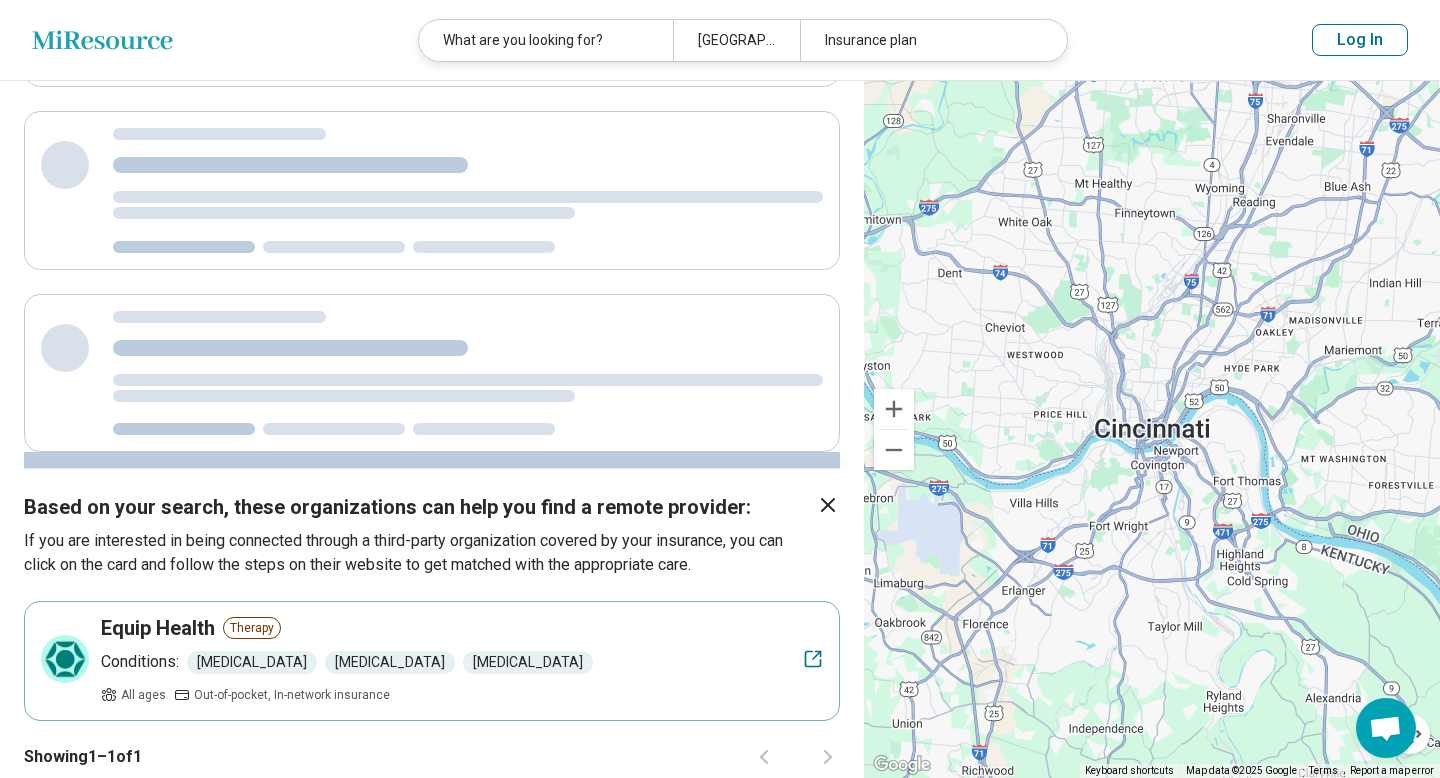 scroll, scrollTop: 0, scrollLeft: 0, axis: both 